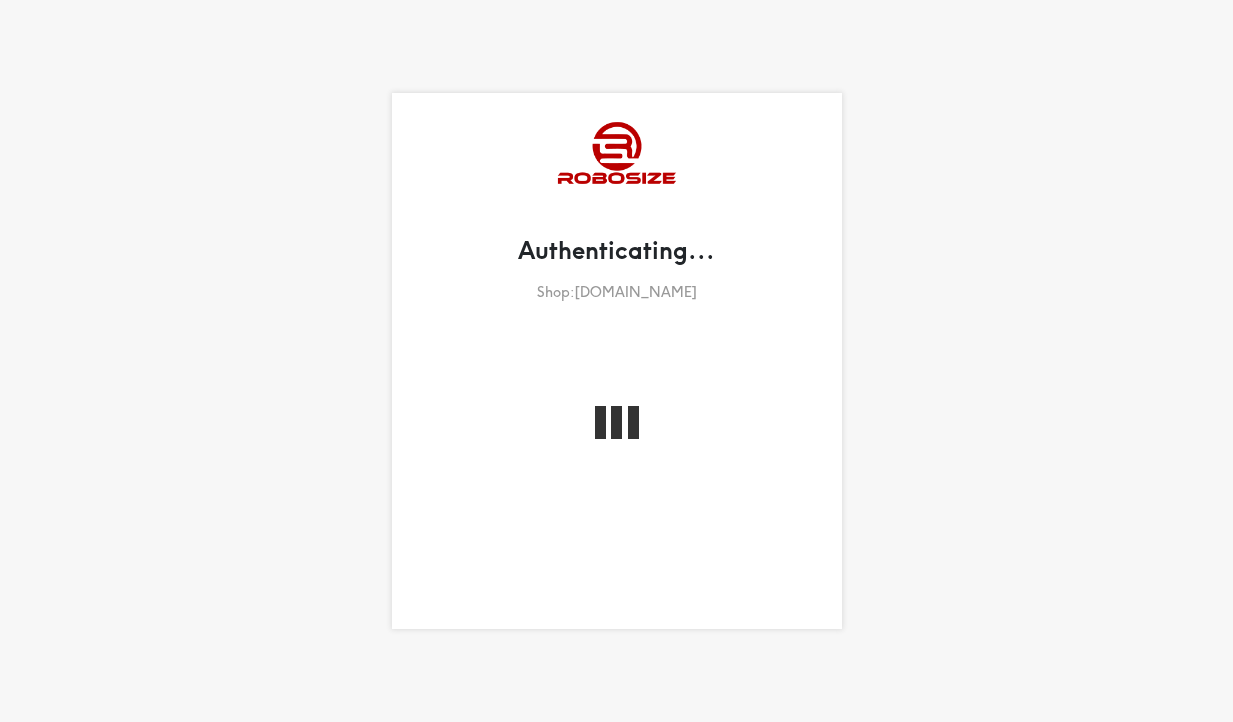 scroll, scrollTop: 0, scrollLeft: 0, axis: both 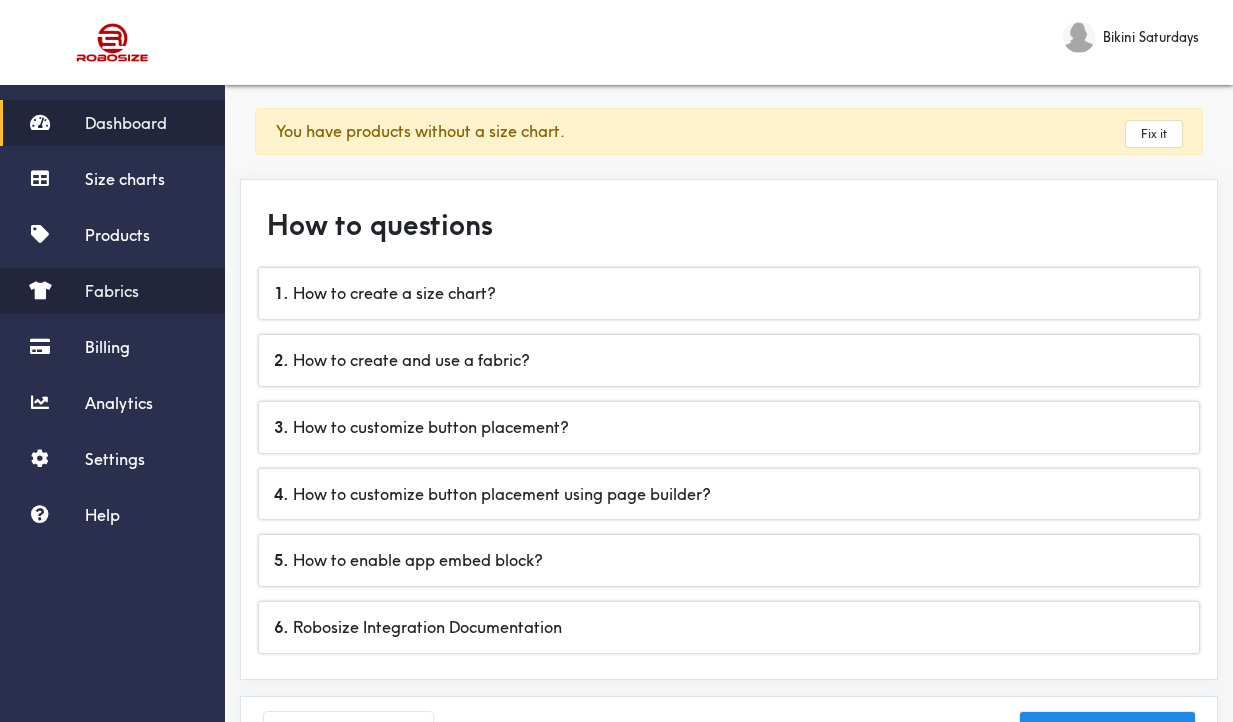 click on "Fabrics" at bounding box center (112, 291) 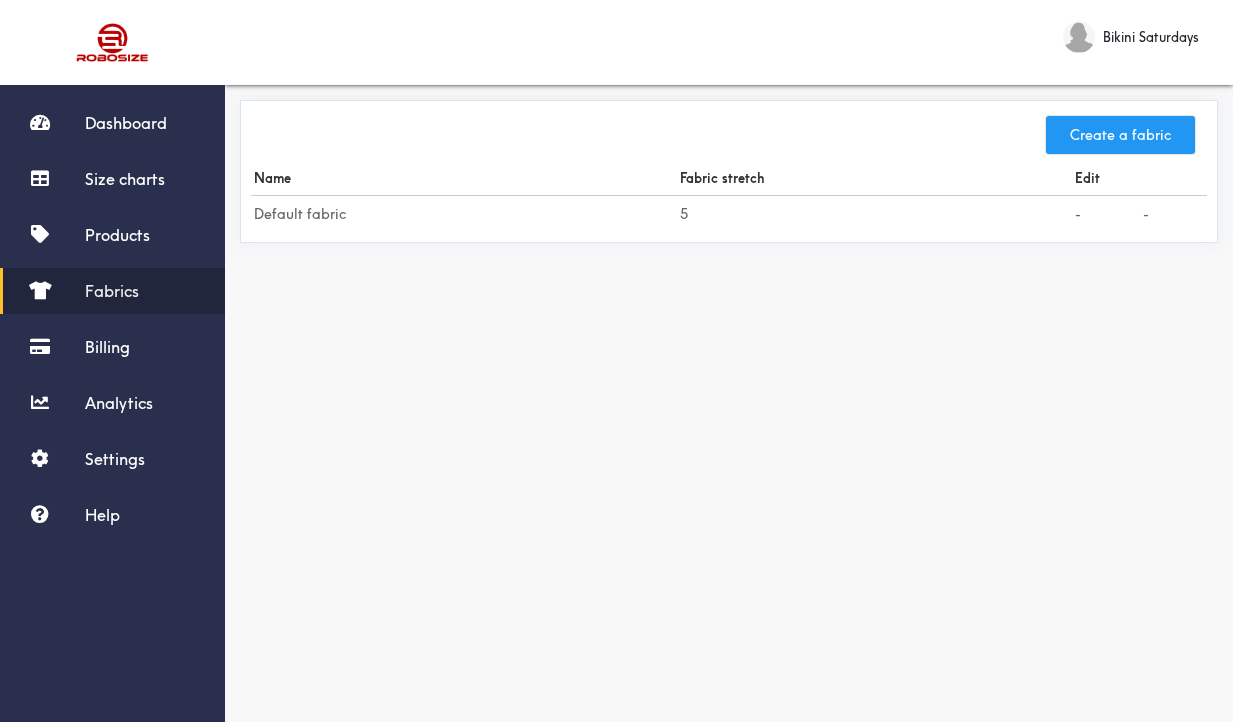 click on "Create a fabric" at bounding box center (1120, 135) 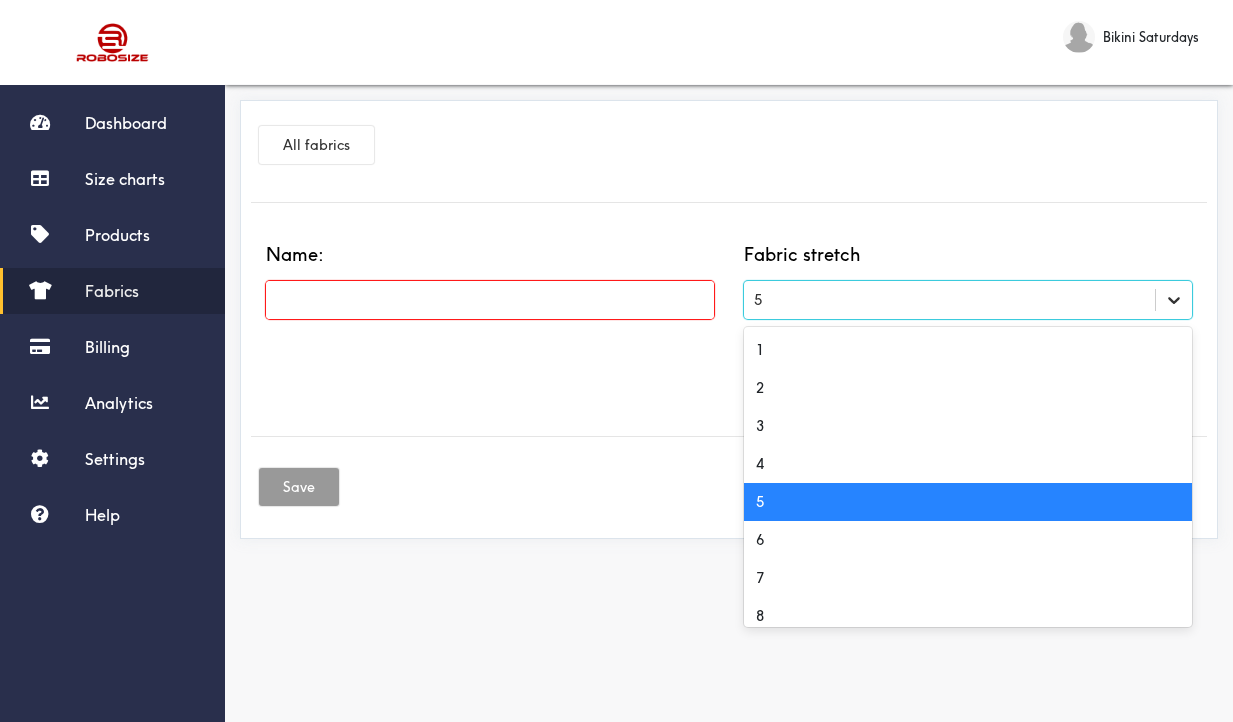 click 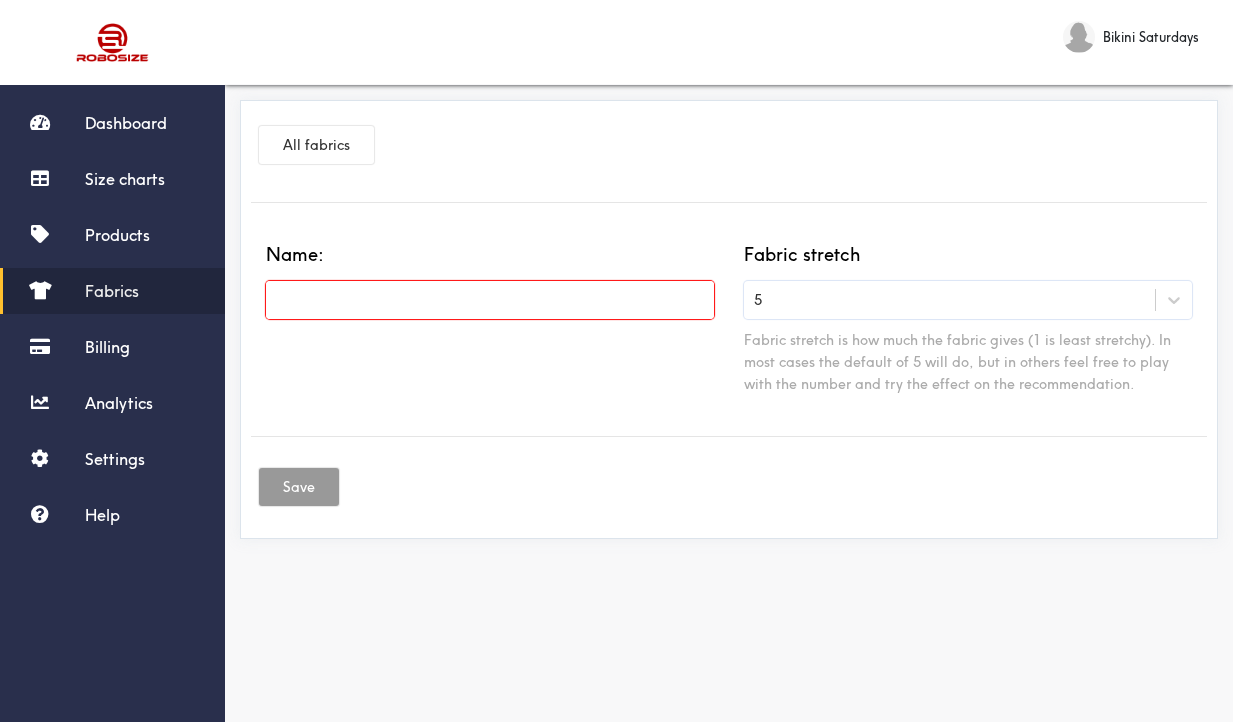 click at bounding box center [490, 300] 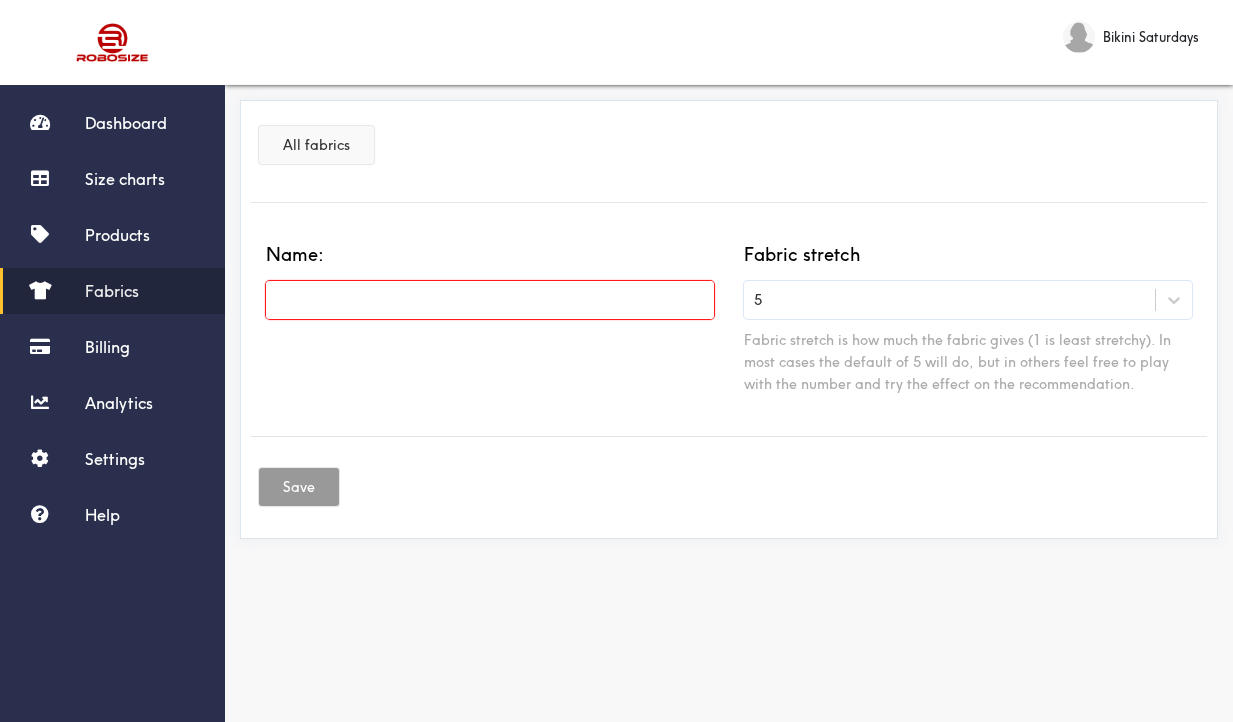 click on "All fabrics" at bounding box center (316, 145) 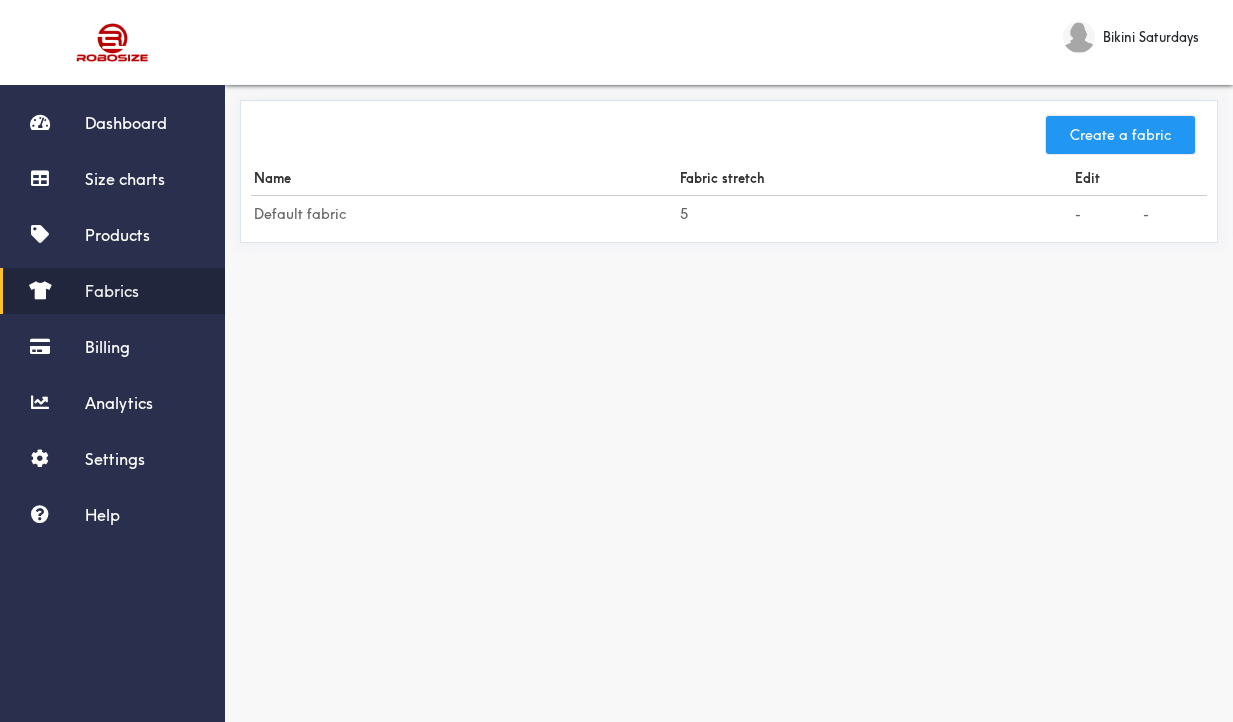 click on "Create a fabric" at bounding box center (1120, 135) 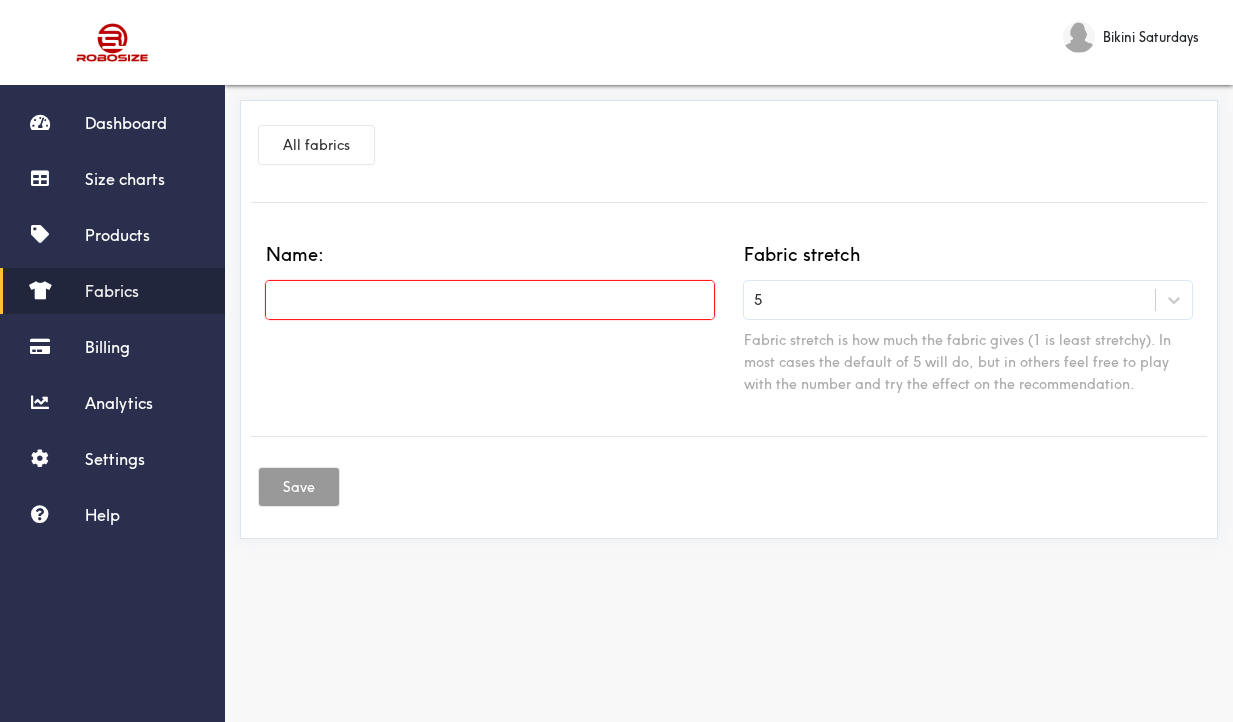 click at bounding box center (490, 300) 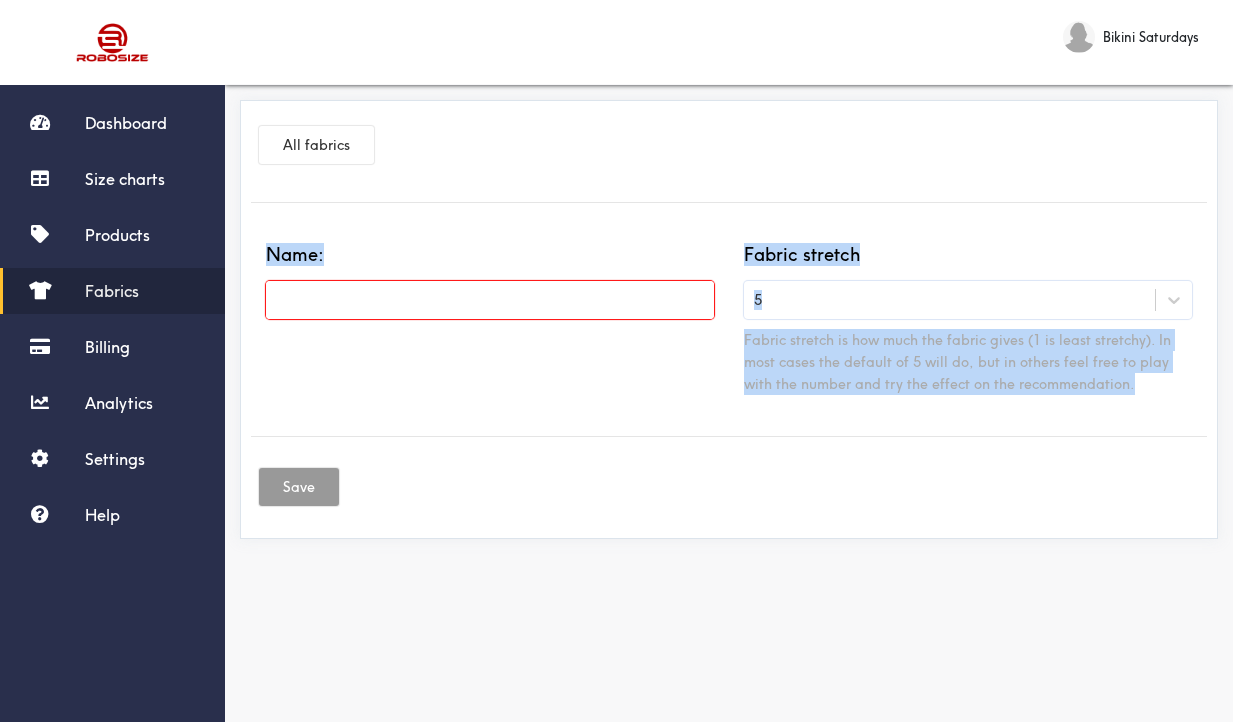 drag, startPoint x: 1107, startPoint y: 381, endPoint x: 238, endPoint y: 219, distance: 883.9711 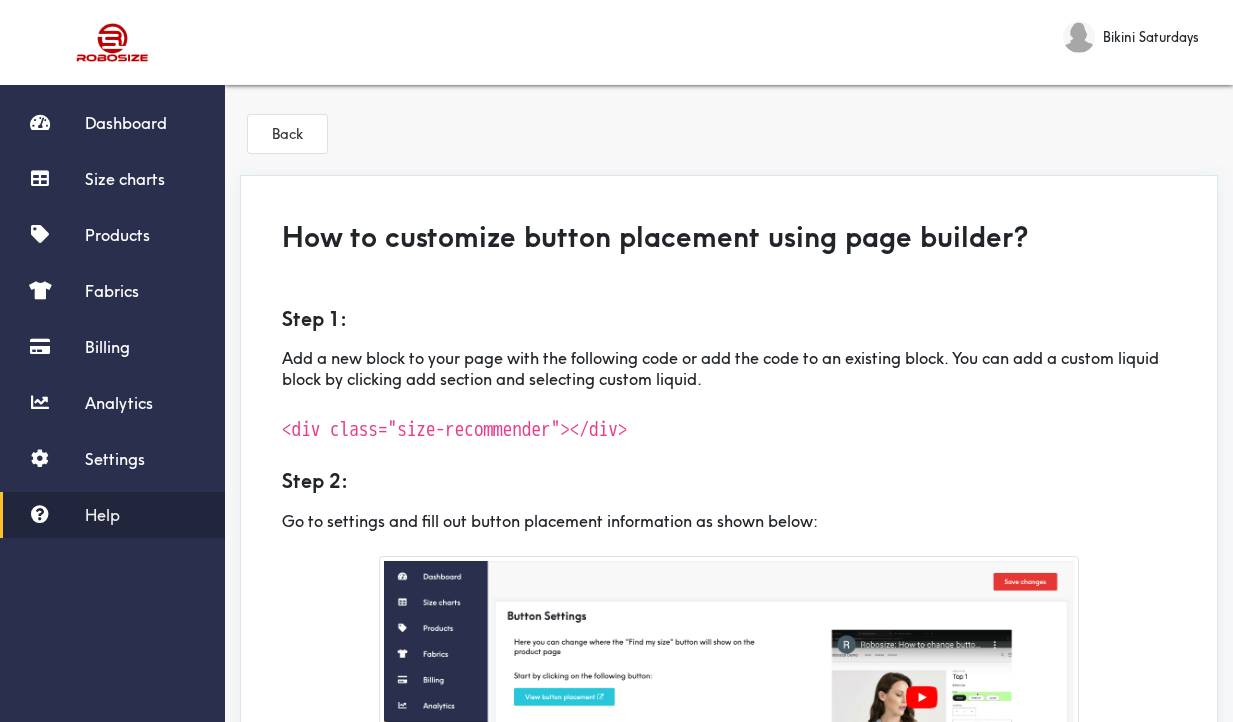 scroll, scrollTop: 356, scrollLeft: 0, axis: vertical 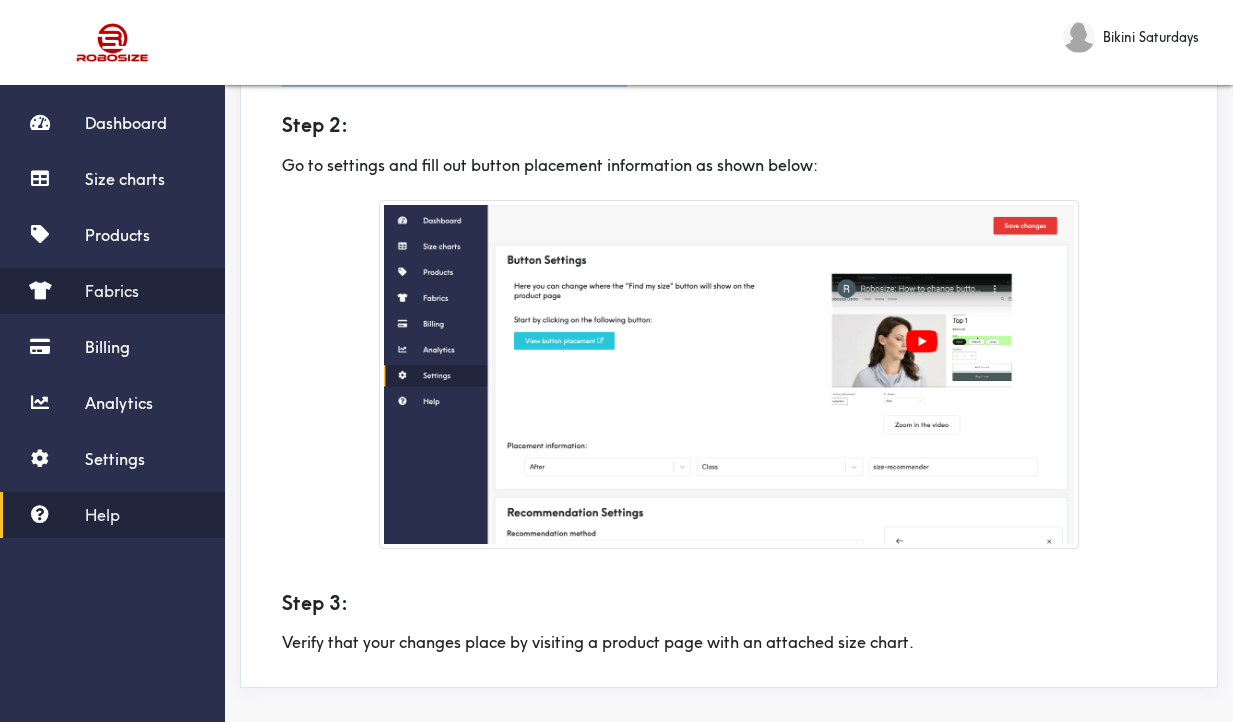 click on "Fabrics" at bounding box center (112, 291) 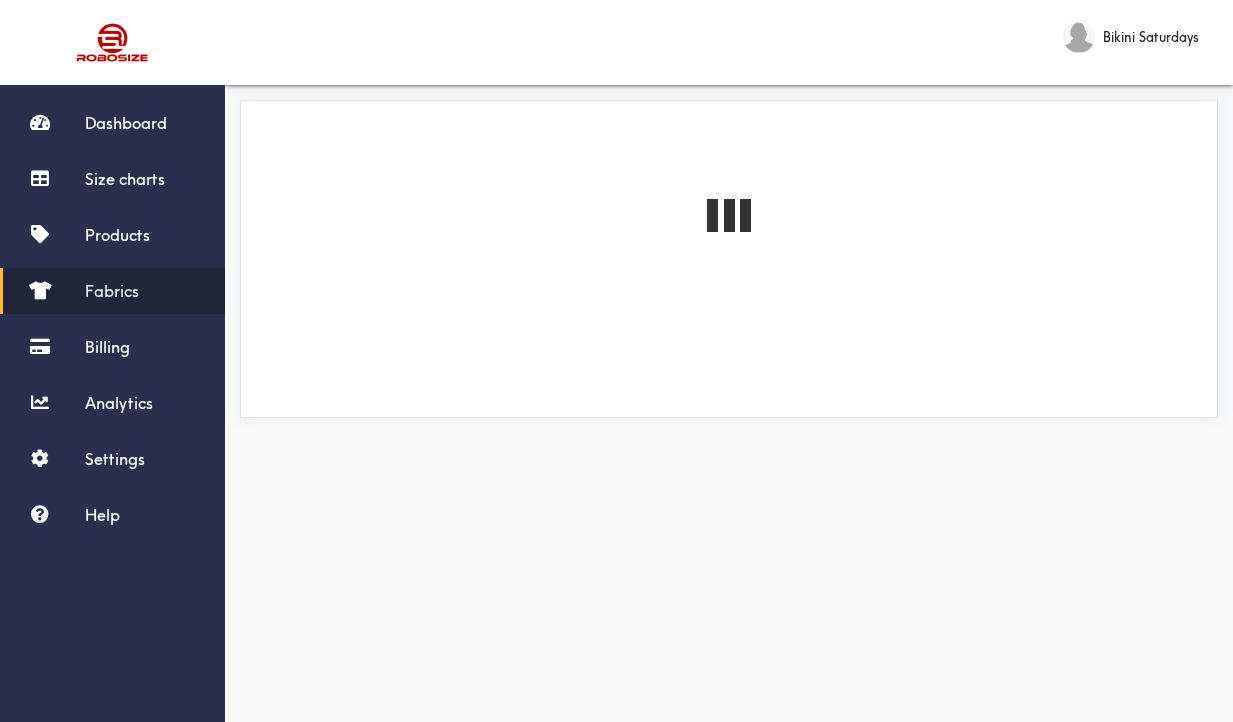 scroll, scrollTop: 0, scrollLeft: 0, axis: both 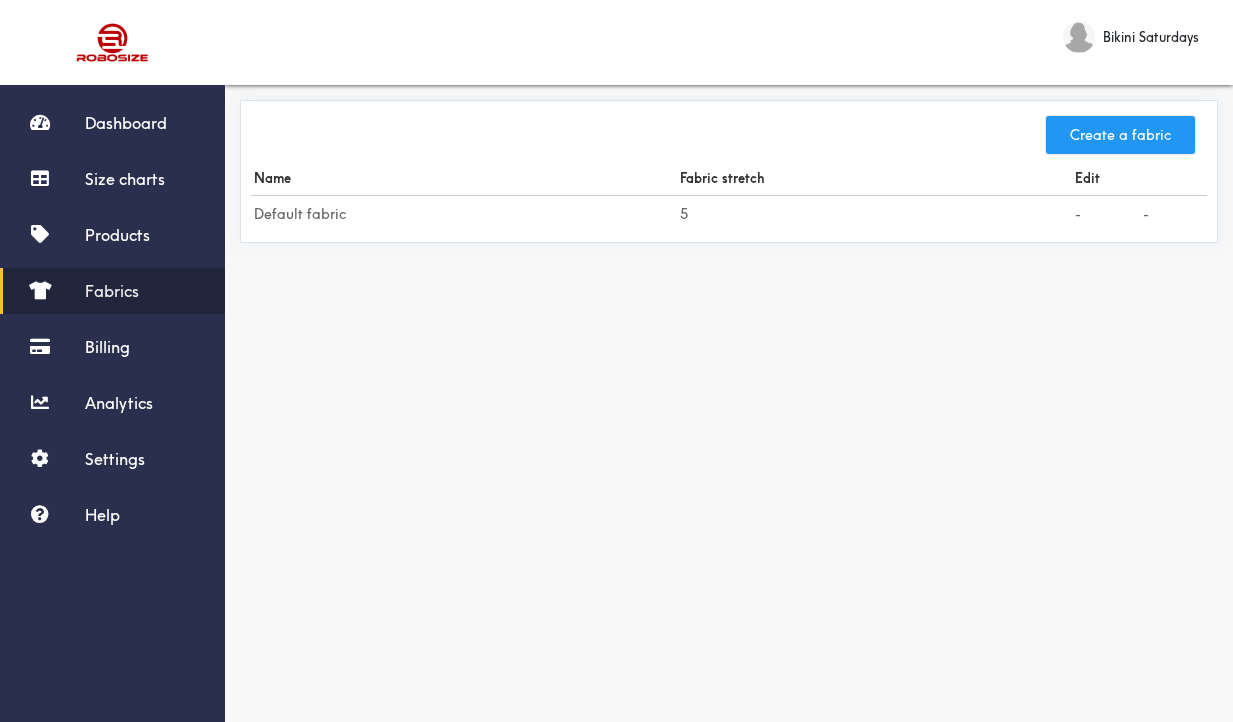 click on "Create a fabric" at bounding box center (1120, 135) 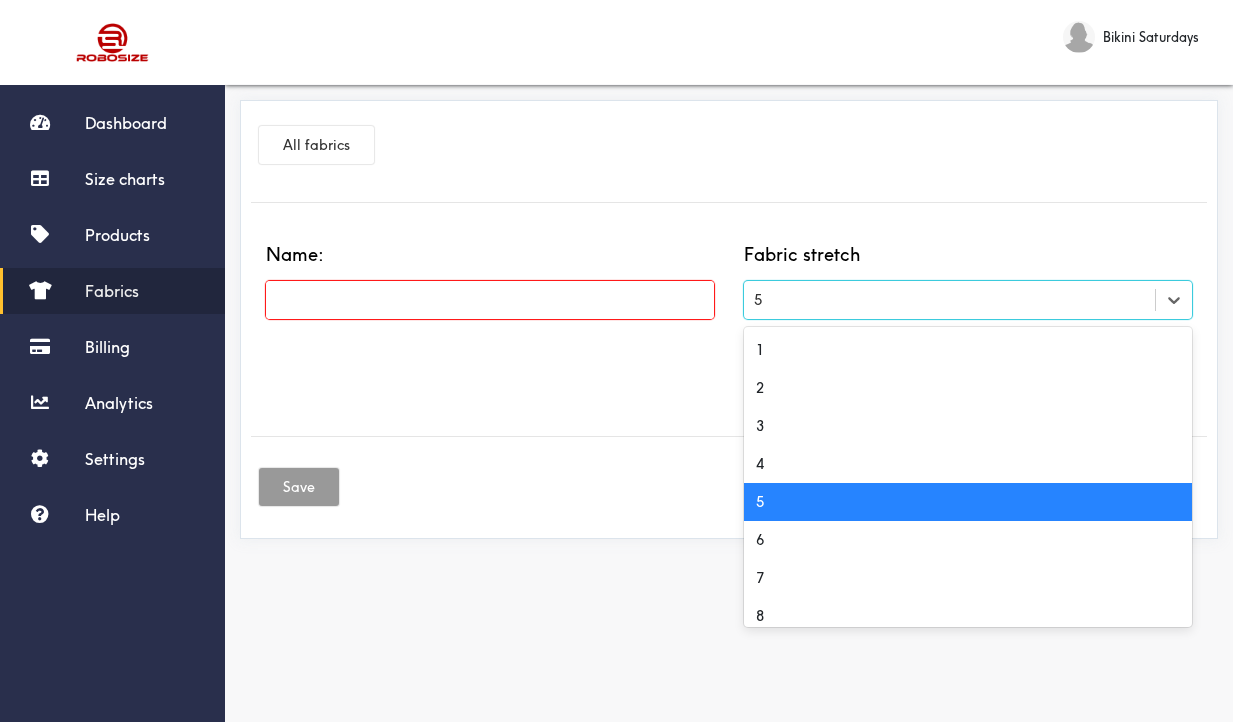 click on "5" at bounding box center [968, 300] 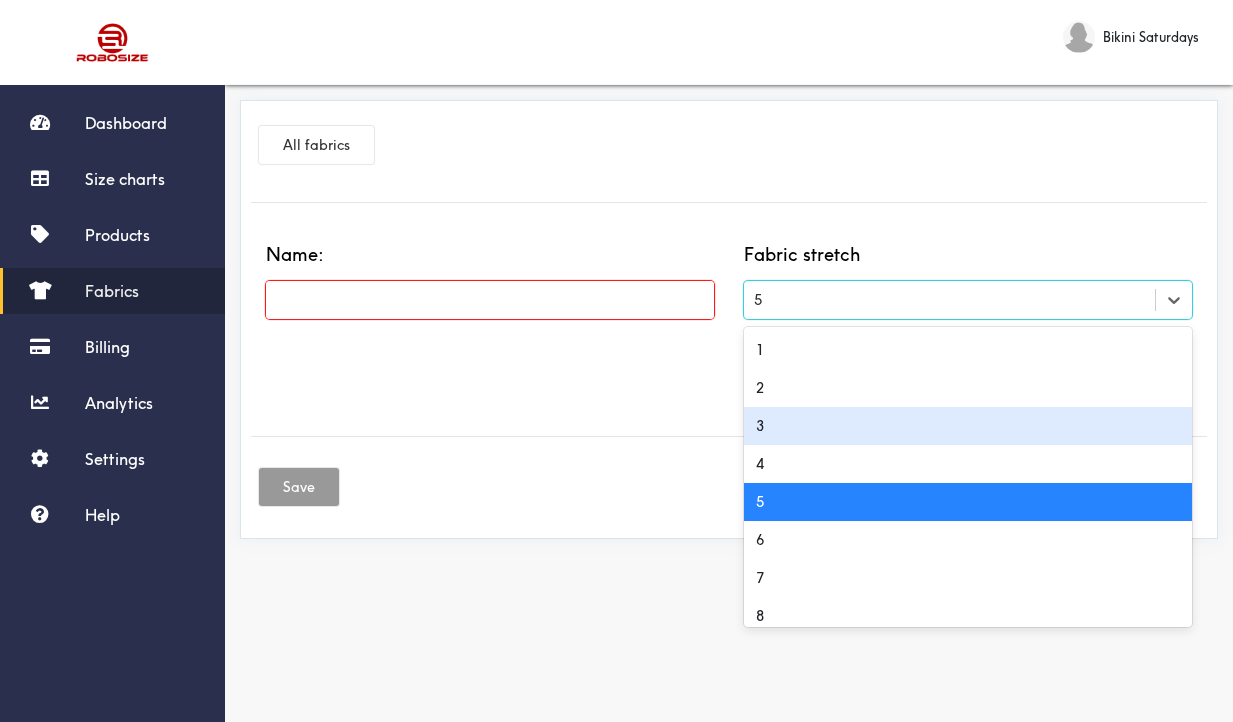 scroll, scrollTop: 88, scrollLeft: 0, axis: vertical 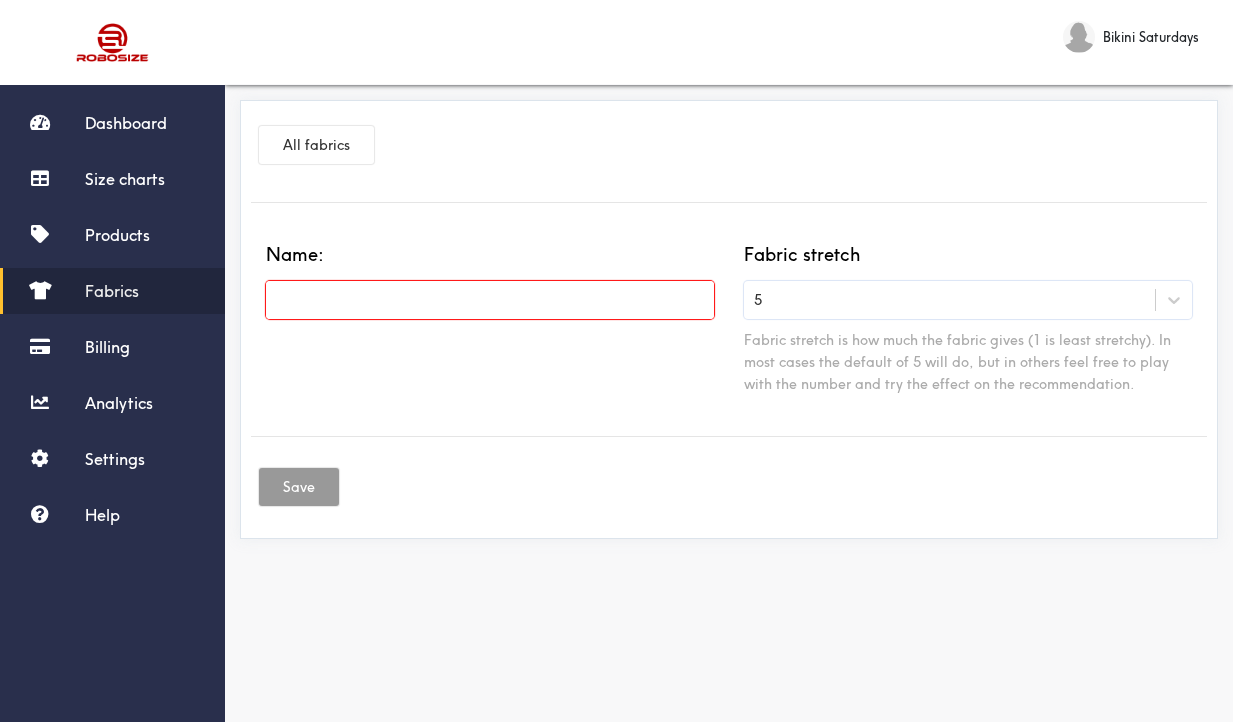 click at bounding box center (490, 300) 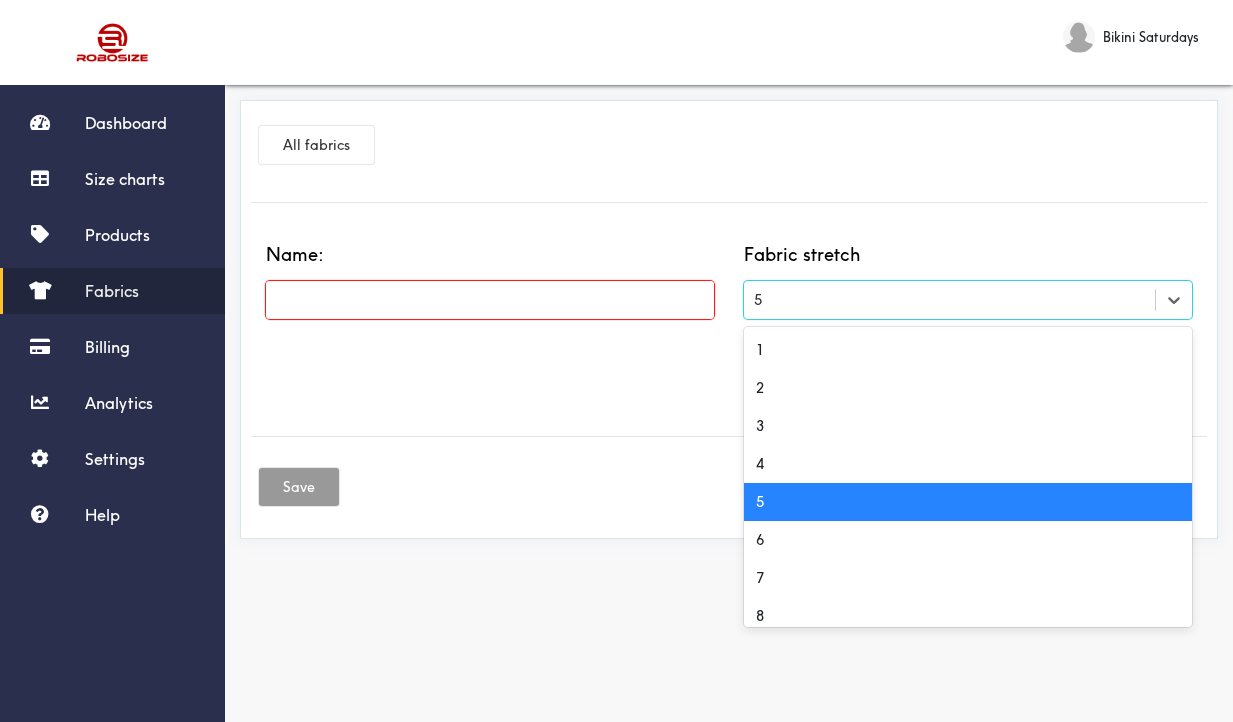 click on "5" at bounding box center [949, 300] 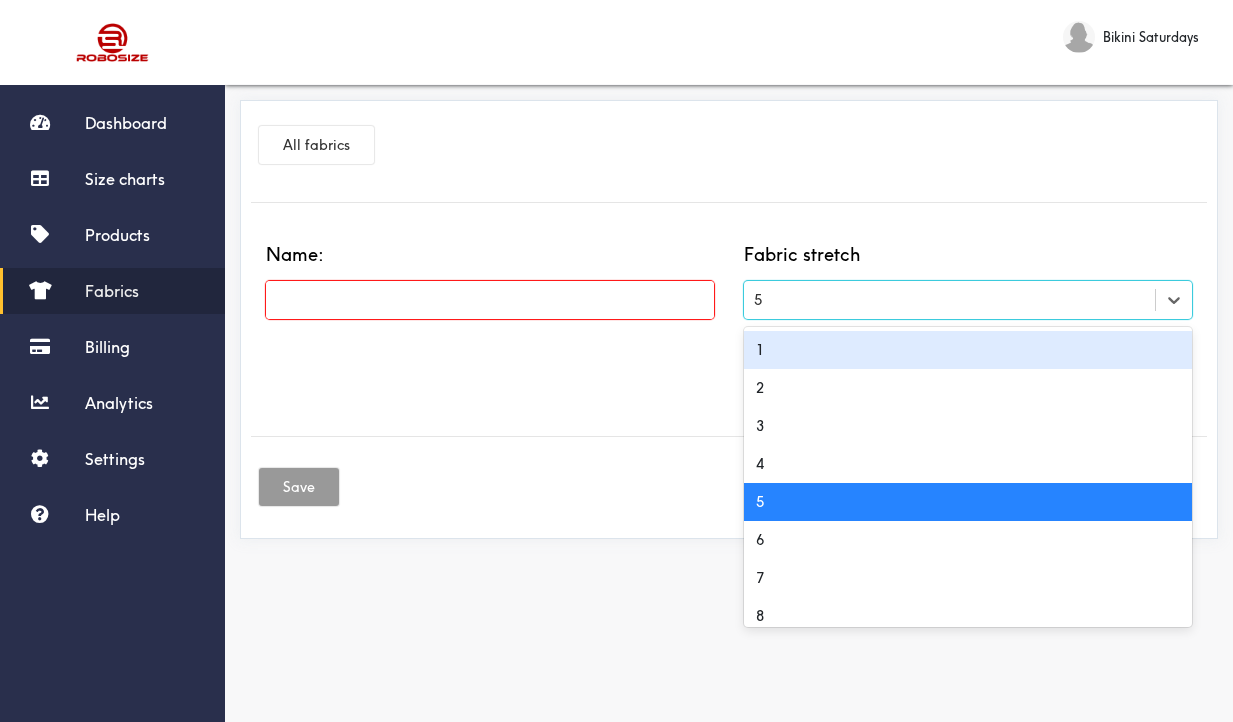 click on "1" at bounding box center (968, 350) 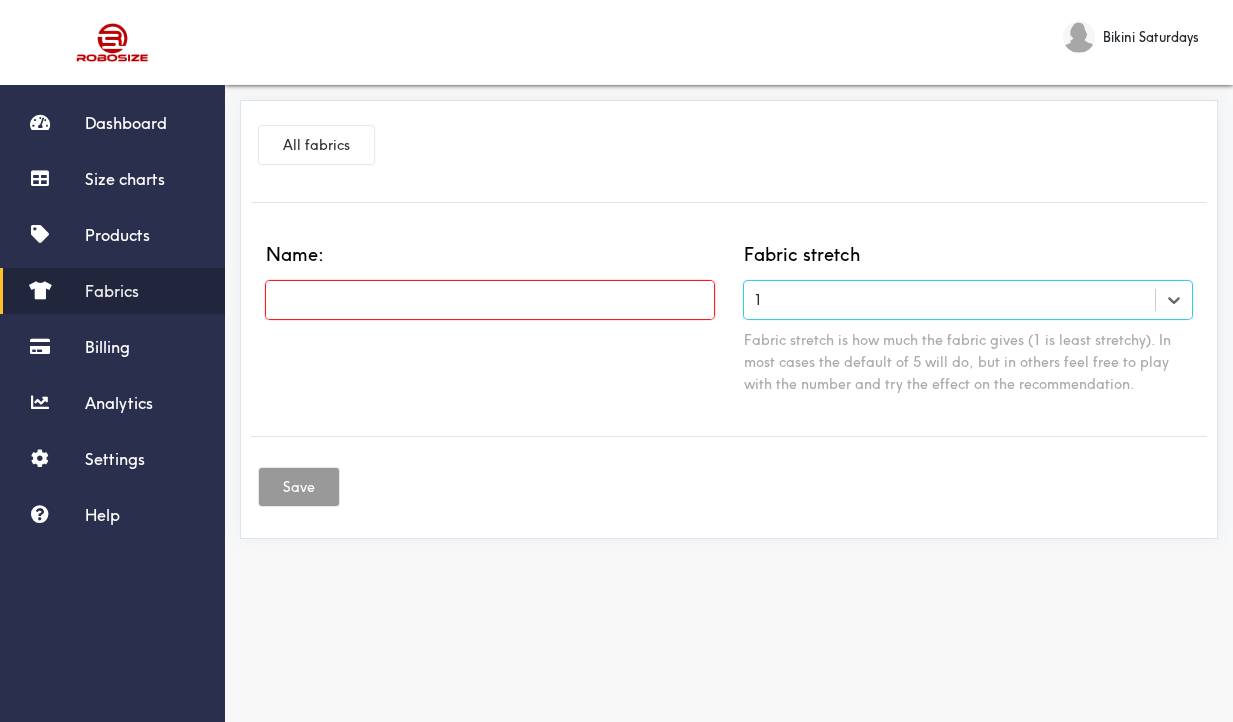 click at bounding box center (490, 300) 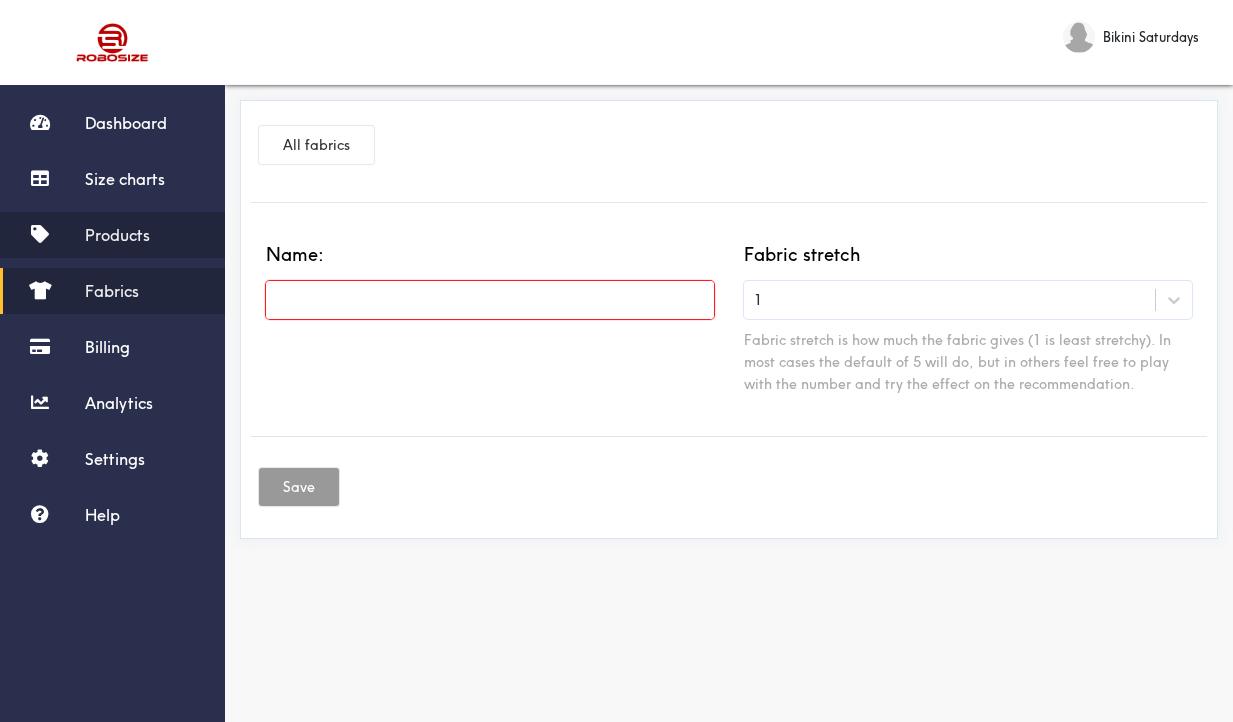 click on "Products" at bounding box center (117, 235) 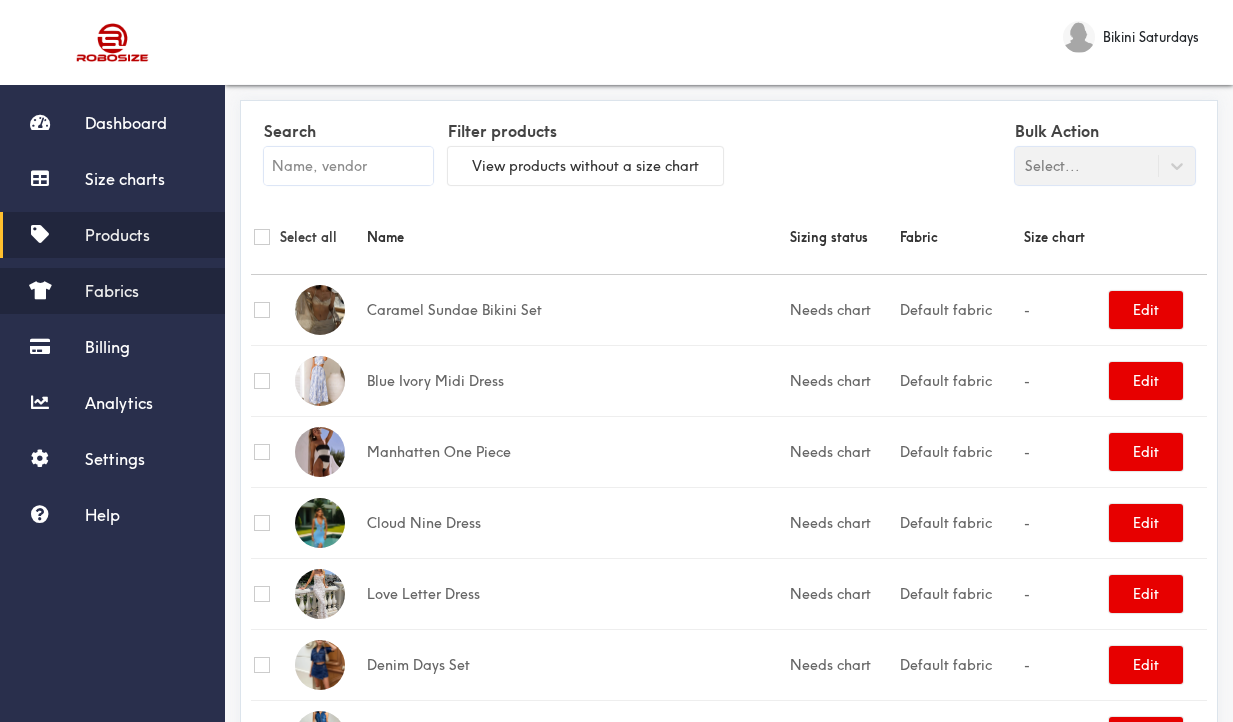 click on "Fabrics" at bounding box center [112, 291] 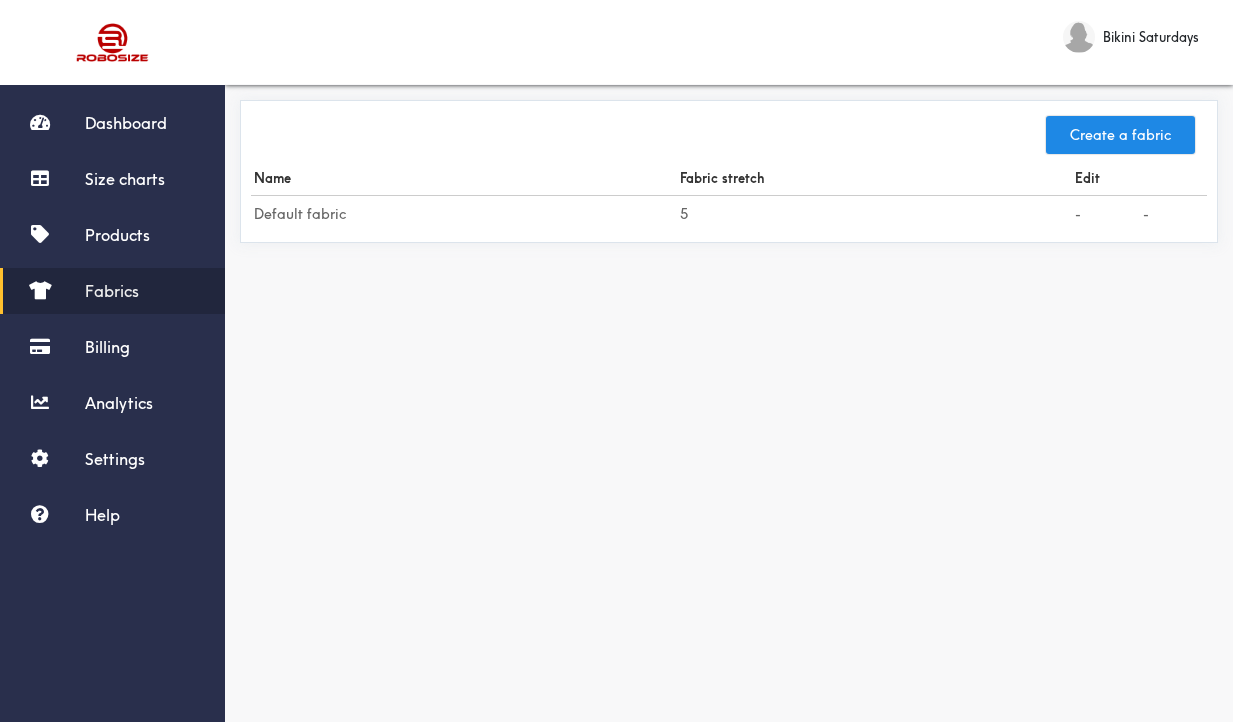 click on "Fabrics" at bounding box center [112, 291] 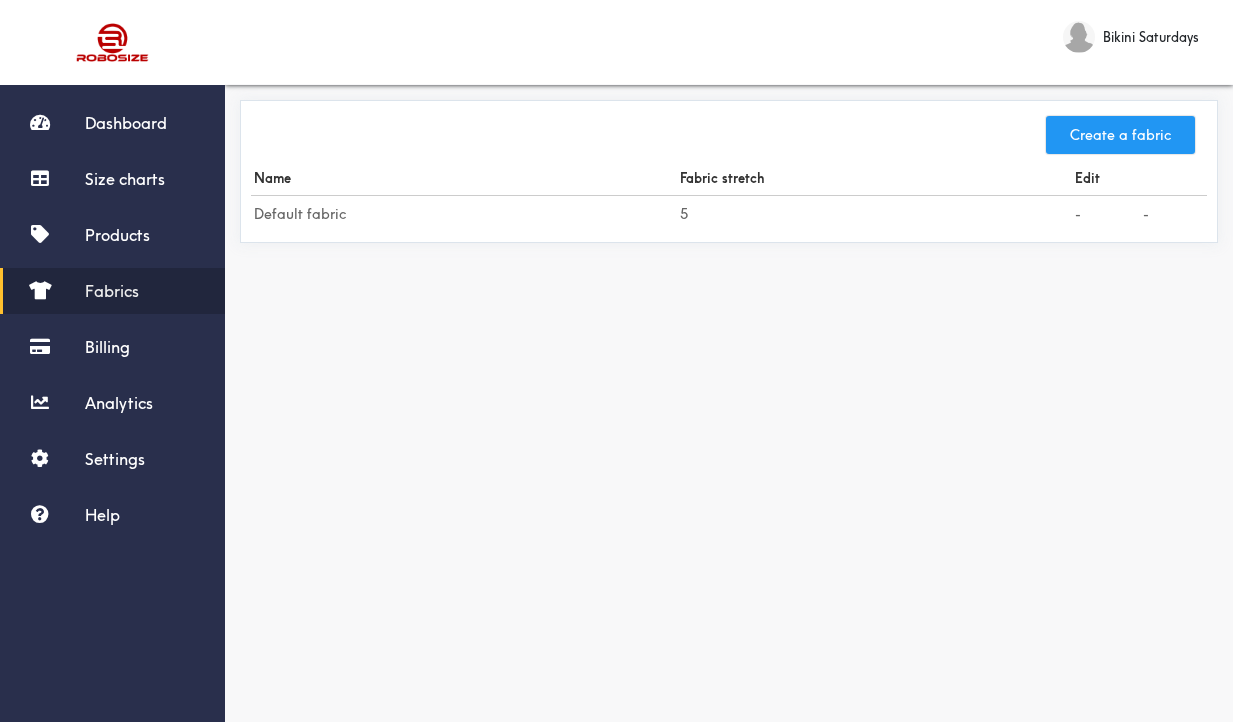 click on "Create a fabric" at bounding box center (1120, 135) 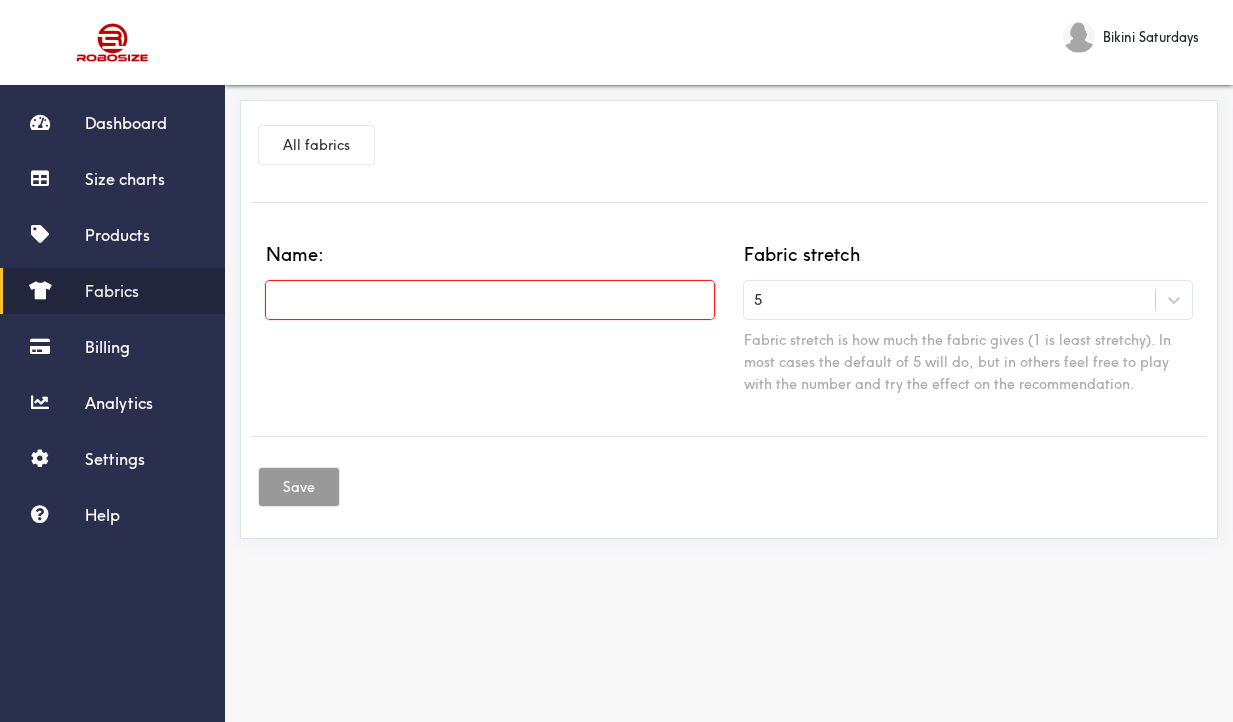click at bounding box center (490, 300) 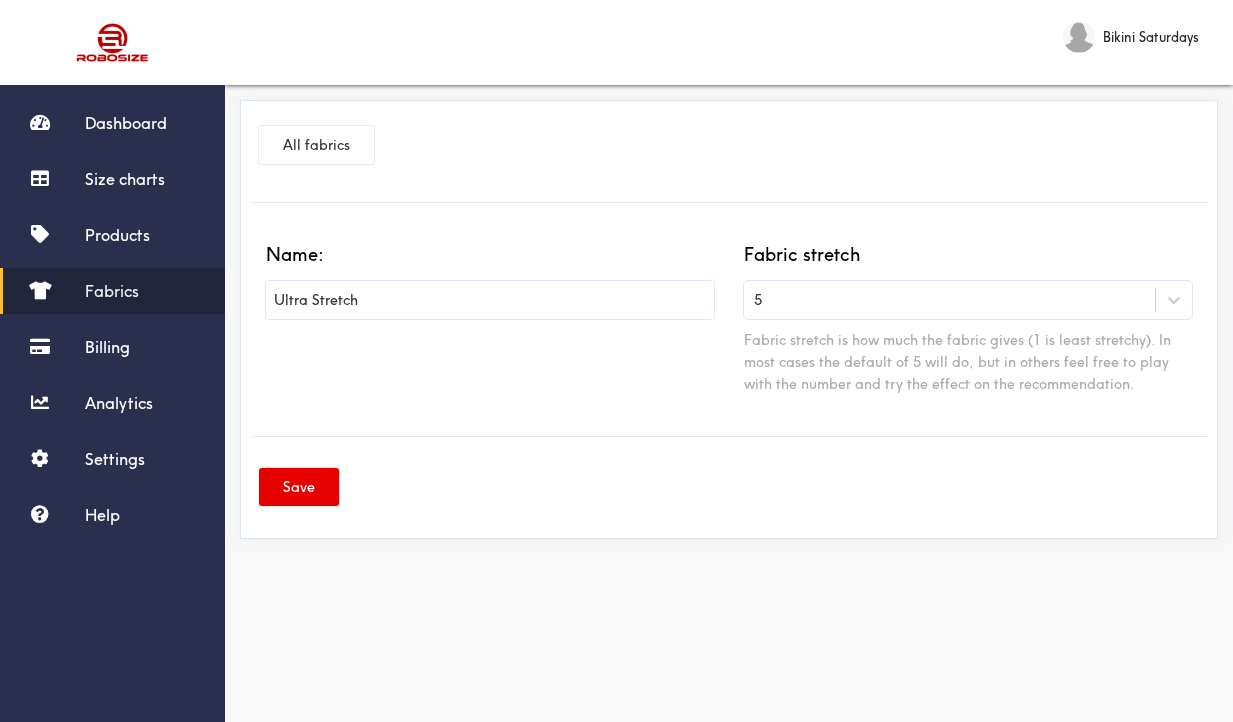 type on "Ultra Stretch" 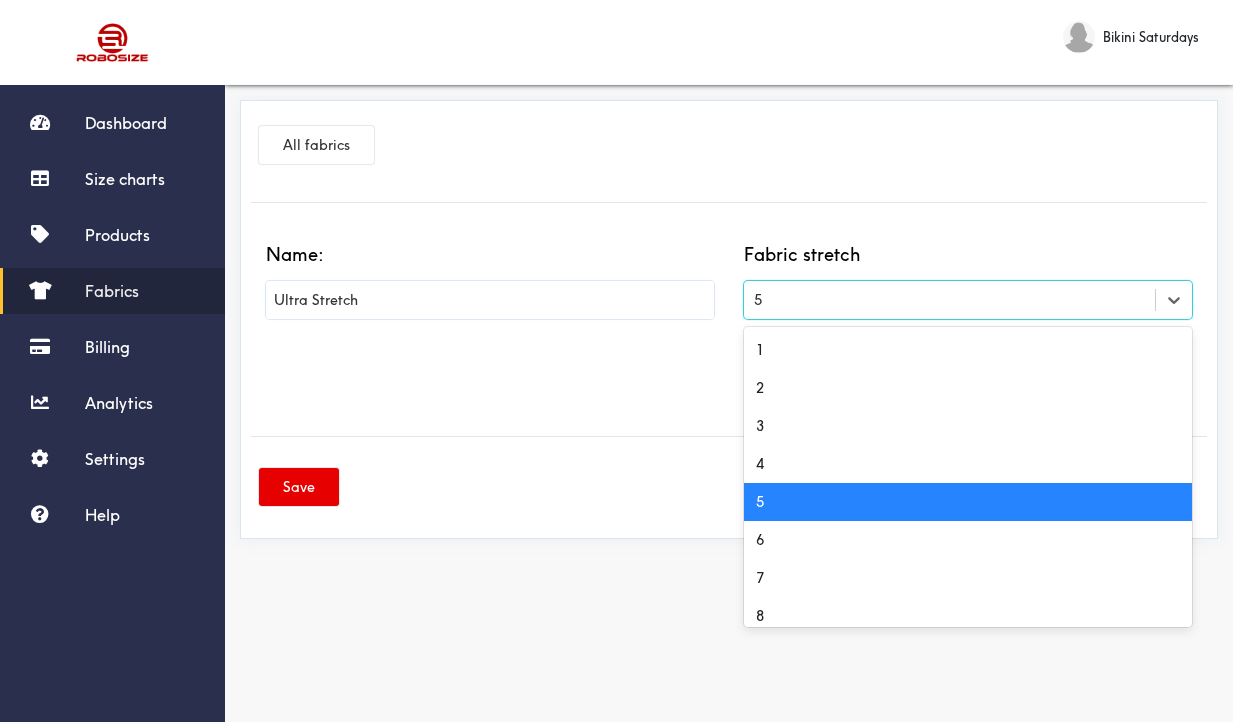 click on "5" at bounding box center [949, 300] 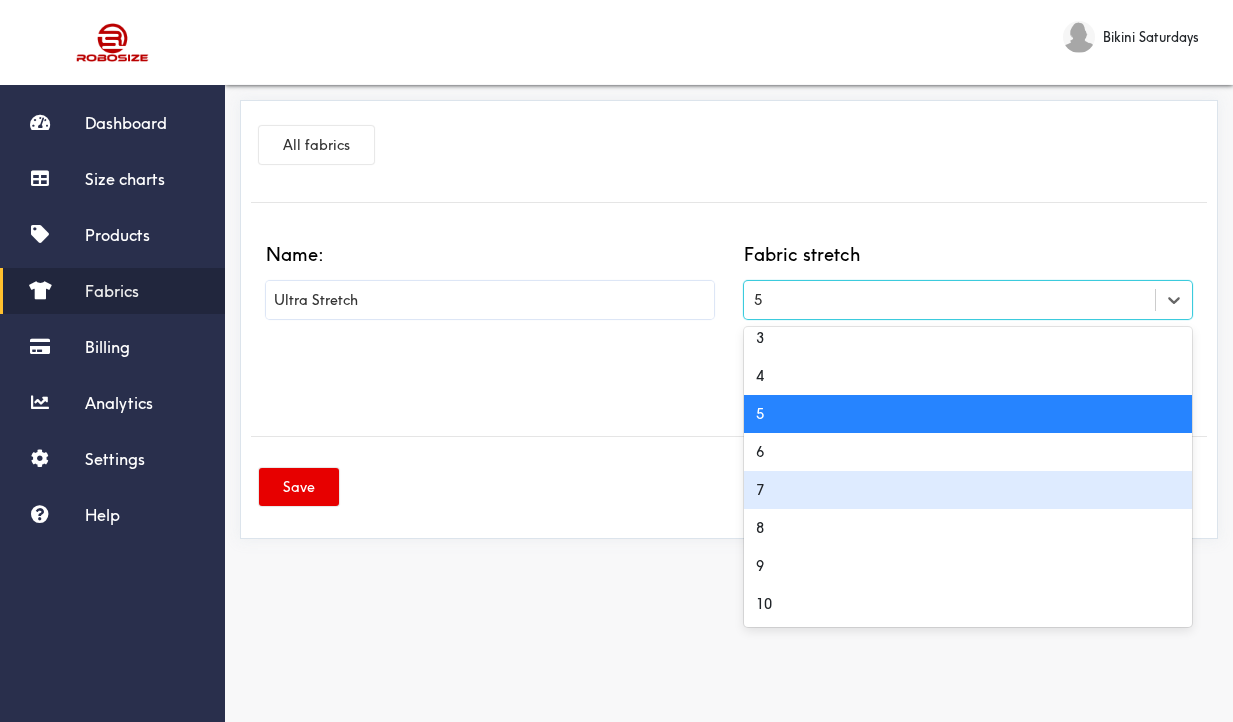 scroll, scrollTop: 88, scrollLeft: 0, axis: vertical 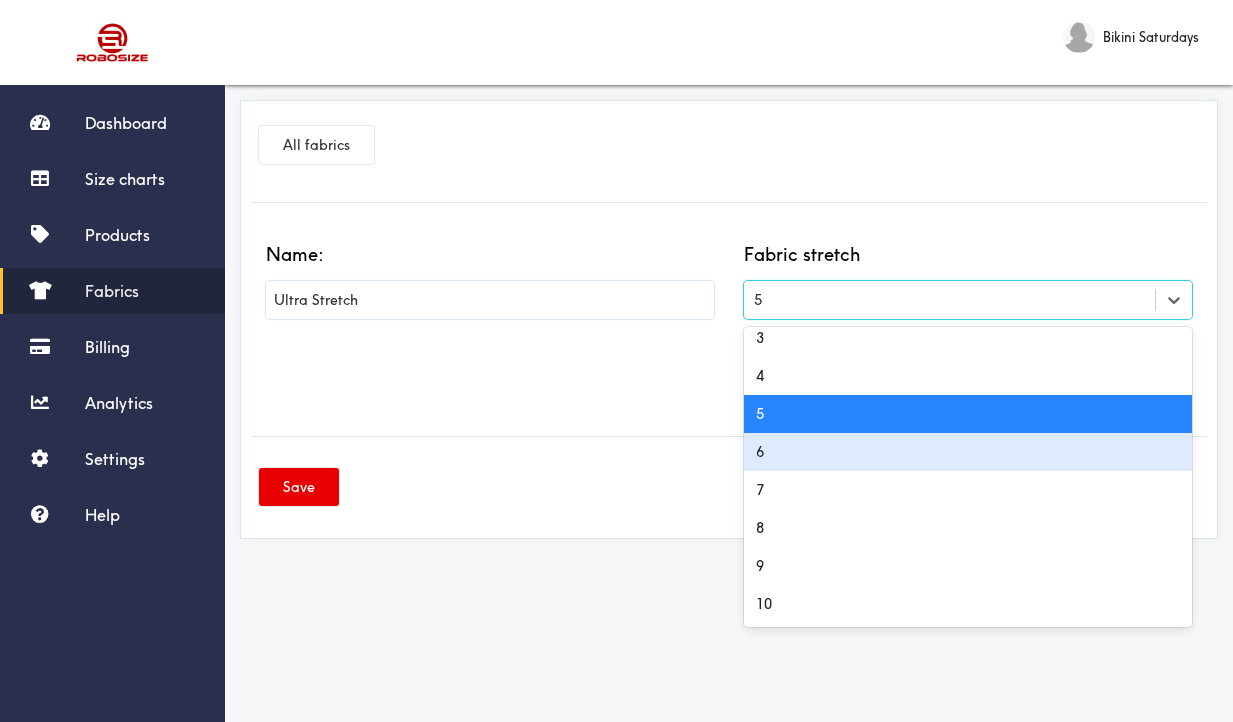 click on "Save" at bounding box center [729, 490] 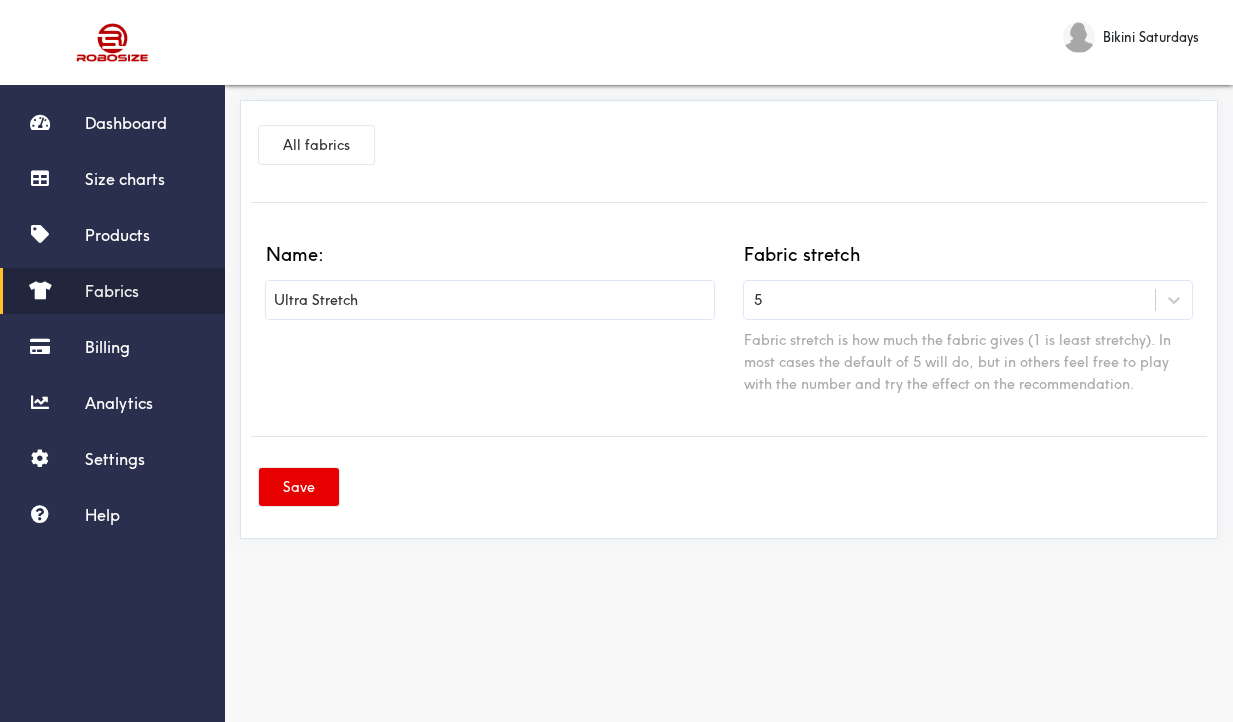click on "Ultra Stretch" at bounding box center (490, 300) 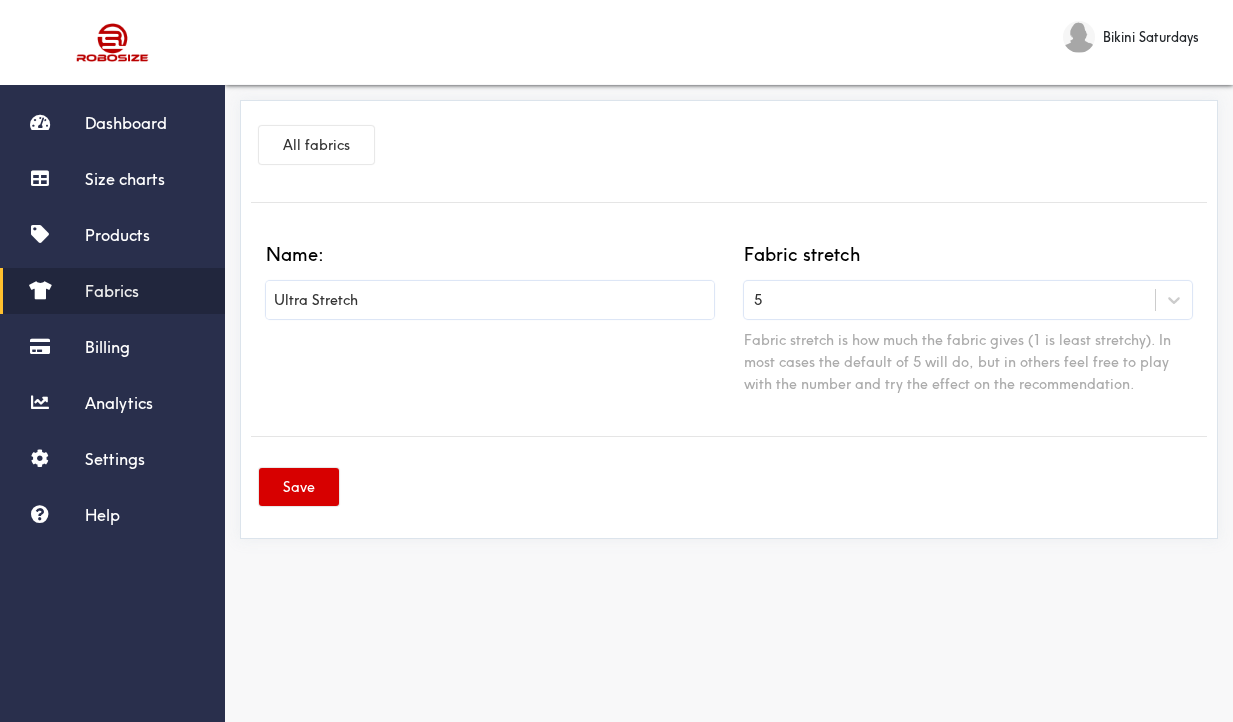 click on "Save" at bounding box center (299, 487) 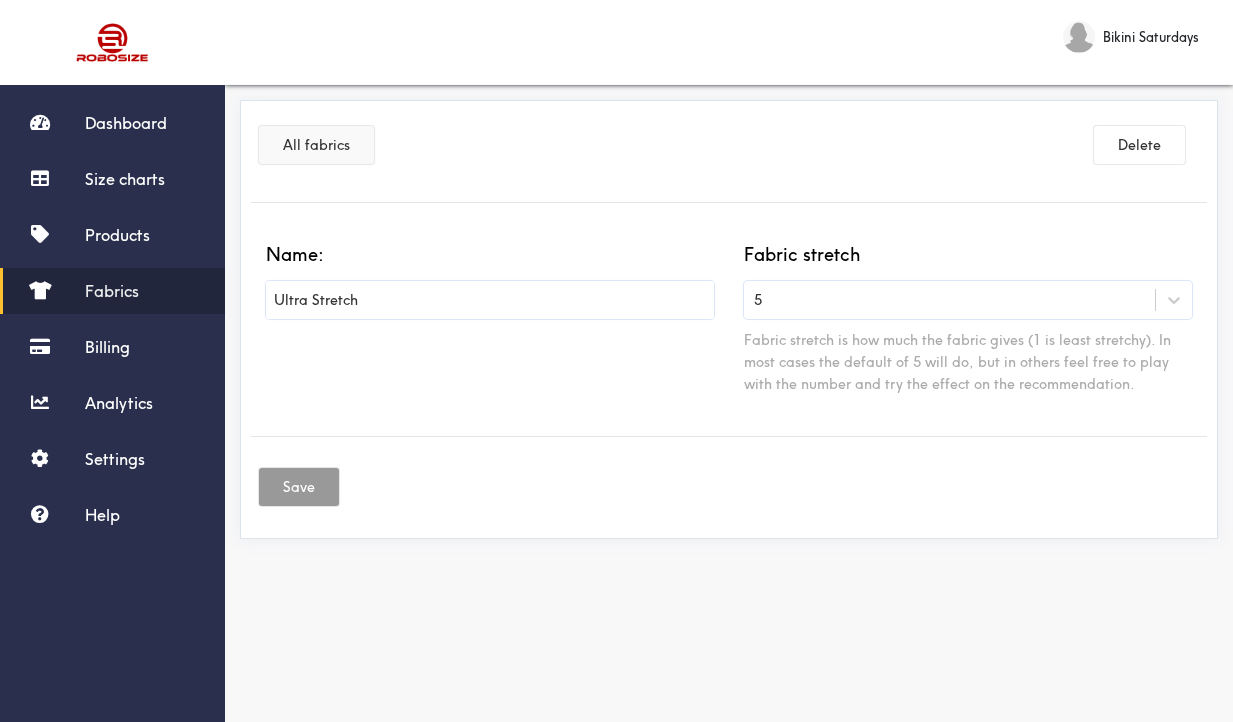 click on "All fabrics" at bounding box center (316, 145) 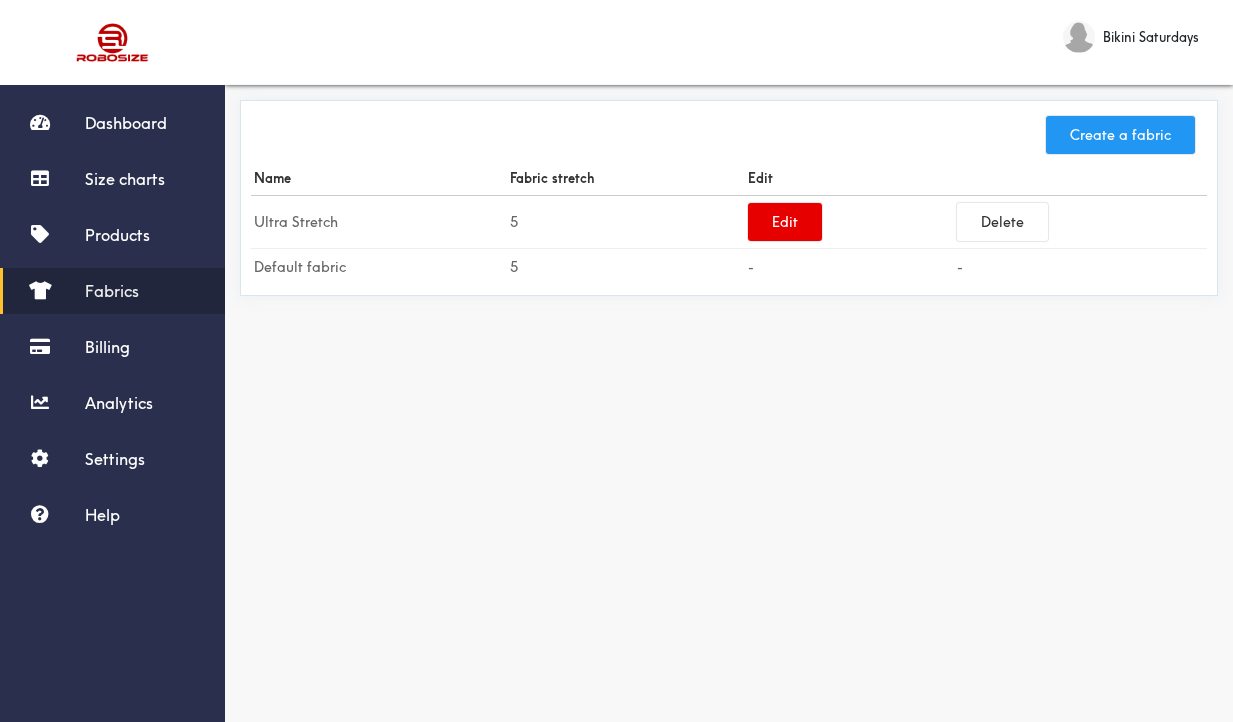 click on "Create a fabric" at bounding box center [1120, 135] 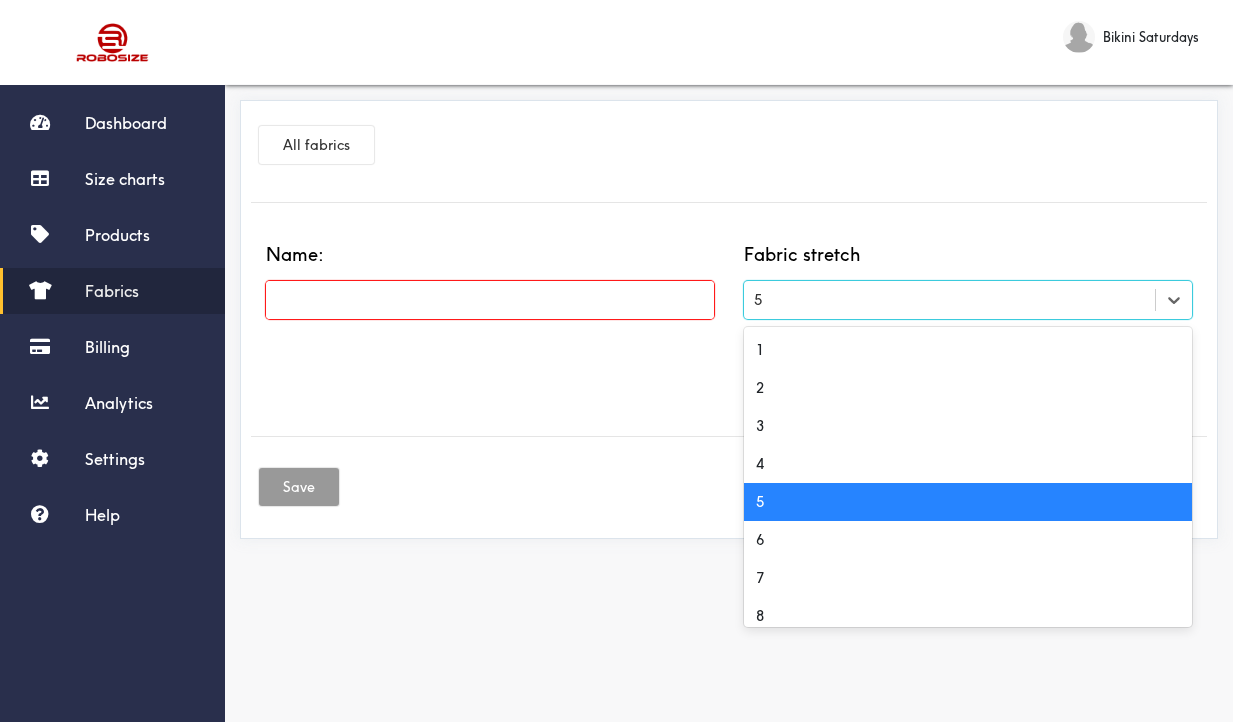 click on "5" at bounding box center (949, 300) 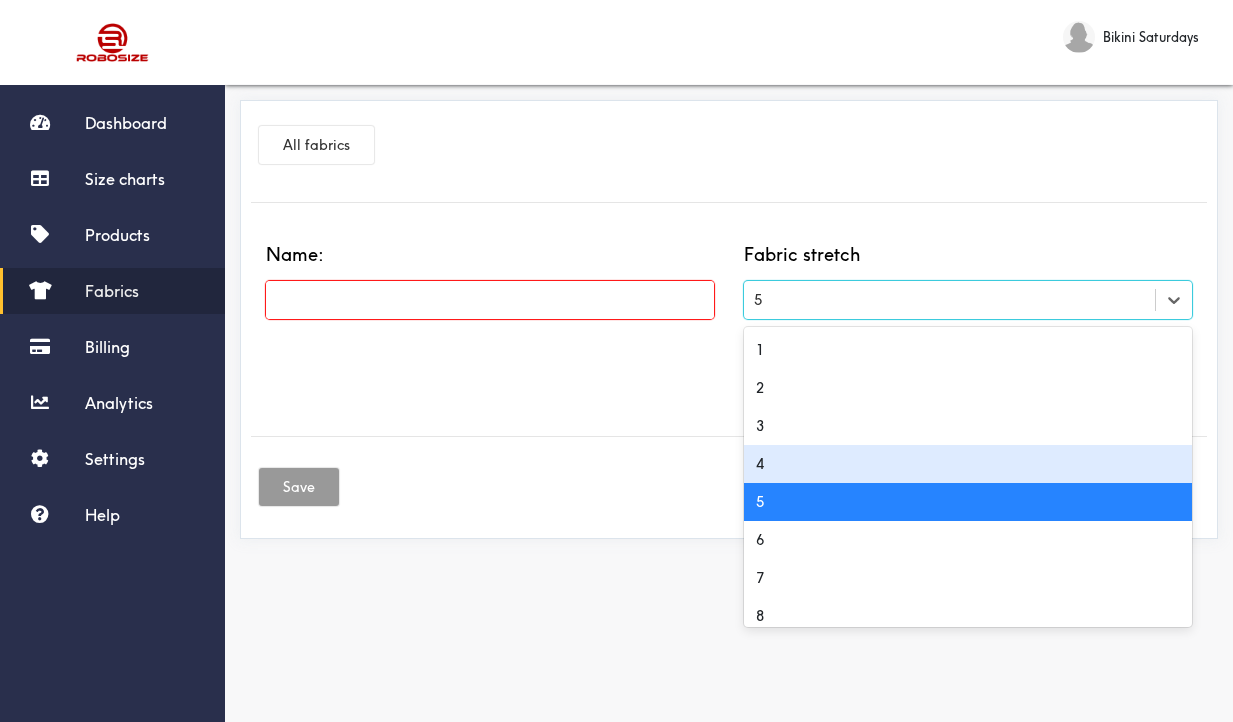 click on "4" at bounding box center (968, 464) 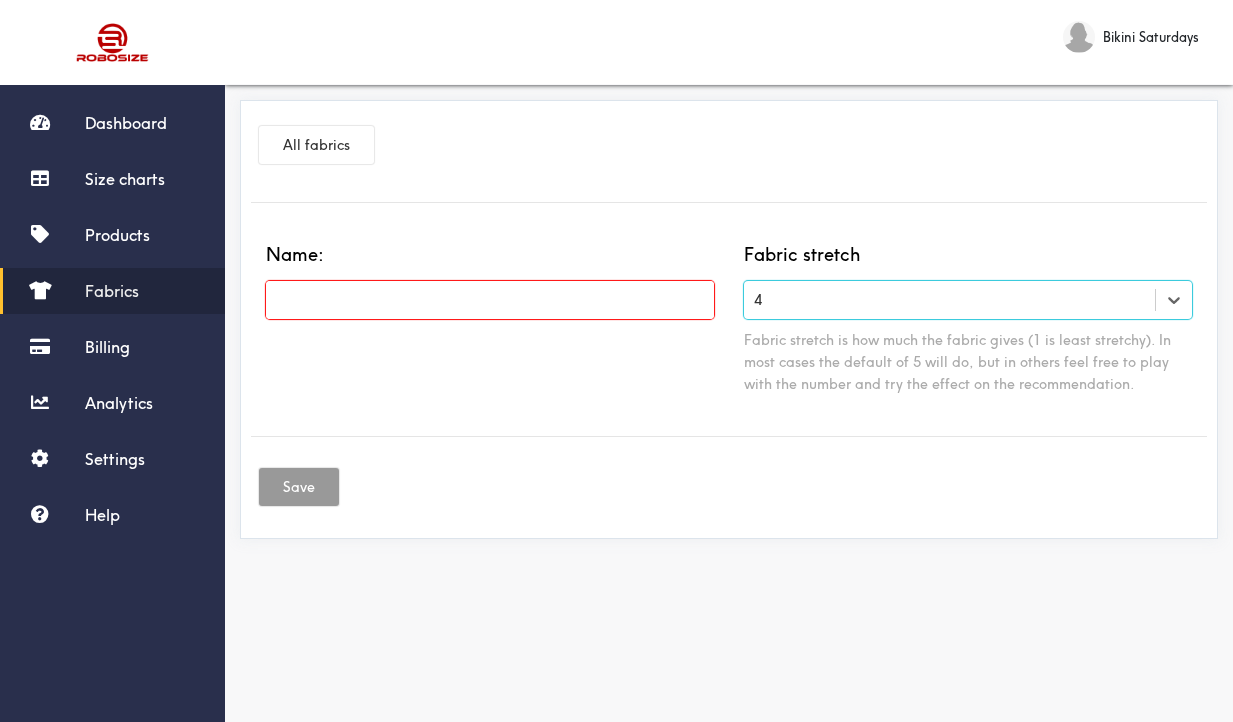 click at bounding box center (490, 300) 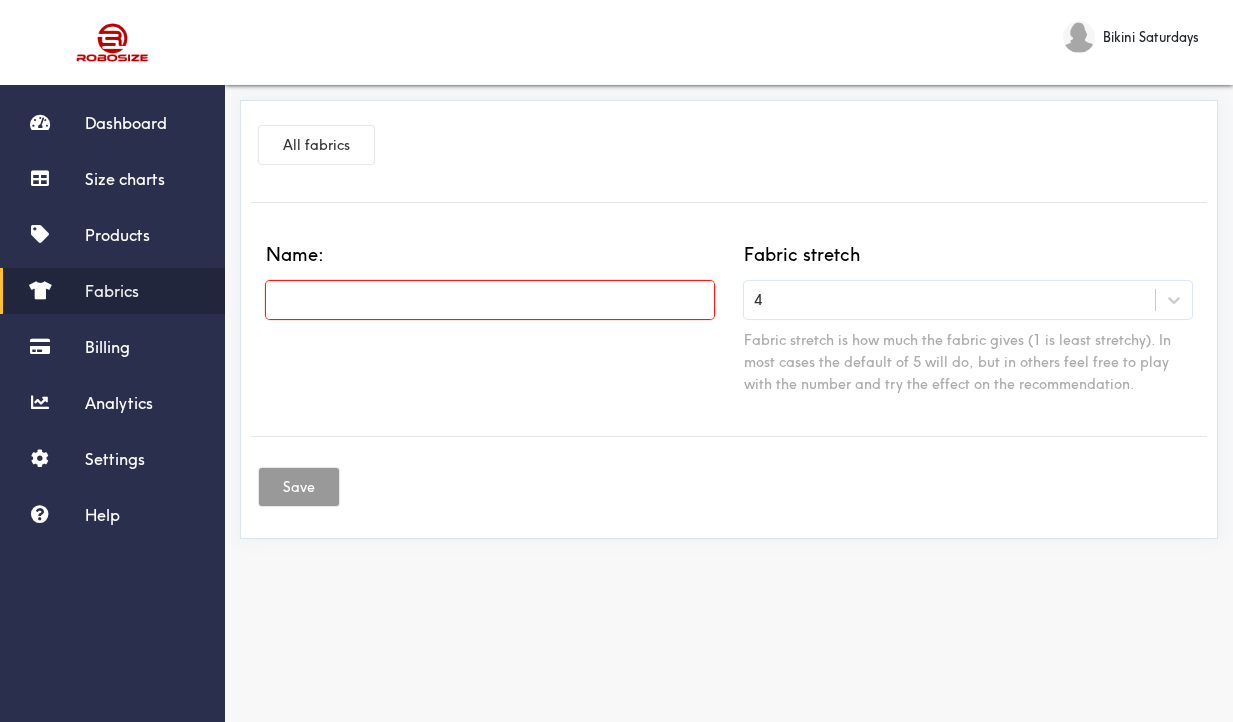 paste on "Stretch Sculpt" 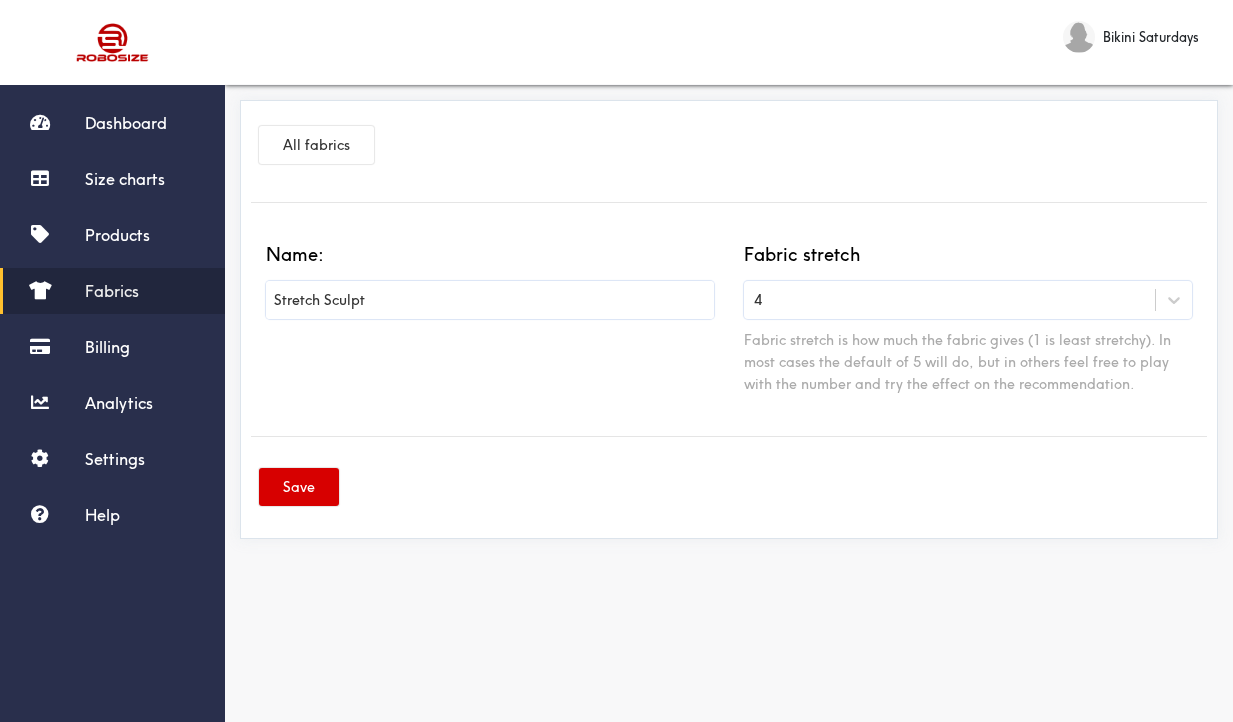 type on "Stretch Sculpt" 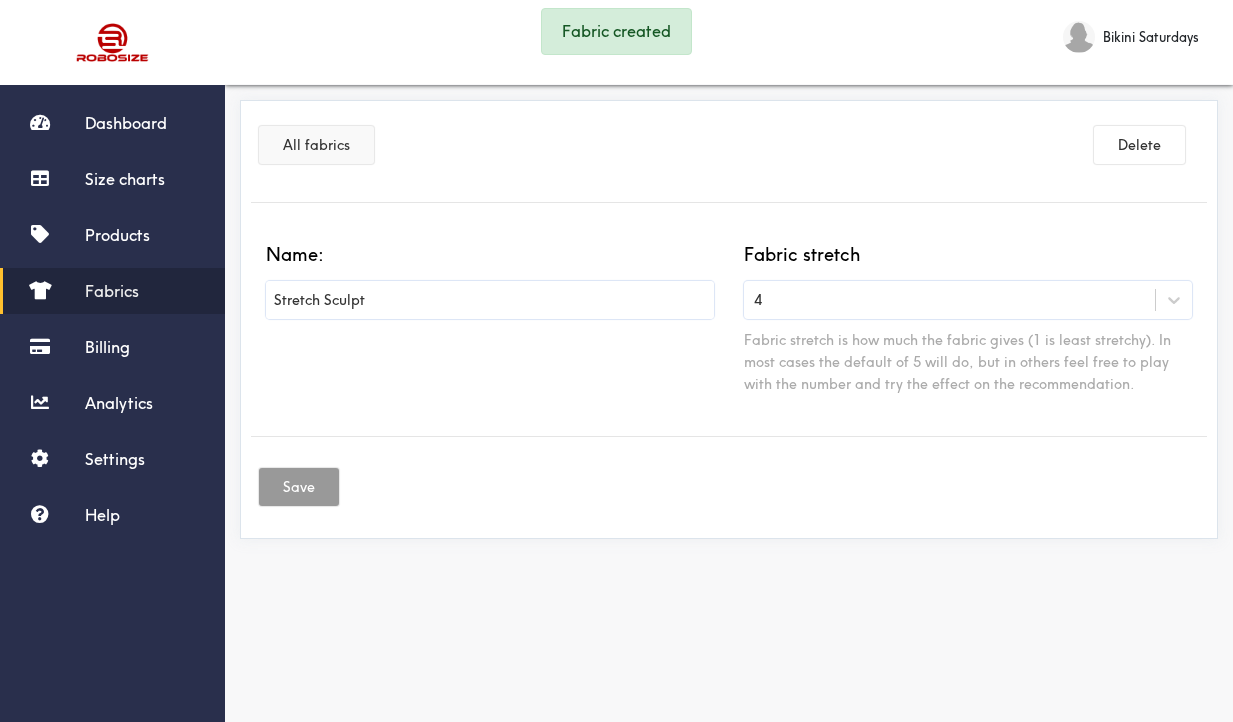 click on "All fabrics" at bounding box center (316, 145) 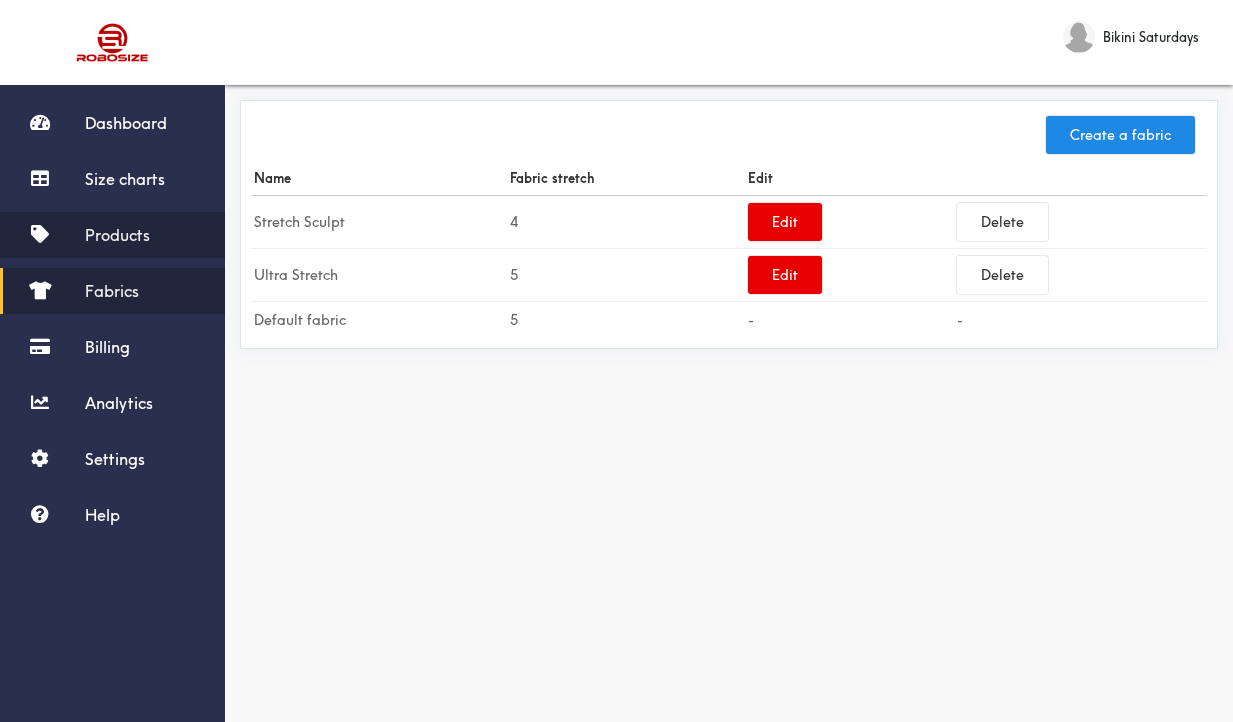 click on "Products" at bounding box center (117, 235) 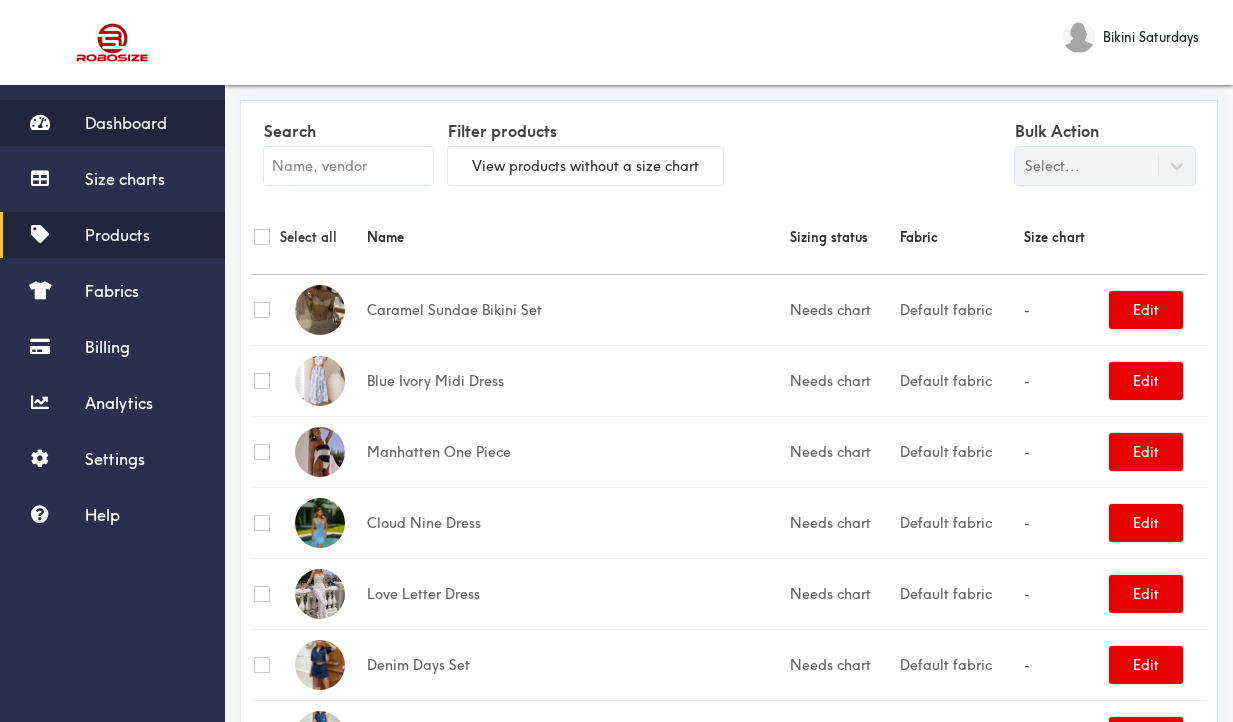 click on "Dashboard" at bounding box center [126, 123] 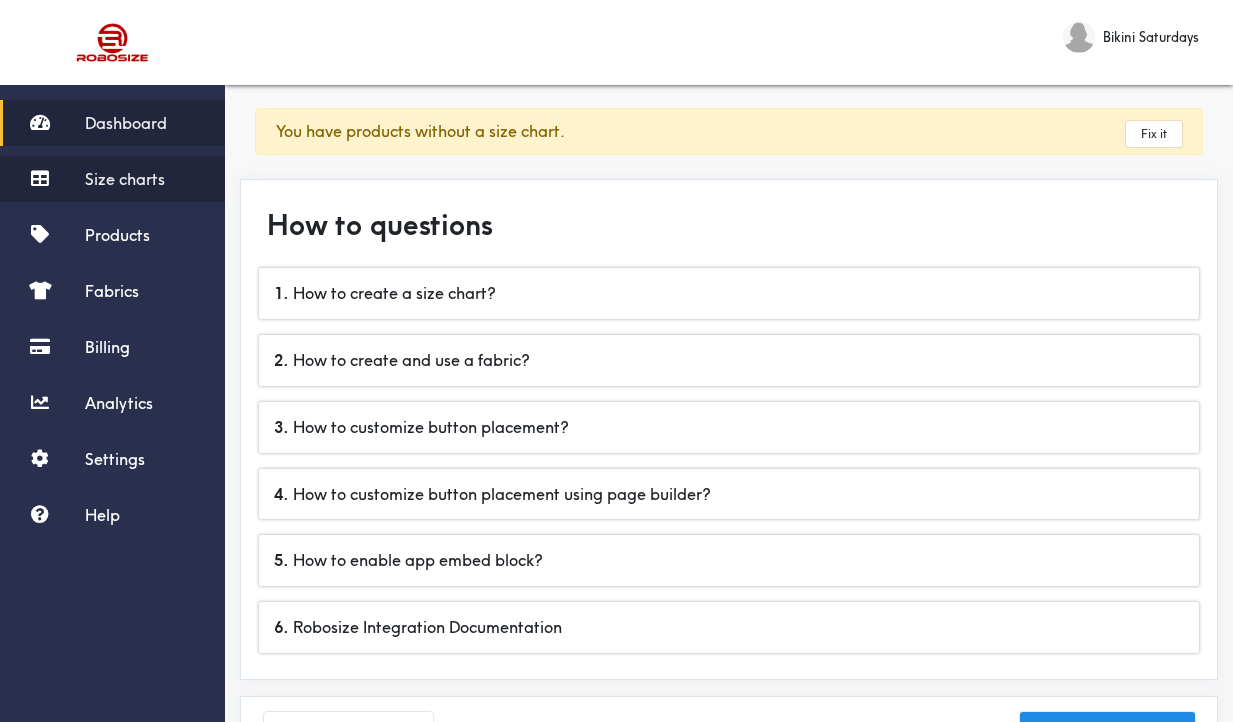 click on "Size charts" at bounding box center [112, 179] 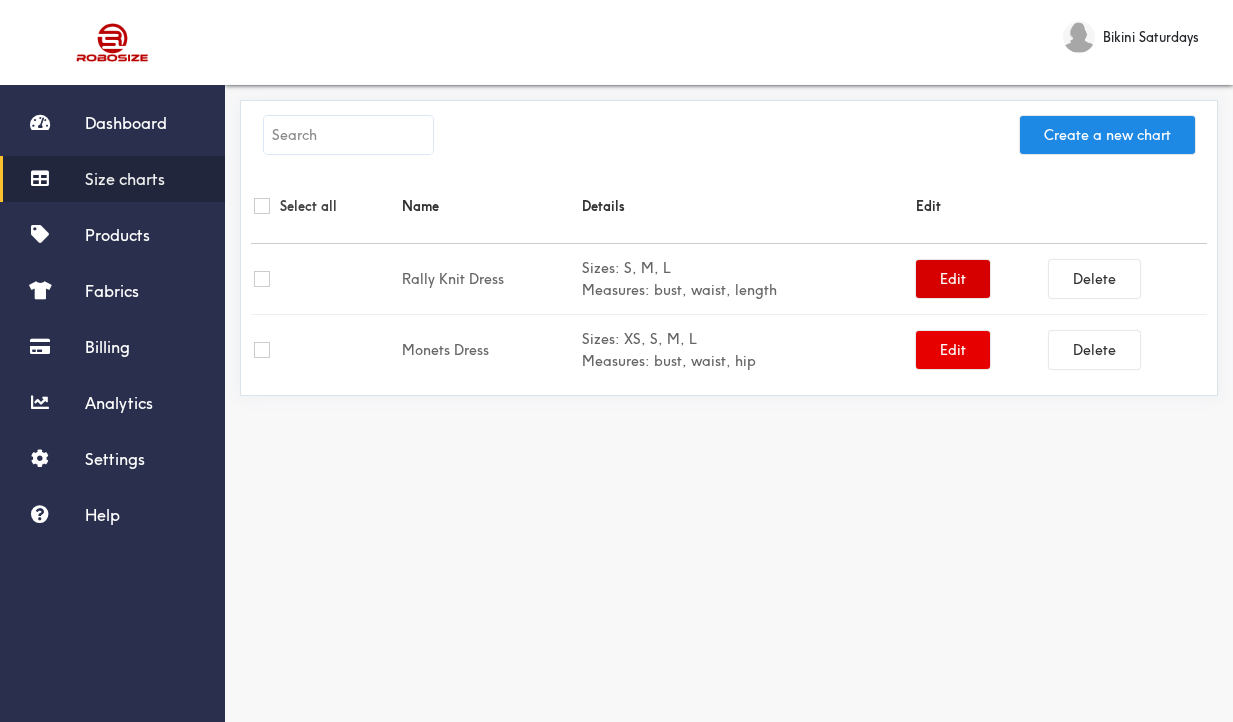 click on "Edit" at bounding box center [953, 279] 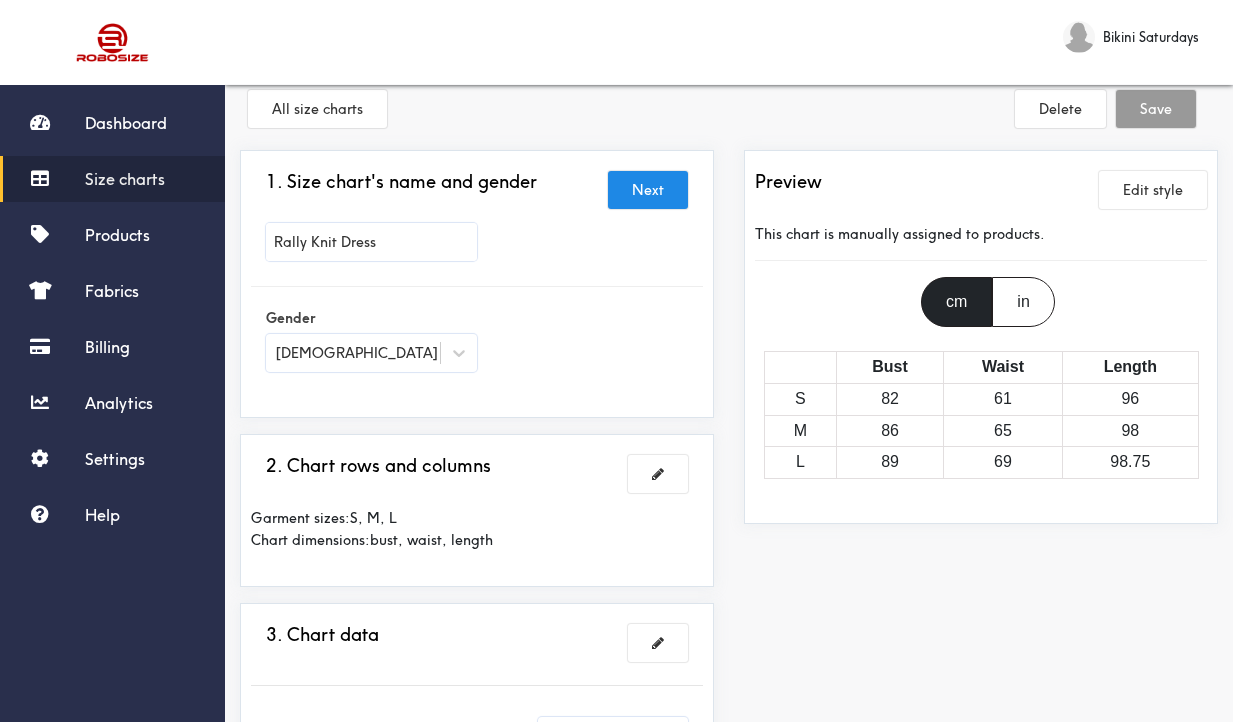 scroll, scrollTop: 0, scrollLeft: 0, axis: both 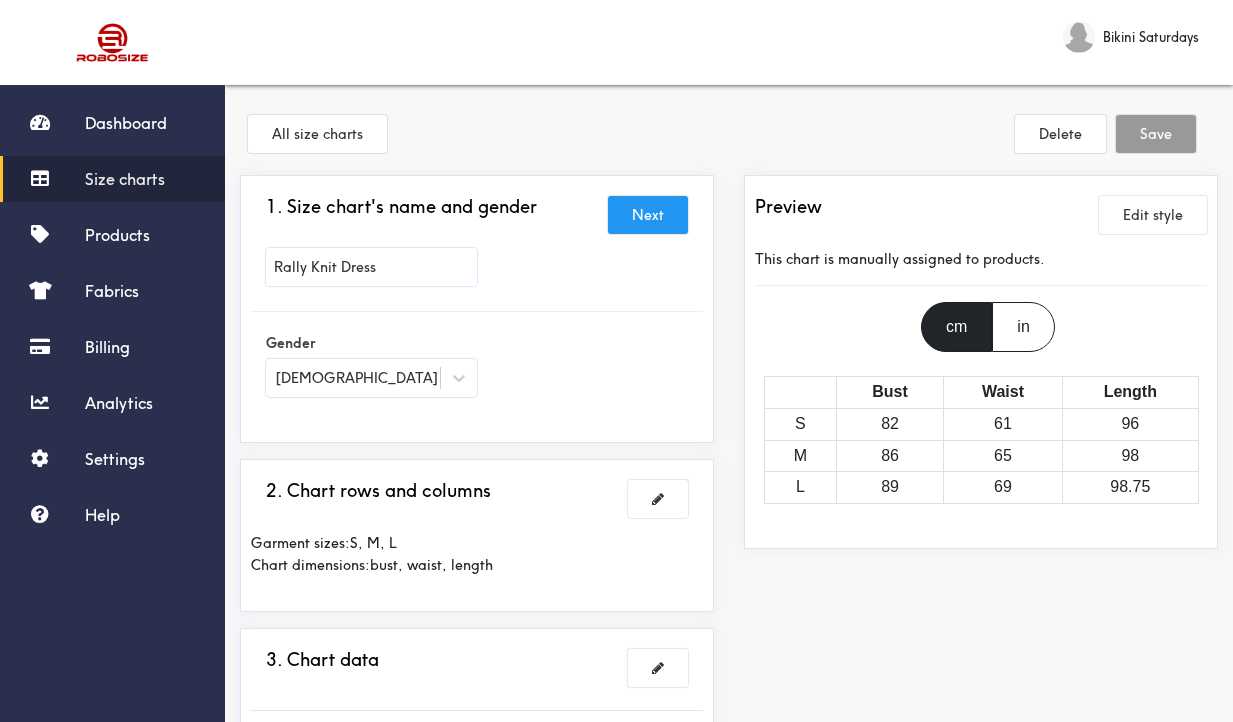 click on "Next" at bounding box center [648, 215] 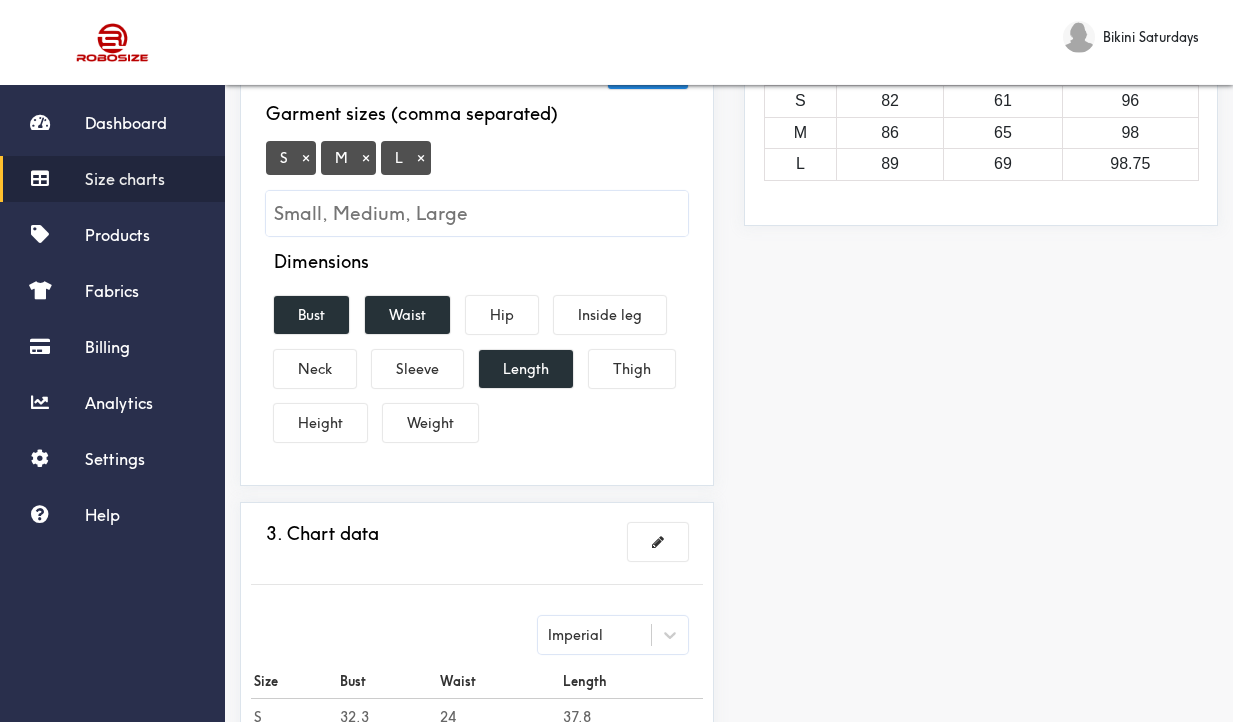 scroll, scrollTop: 0, scrollLeft: 0, axis: both 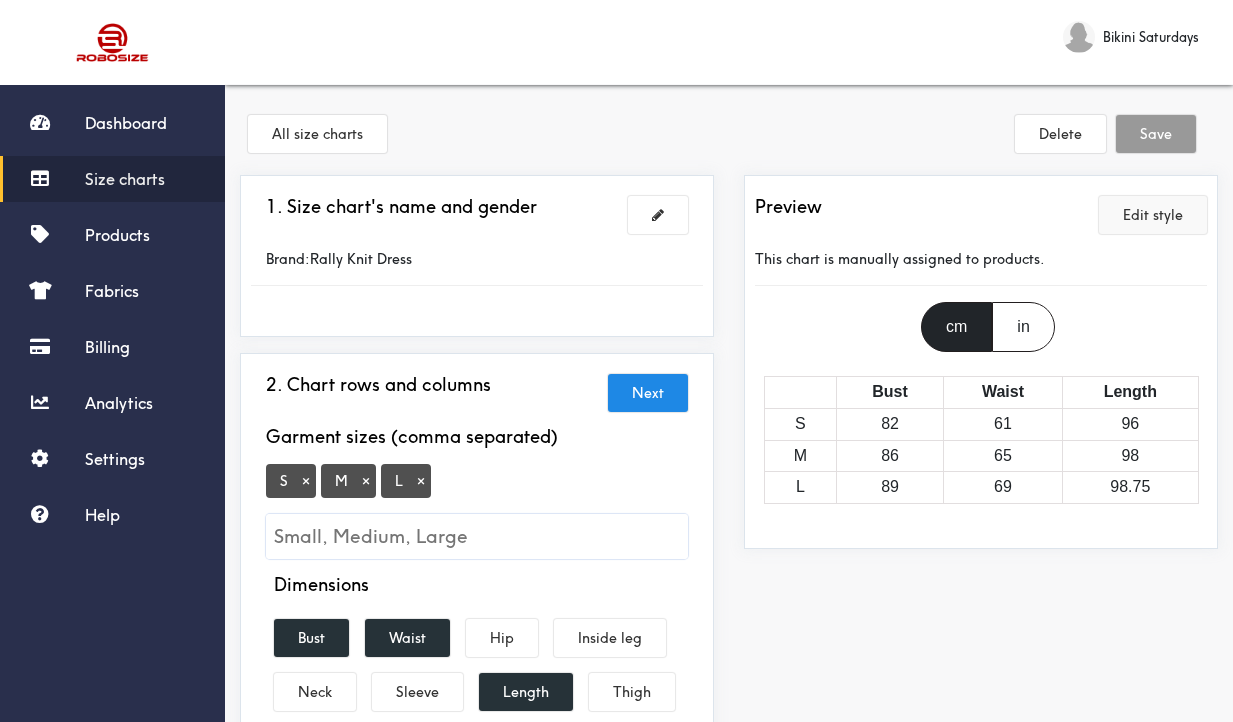 click on "Edit style" at bounding box center (1153, 215) 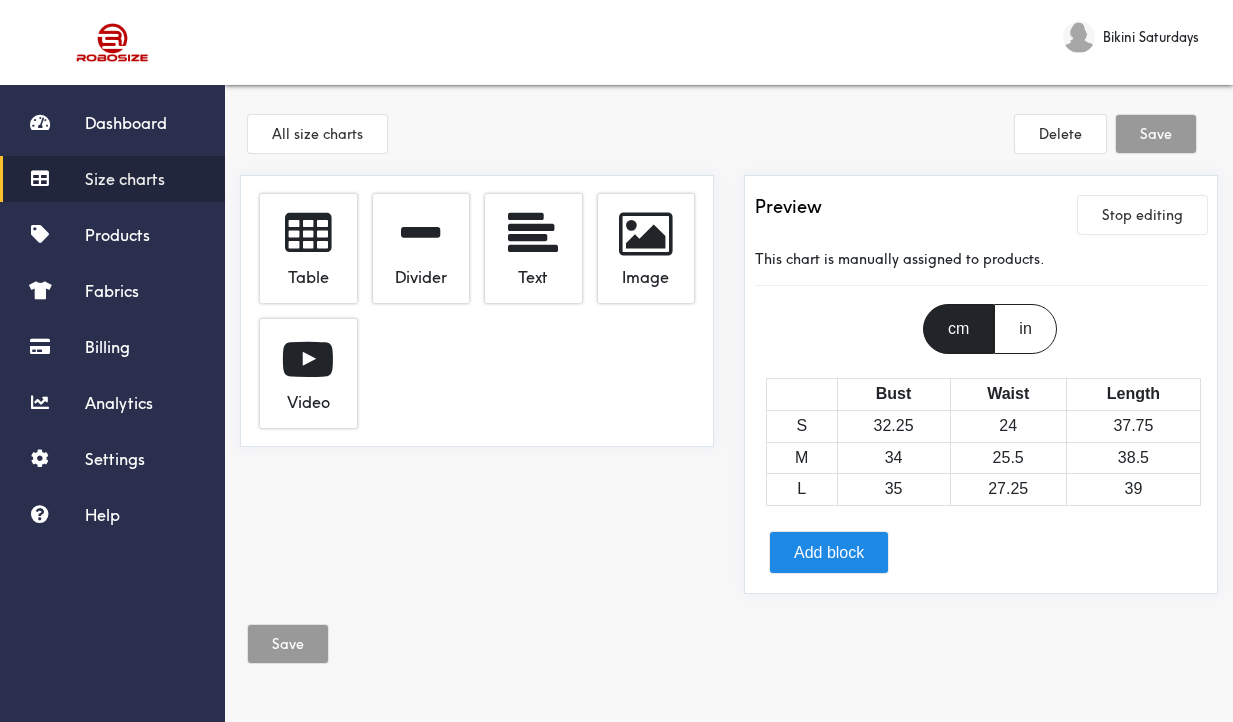 click on "All size charts Delete Save" at bounding box center [729, 137] 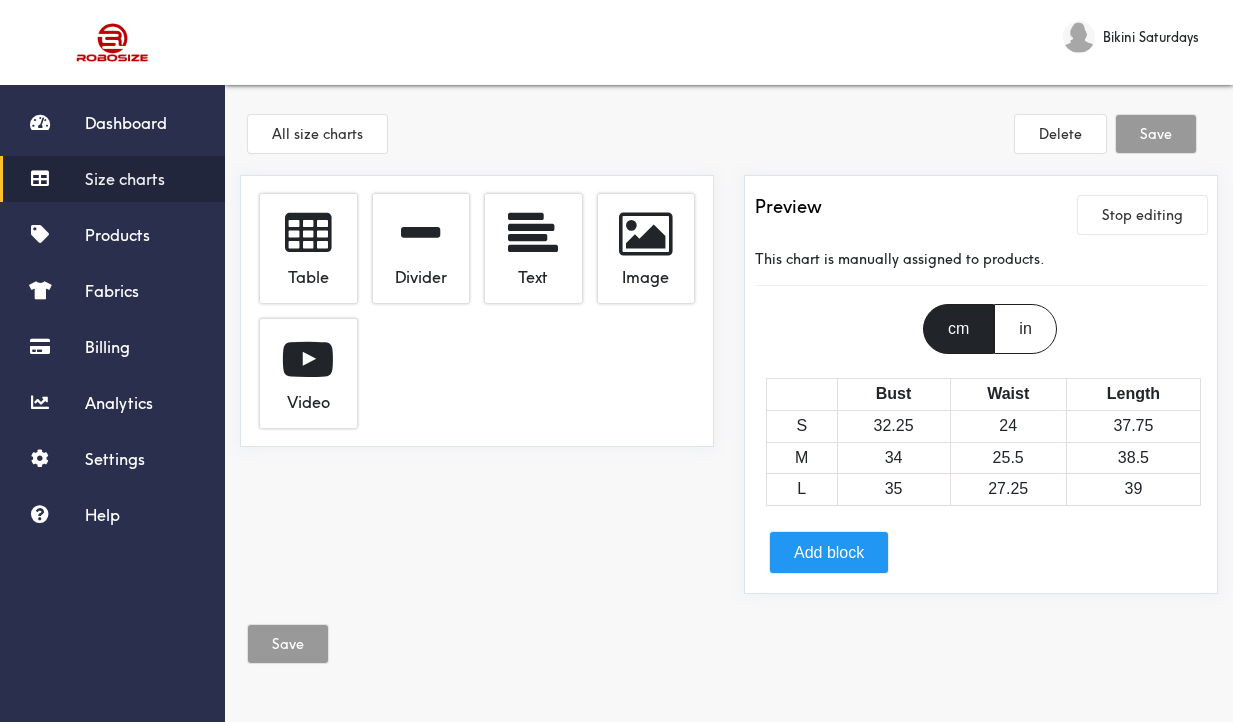 click on "Add block" at bounding box center [829, 552] 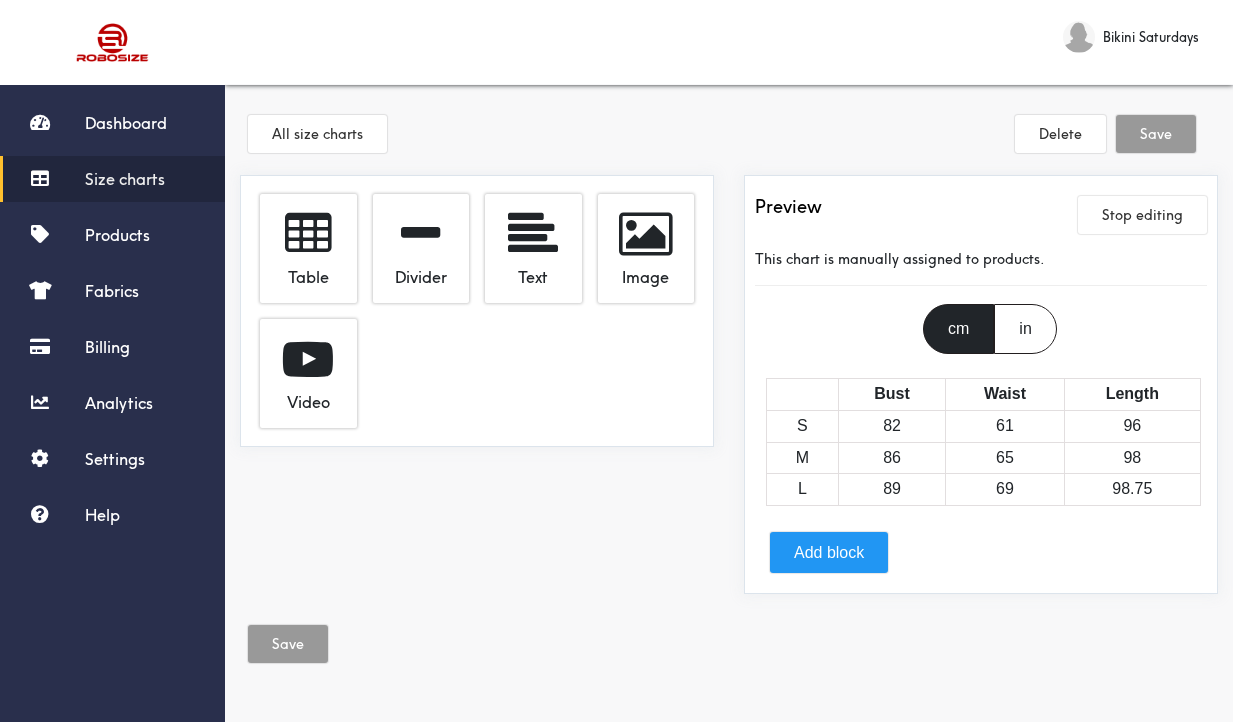 click on "Add block" at bounding box center [829, 552] 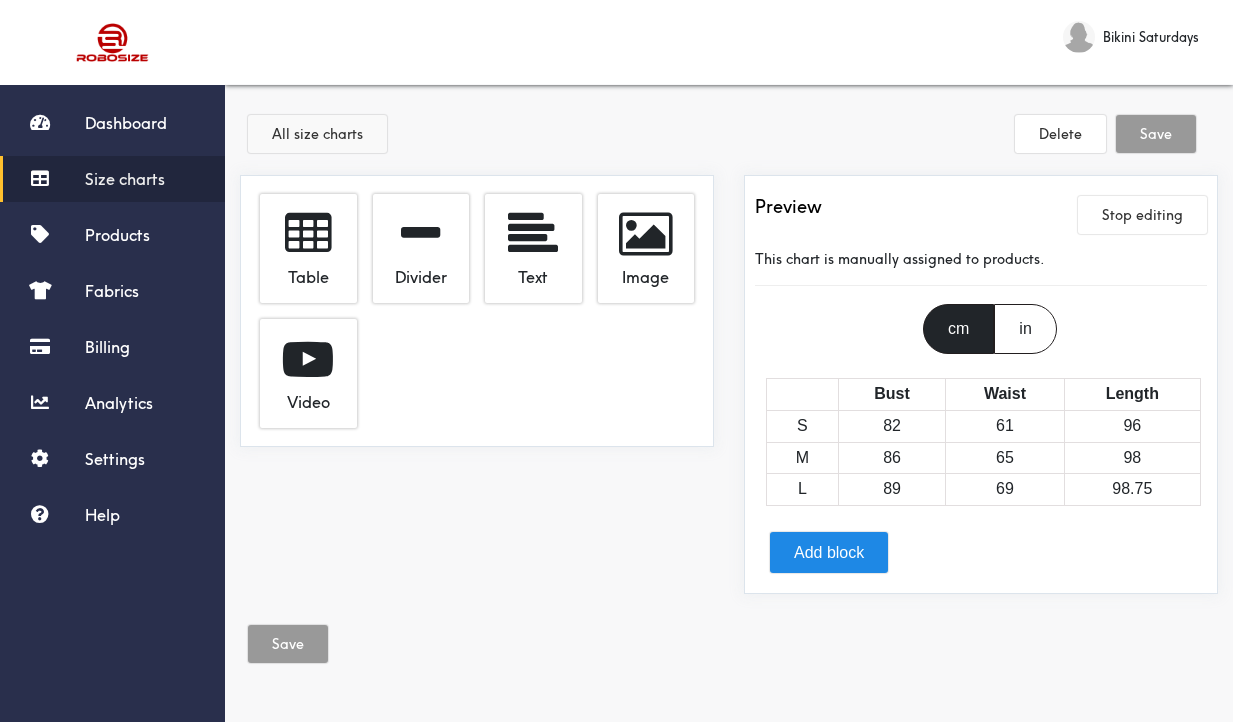 click on "All size charts" at bounding box center [317, 134] 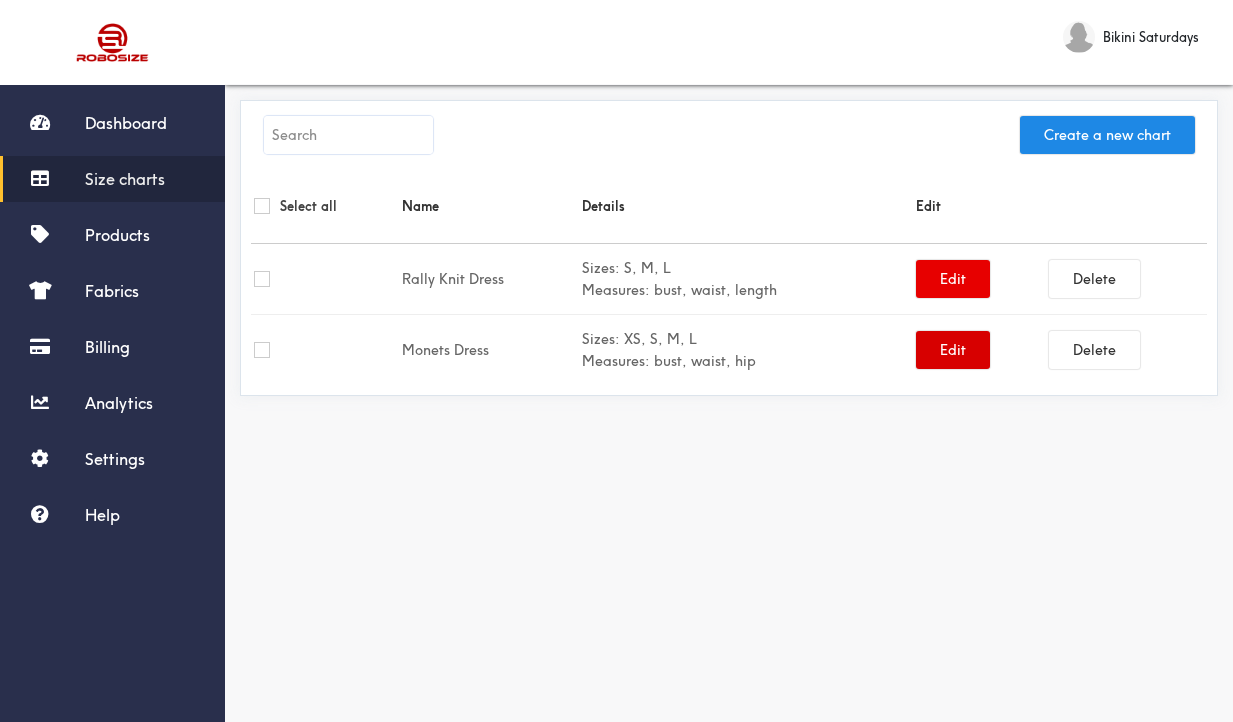 click on "Edit" at bounding box center [953, 350] 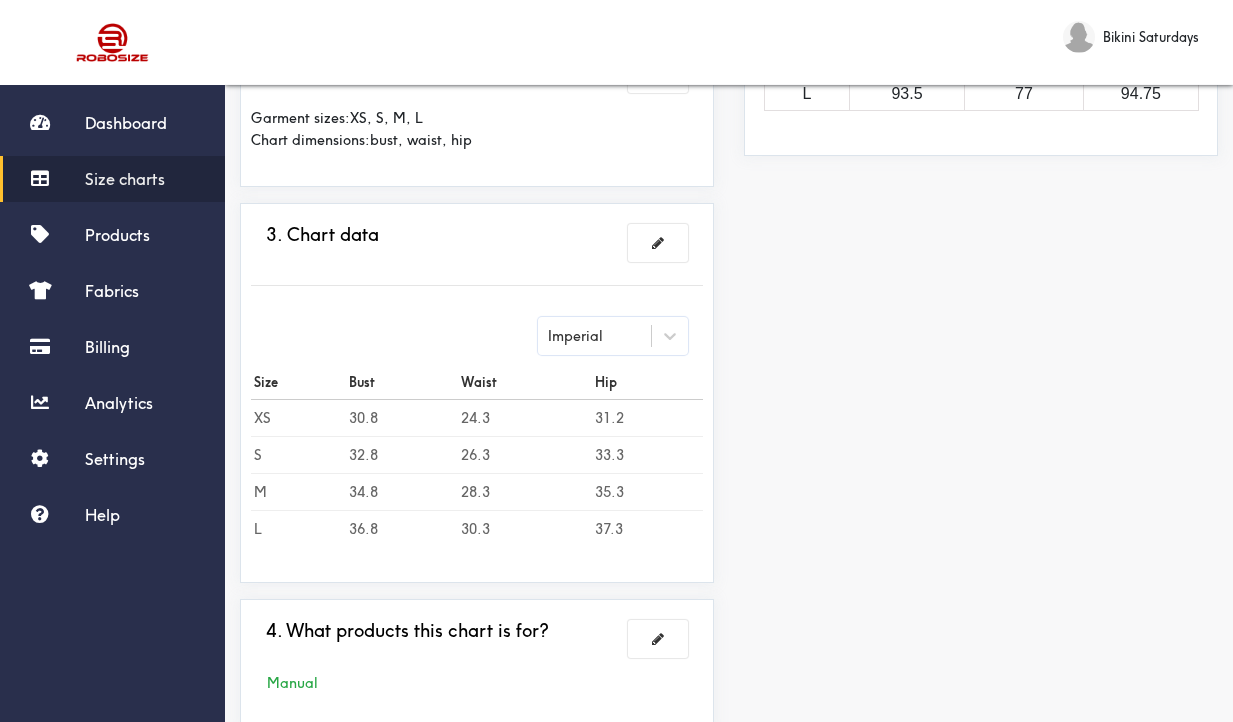 scroll, scrollTop: 549, scrollLeft: 0, axis: vertical 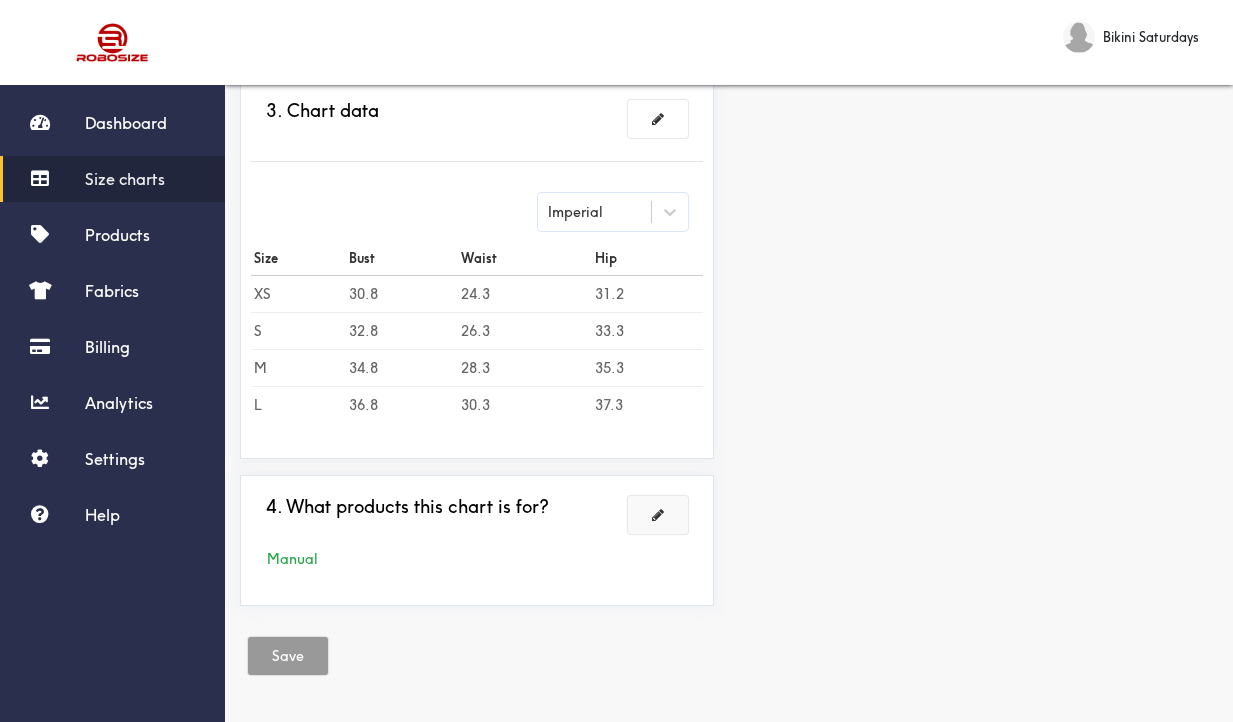 click at bounding box center [658, 515] 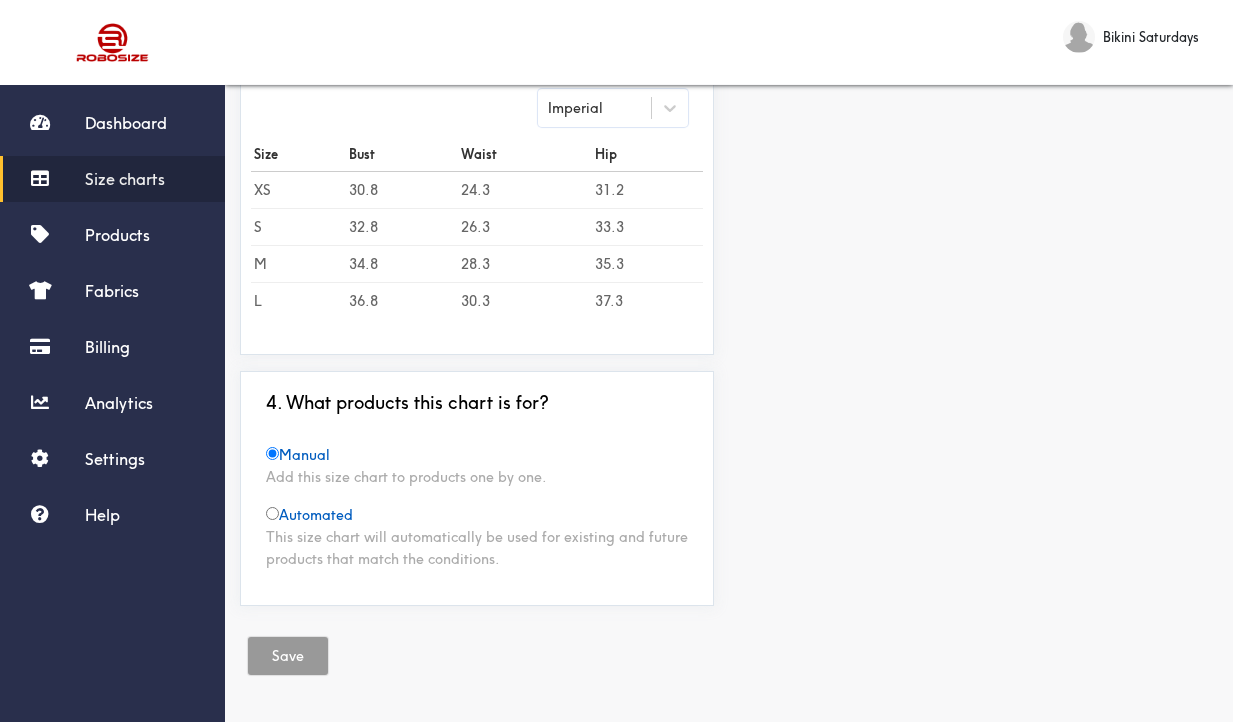 click on "Preview Edit style This chart is manually assigned to products. cm in Bust Waist Hip XS 78.25 61.75 79.25 S 83.25 66.75 84.5 M 88.5 72 89.75 L 93.5 77 94.75" at bounding box center [981, 125] 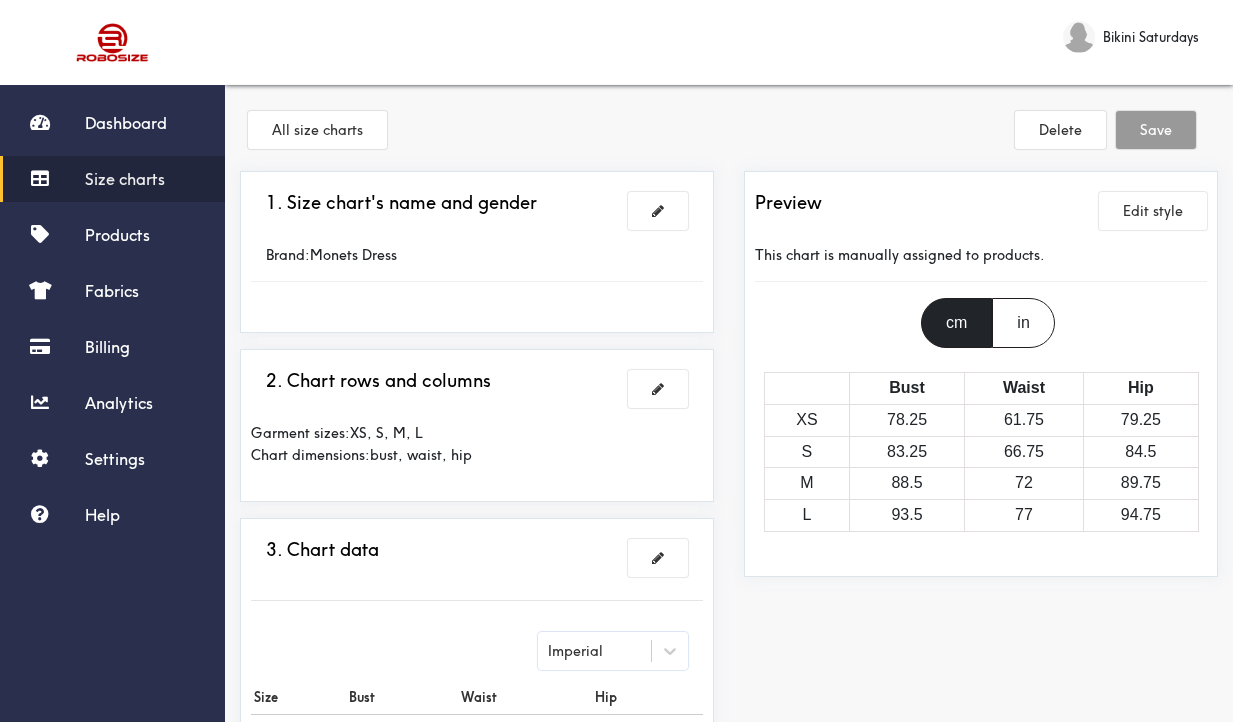 scroll, scrollTop: 0, scrollLeft: 0, axis: both 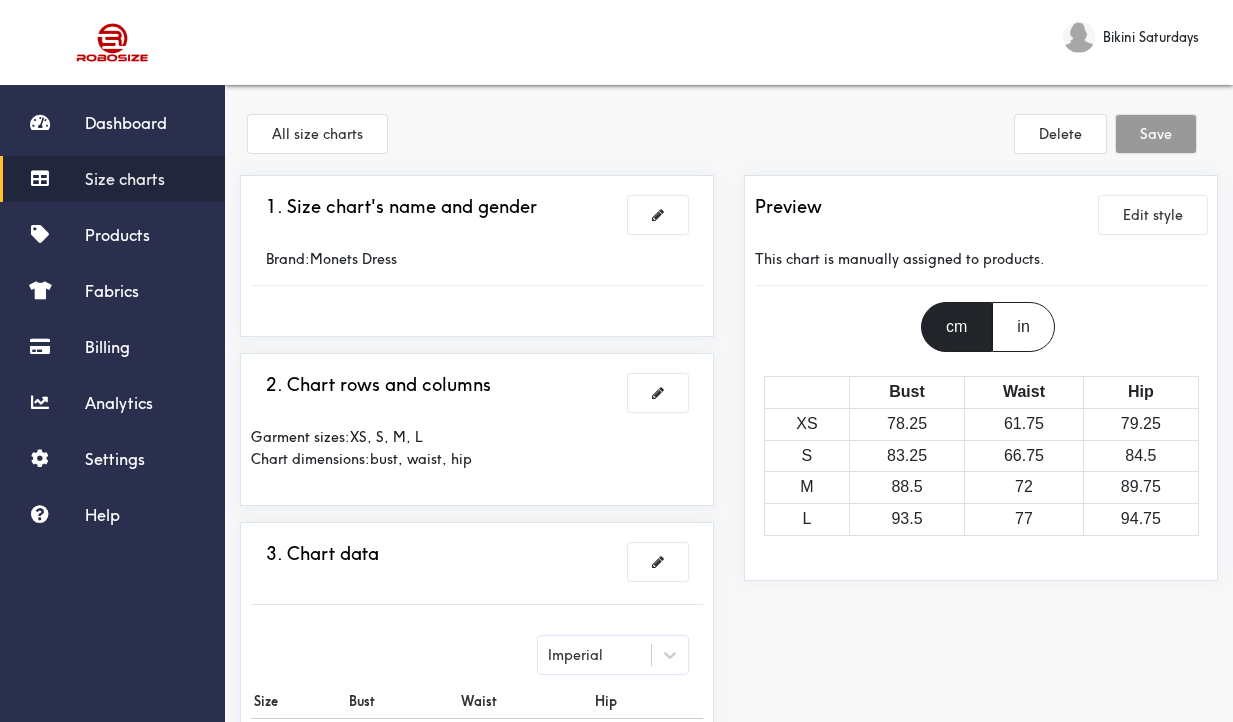 click on "All size charts Delete Save" at bounding box center [729, 137] 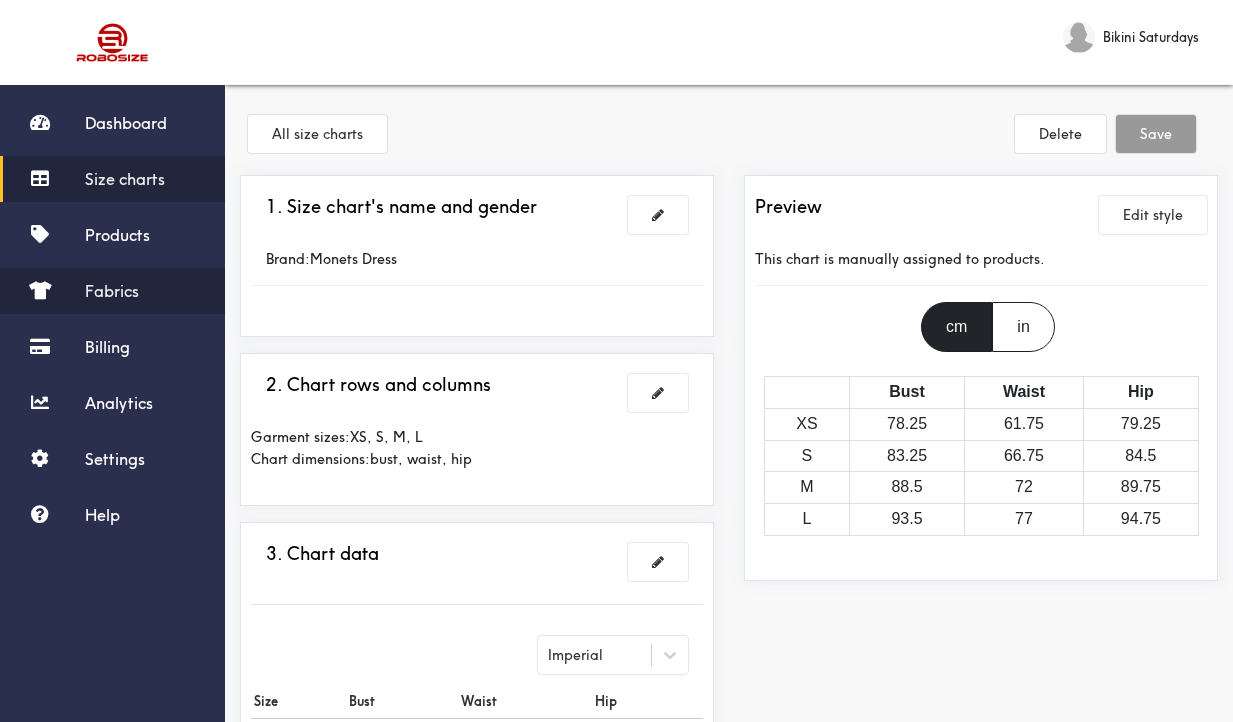 click on "Fabrics" at bounding box center (112, 291) 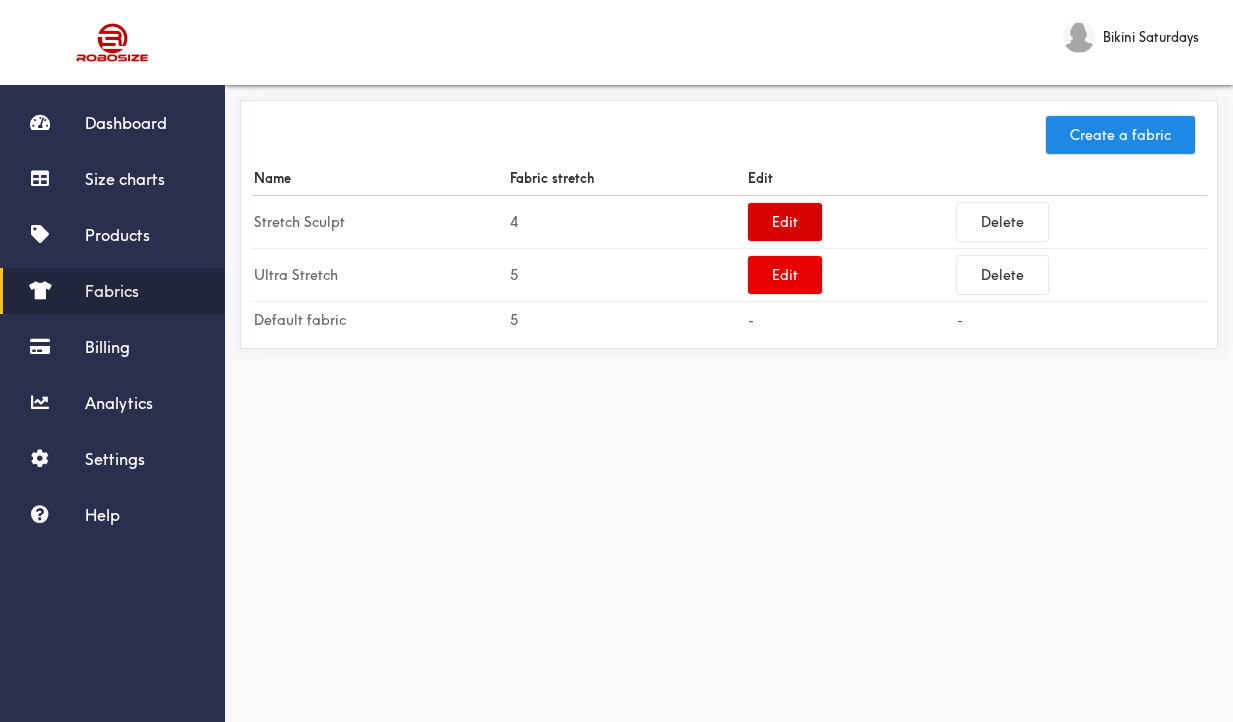 click on "Edit" at bounding box center (785, 222) 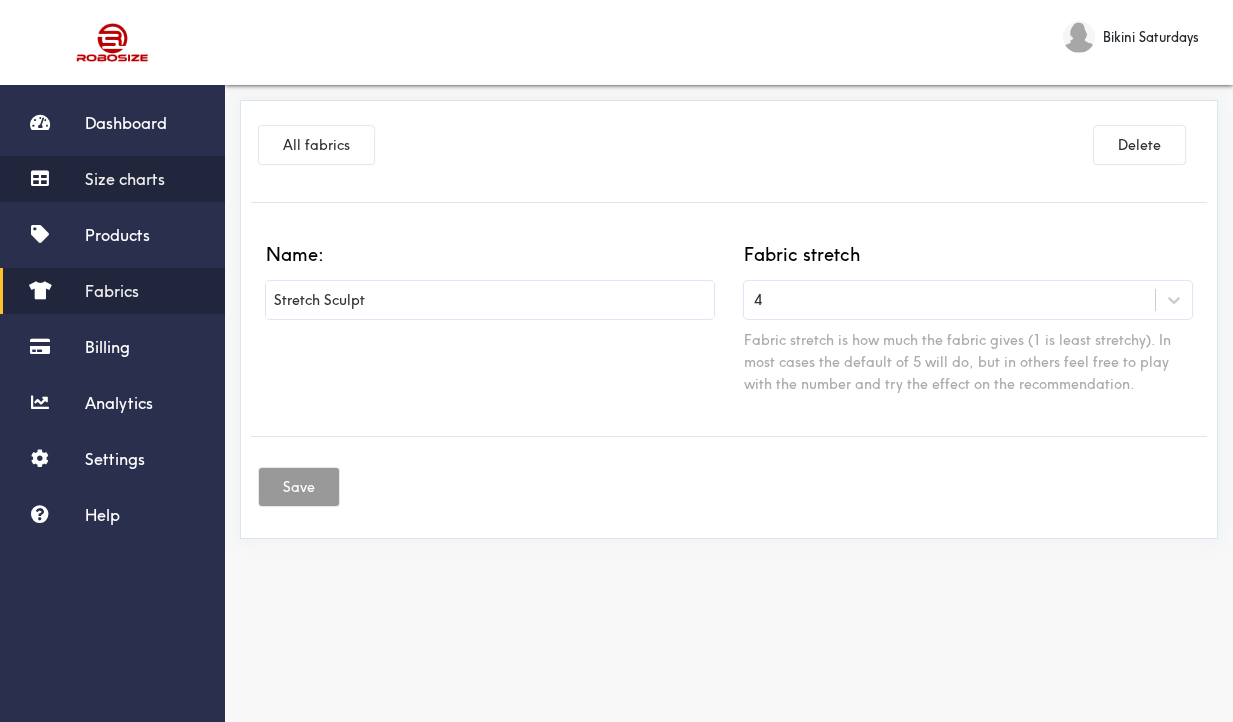 click on "Size charts" at bounding box center (125, 179) 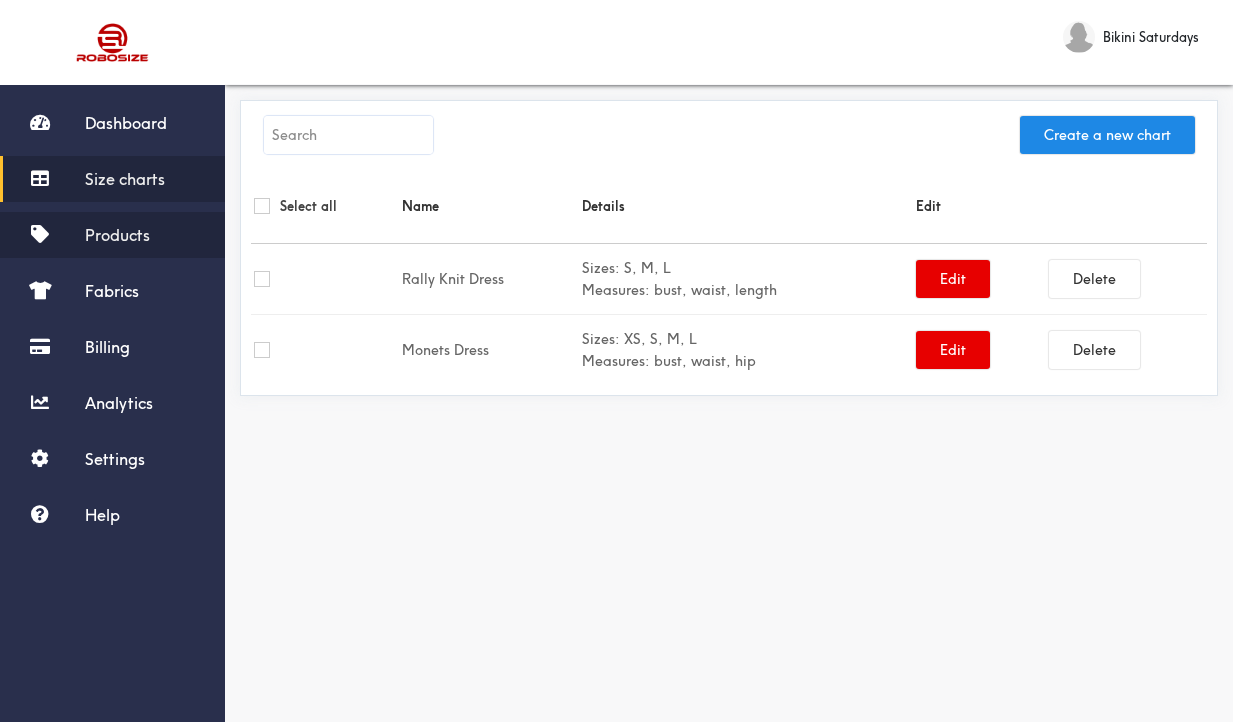 click on "Products" at bounding box center (117, 235) 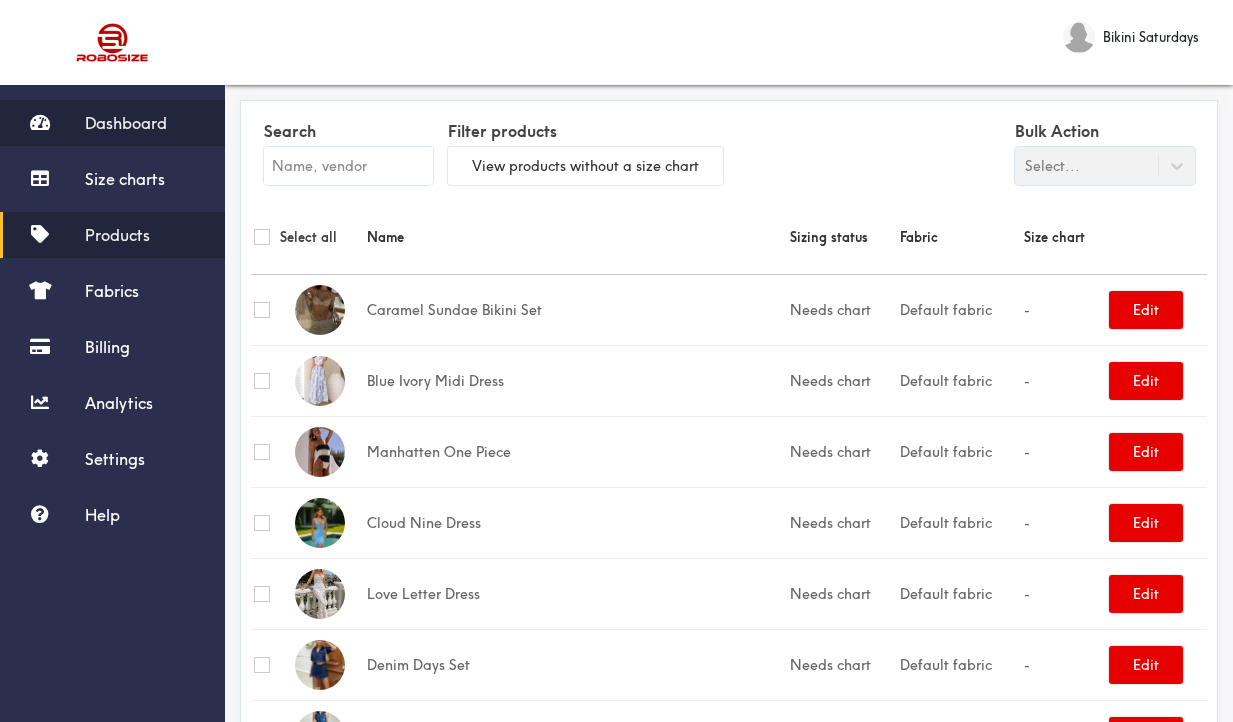 click on "Dashboard" at bounding box center [126, 123] 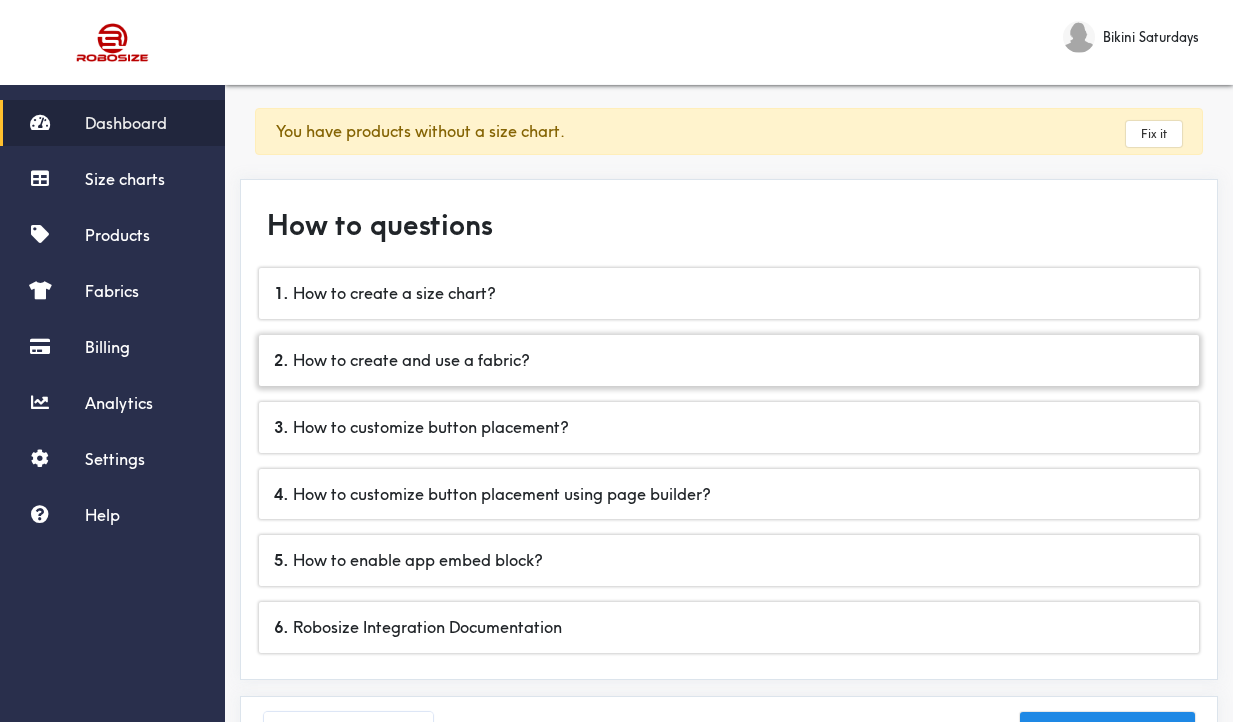 click on "2 .   How to create and use a fabric?" at bounding box center (729, 360) 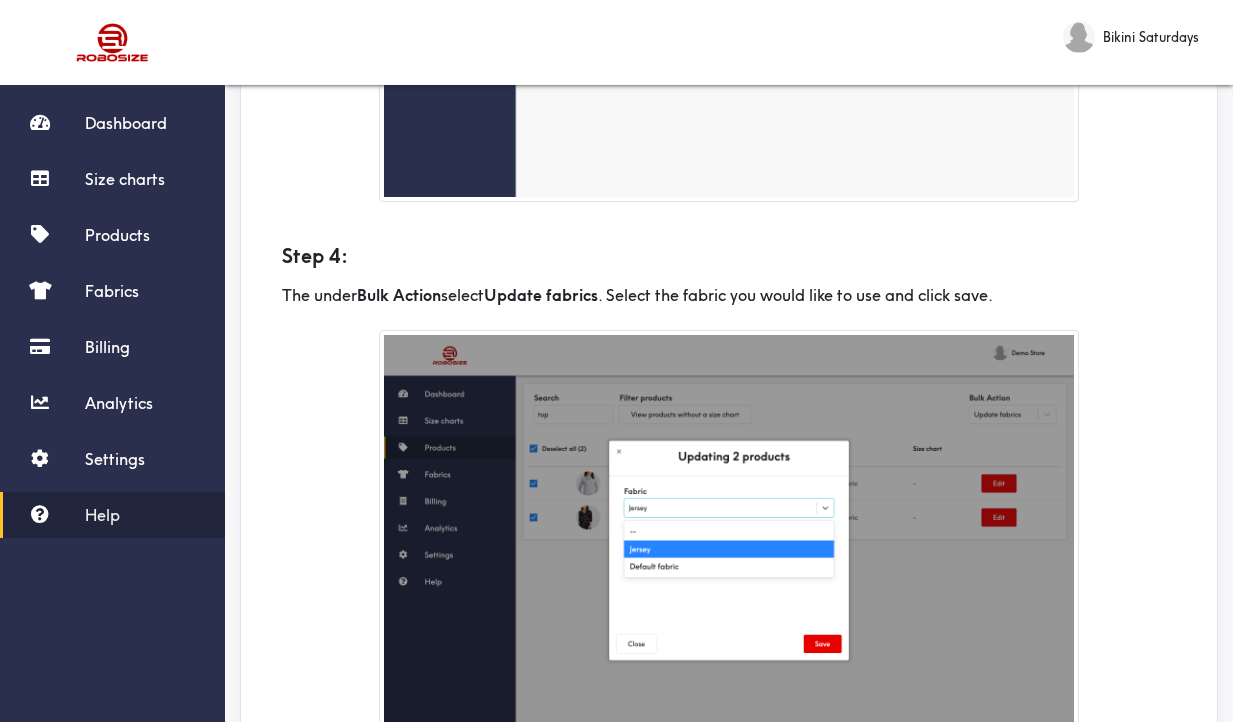 scroll, scrollTop: 1883, scrollLeft: 0, axis: vertical 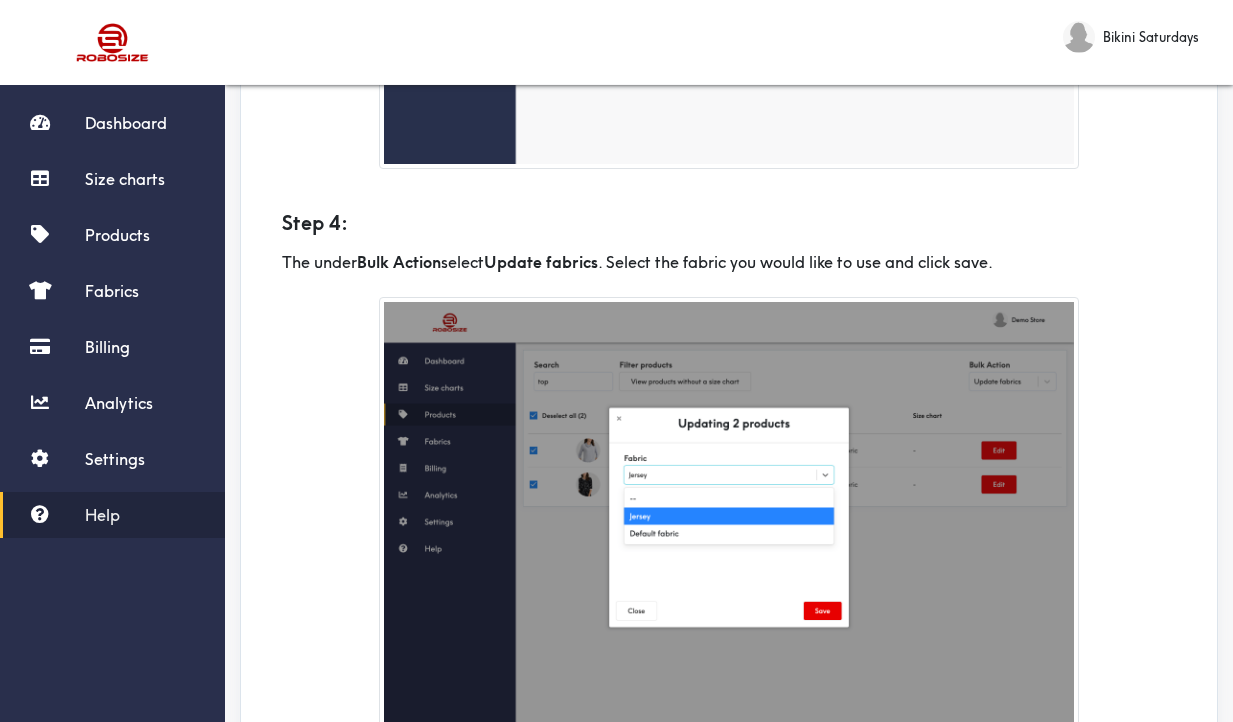 click on "How to create and use a fabric? On the left panel click on  Fabrics  >  Create a fabric . Then follow the steps below: Step 1: Enter a name for the fabric (e.g. Jersey, Polyester, etc.) Step 2: Select a stretch for the fabric on the right side; the stretchier the fabric the higher the value. Increasing the stretch of the fabric allows customer's body to deviate further from the perfect fit. Step 3: Click save and you have created a fabric. In order to use the fabric click on  Products  on the left panel. Then search for the products you would like to use the fabric to be used for. Step 4: The under  Bulk Action  select  Update fabrics . Select the fabric you would like to use and click save. Congratulations! You have created a fabric and matched it with your products." at bounding box center (729, -445) 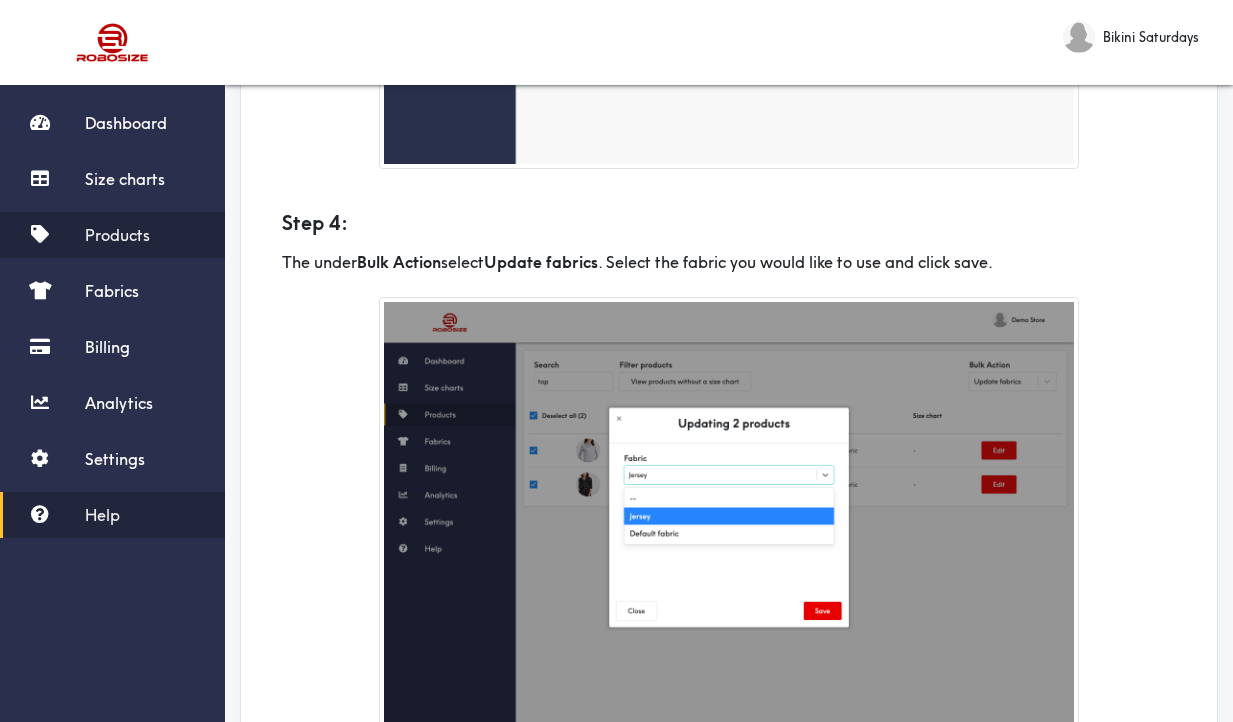 click on "Products" at bounding box center (117, 235) 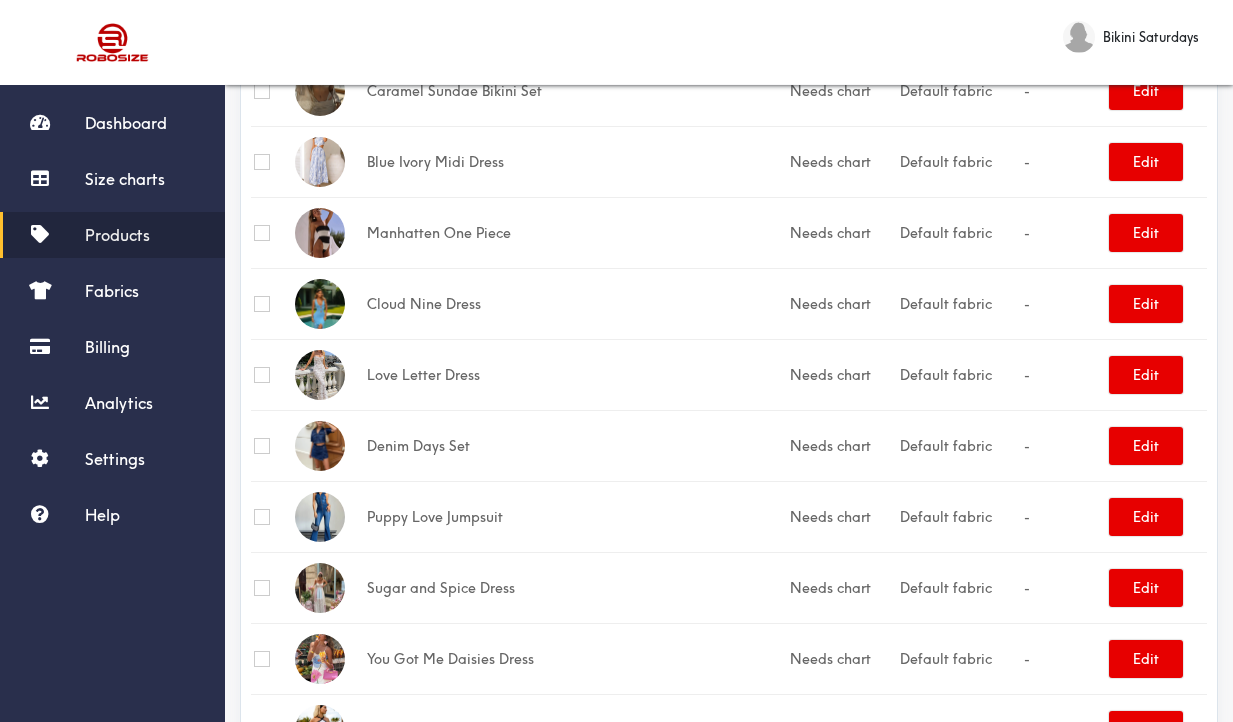 scroll, scrollTop: 304, scrollLeft: 0, axis: vertical 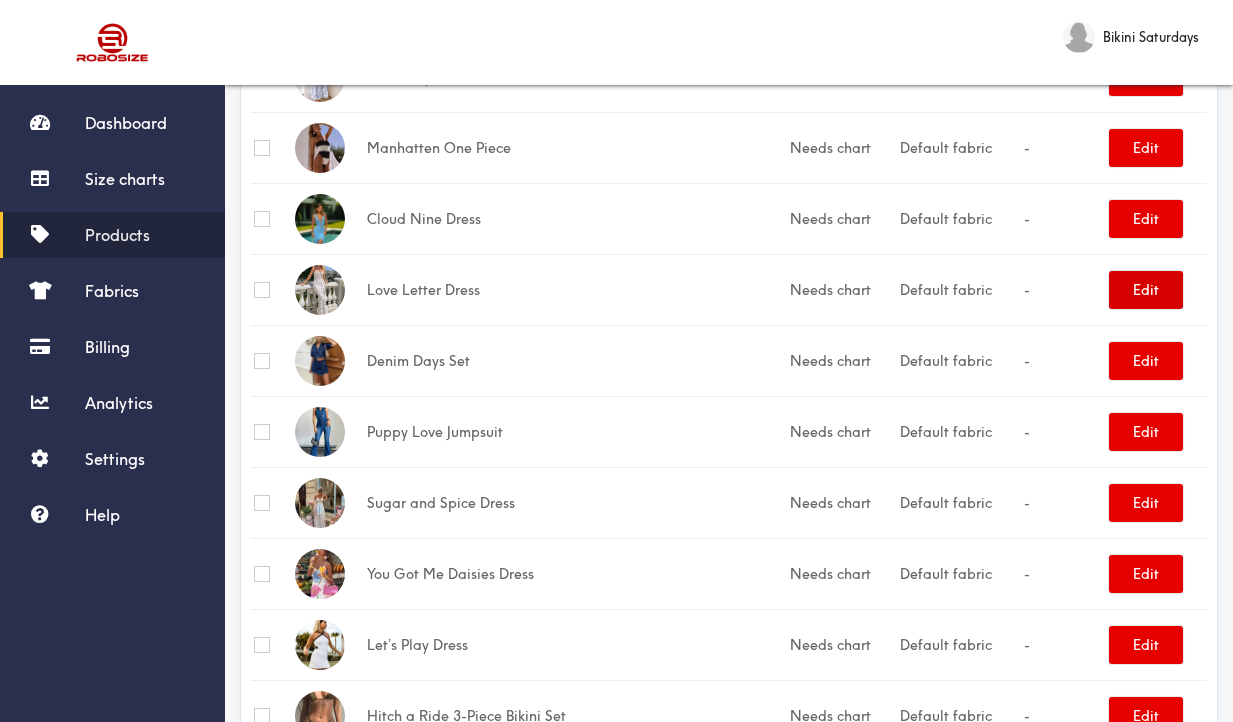 click on "Edit" at bounding box center [1146, 290] 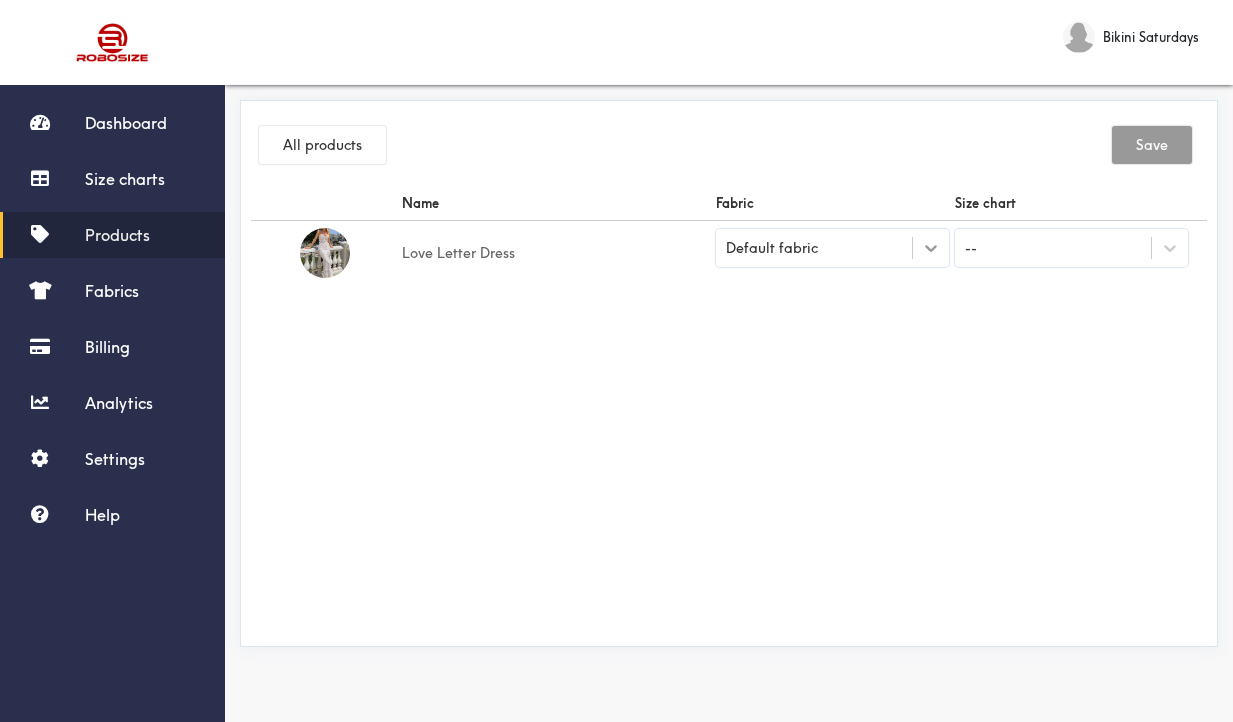 click 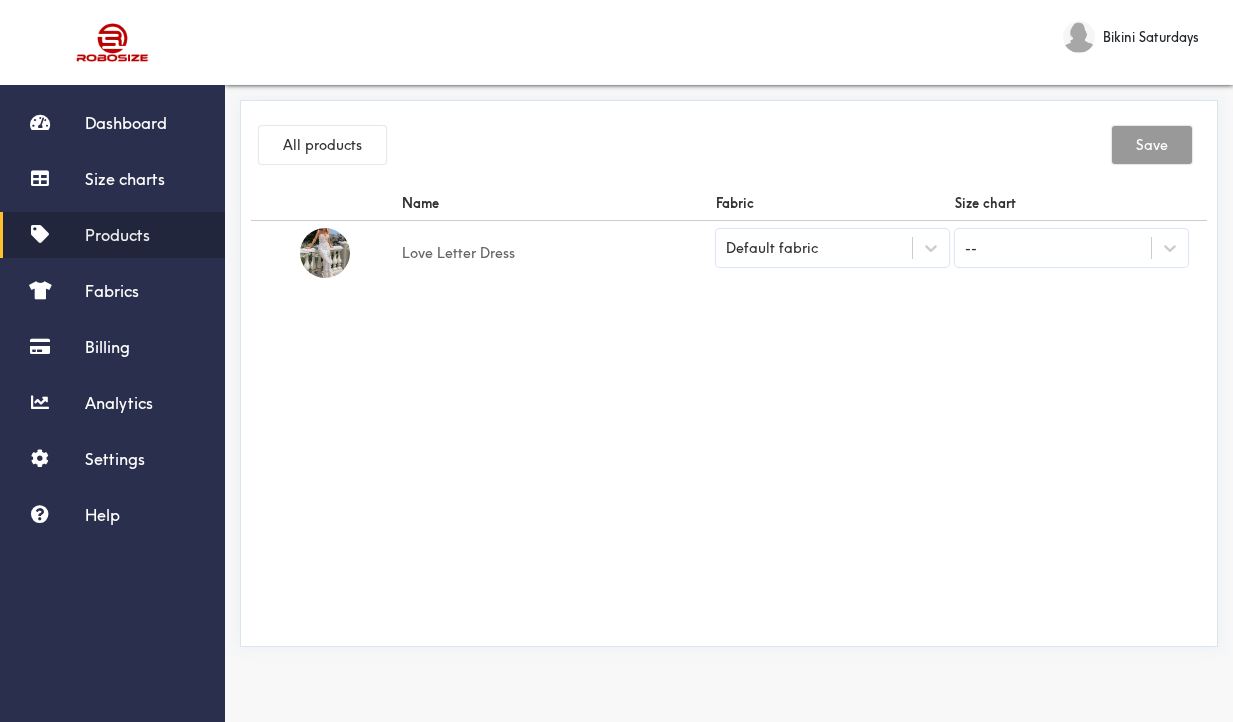 click on "Name Fabric Size chart Love Letter Dress Default fabric --" at bounding box center [729, 411] 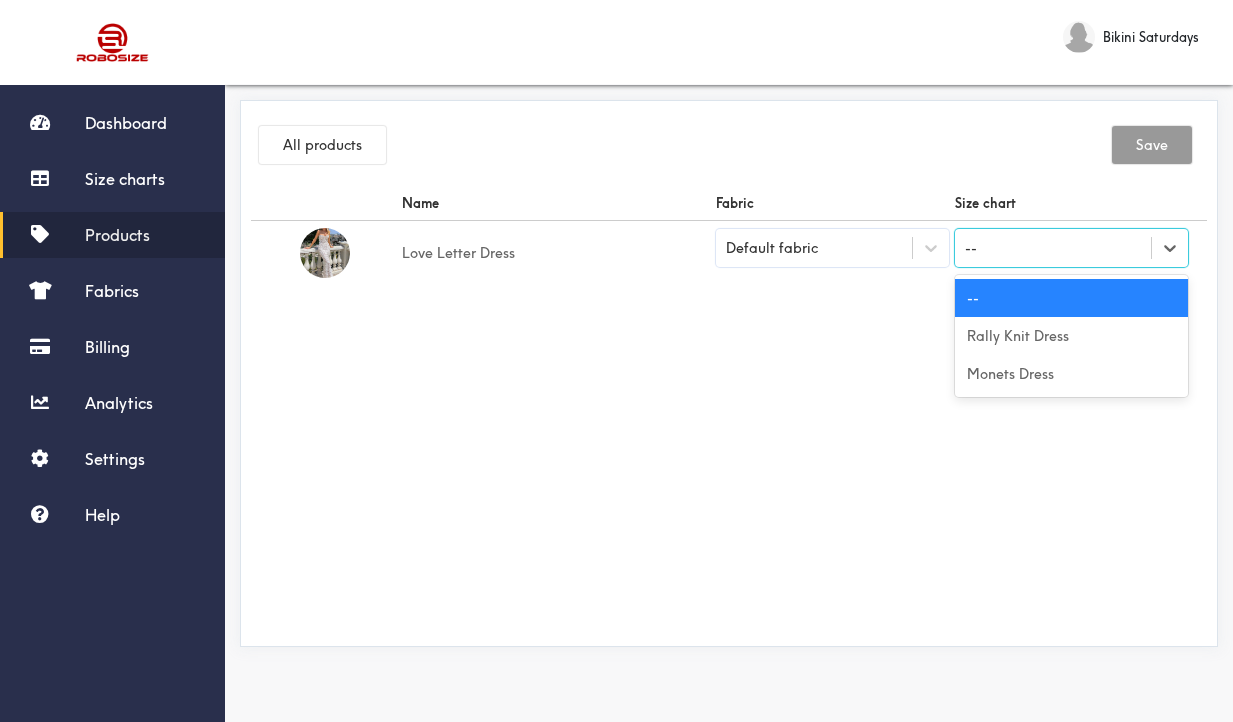 click on "--" at bounding box center [1053, 248] 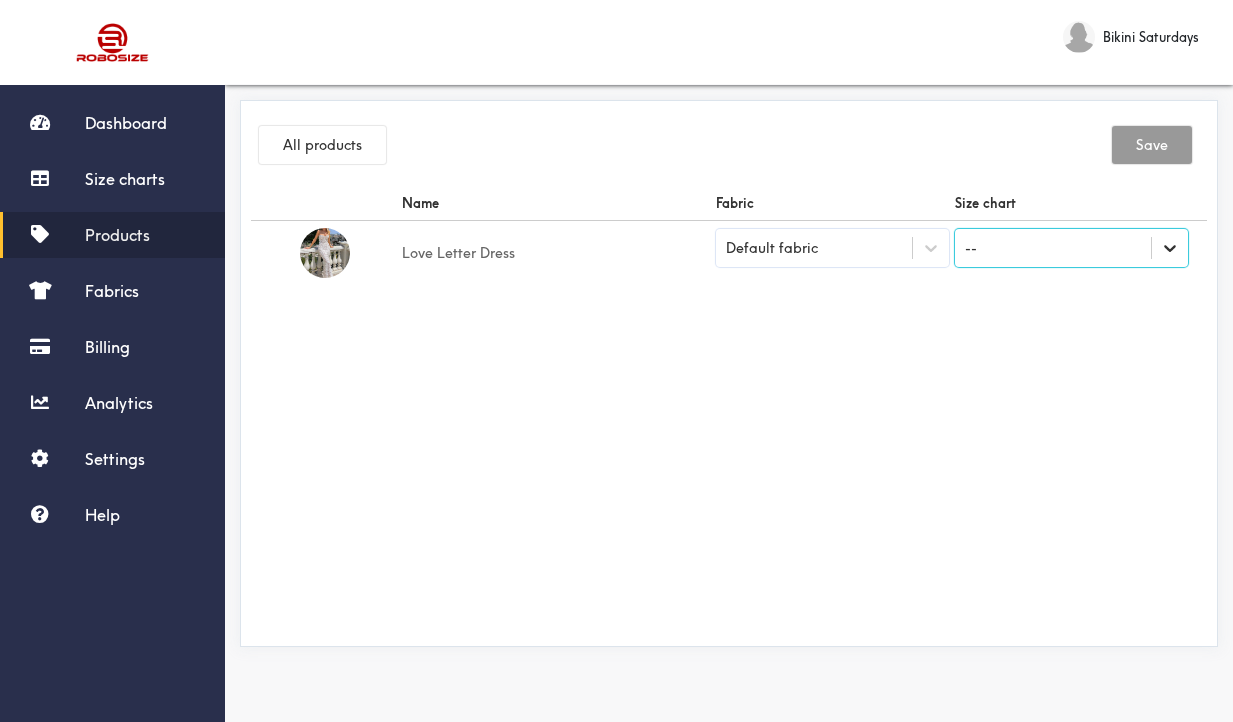 click 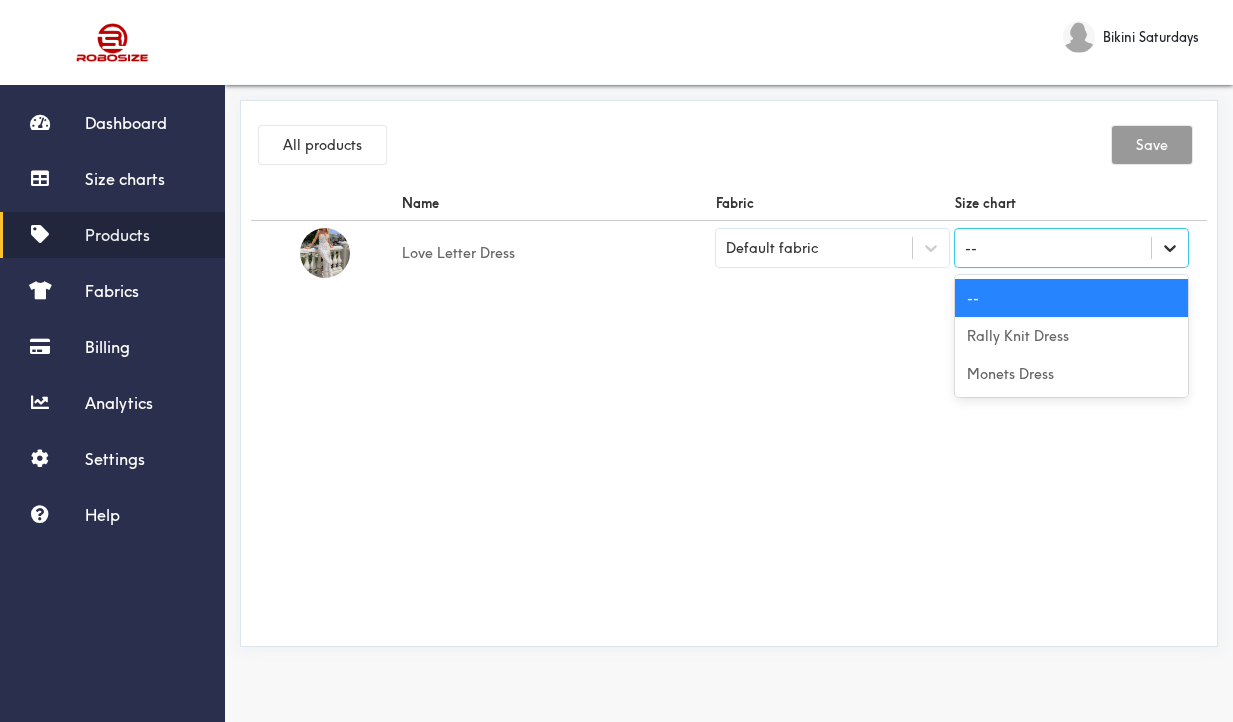click 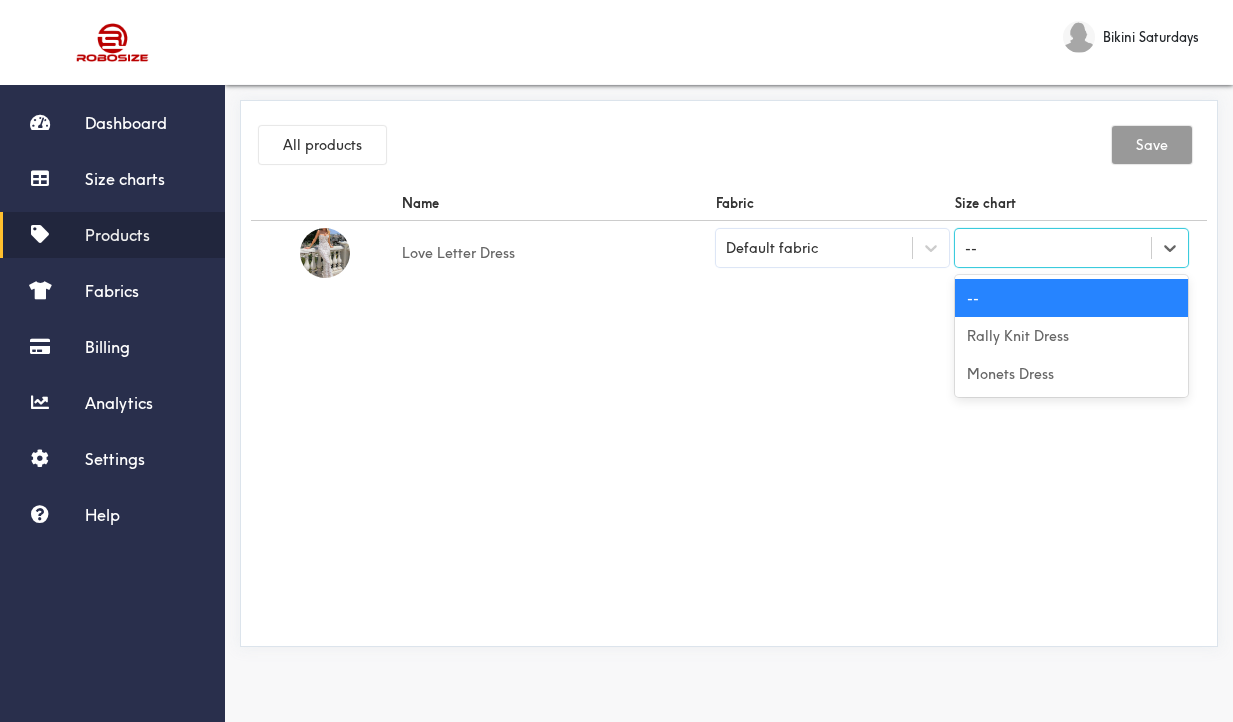 click on "Love Letter Dress" at bounding box center [556, 253] 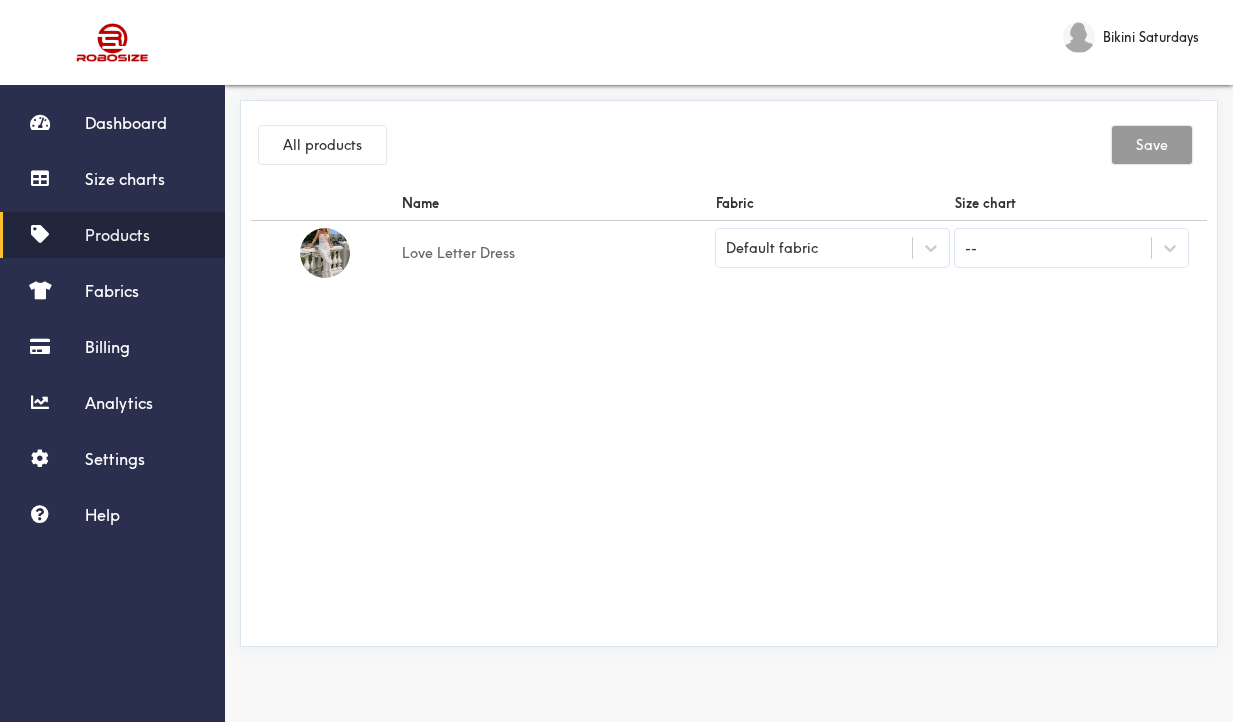 click on "Default fabric" at bounding box center [772, 248] 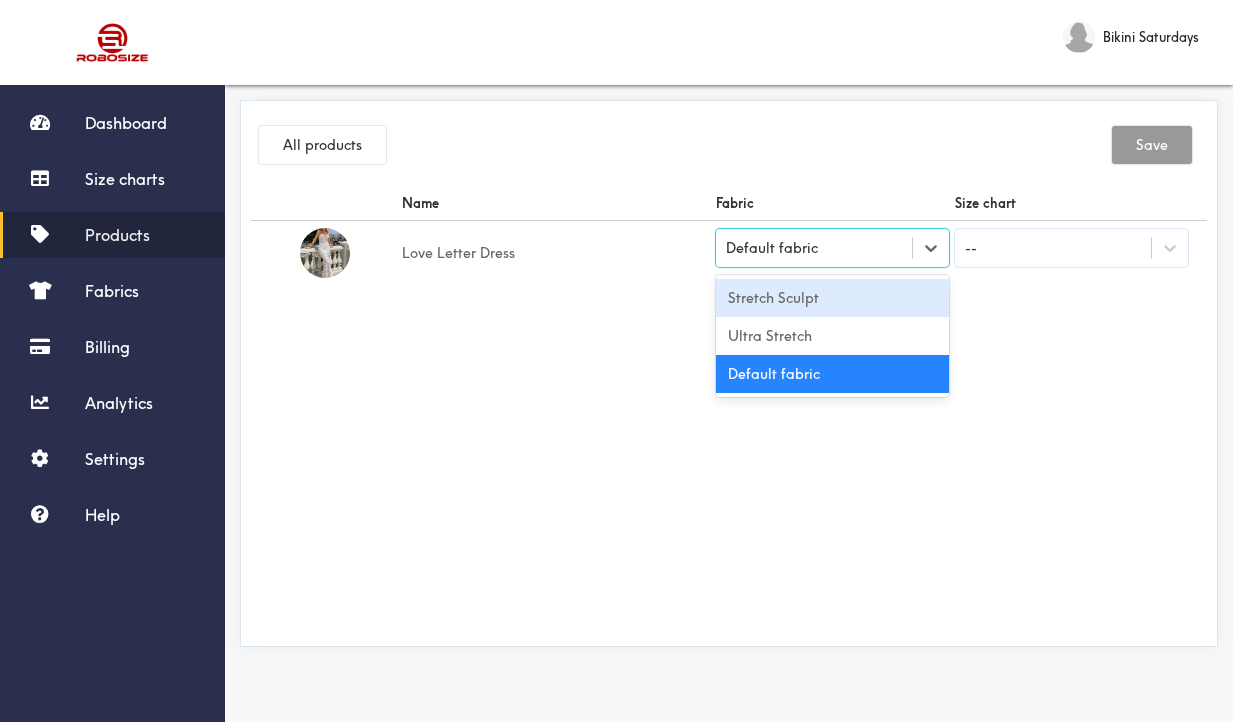 click on "Stretch Sculpt" at bounding box center [832, 298] 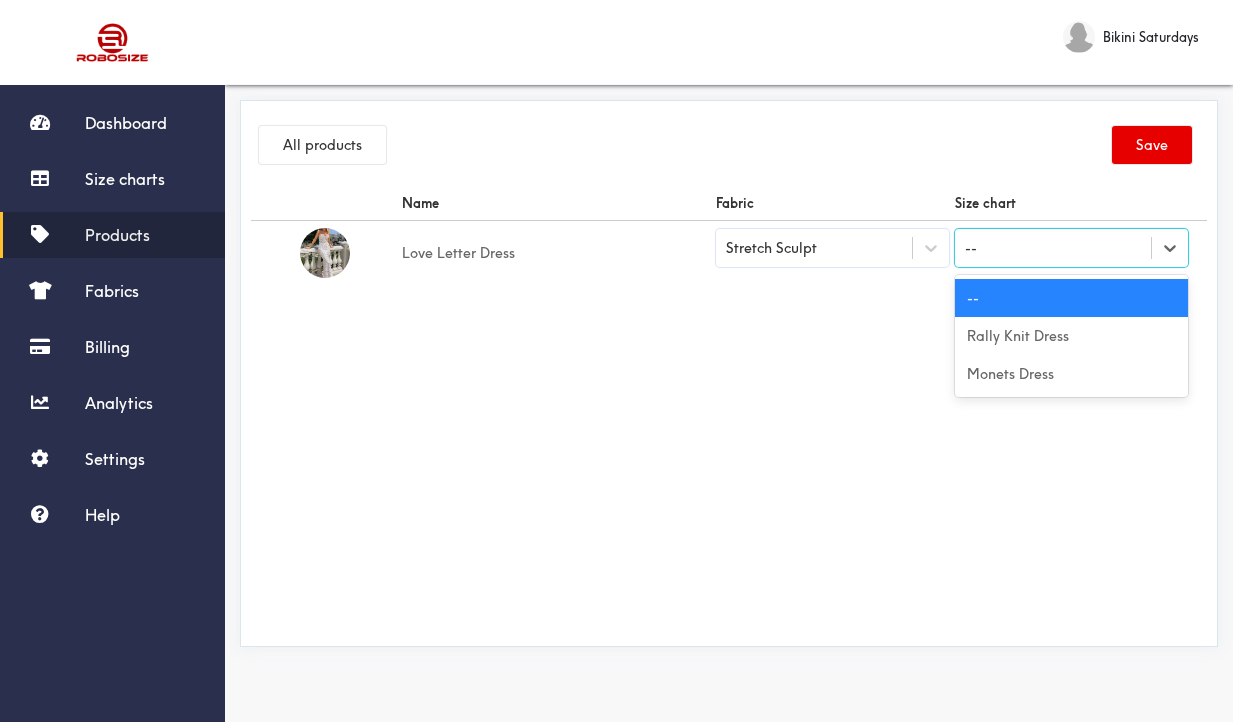 click on "--" at bounding box center [1053, 248] 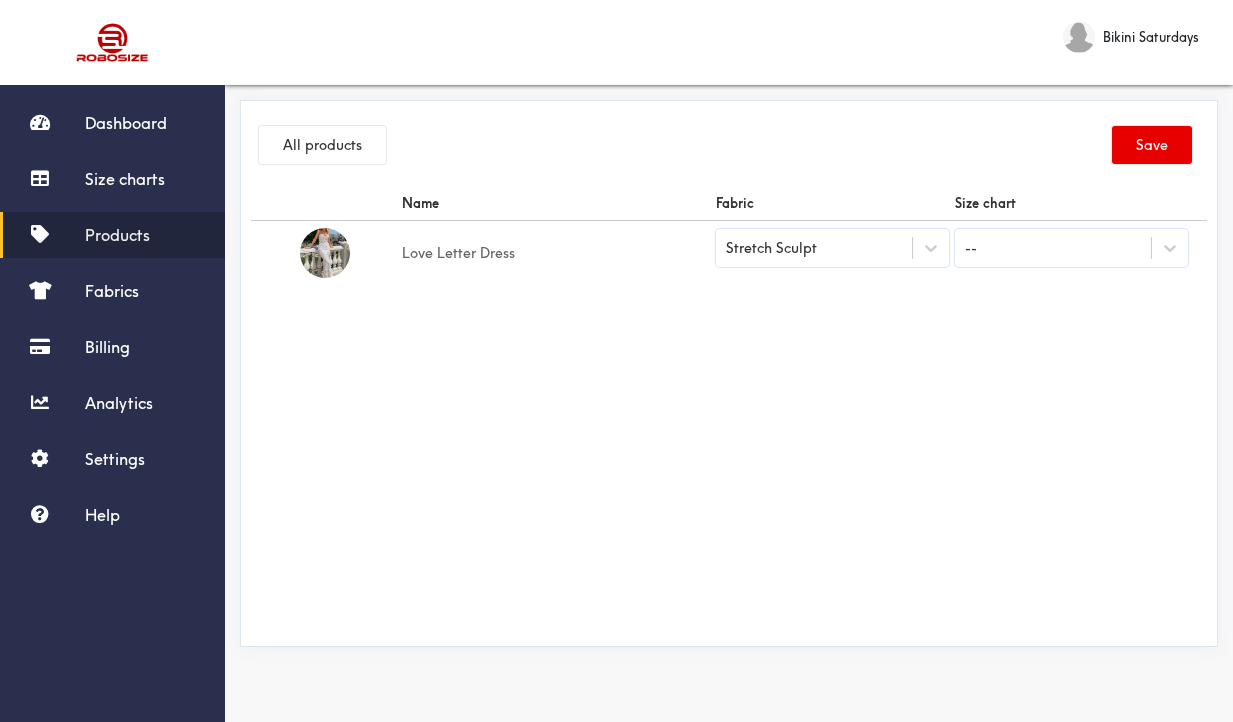 click on "Name Fabric Size chart Love Letter Dress Stretch Sculpt --" at bounding box center (729, 411) 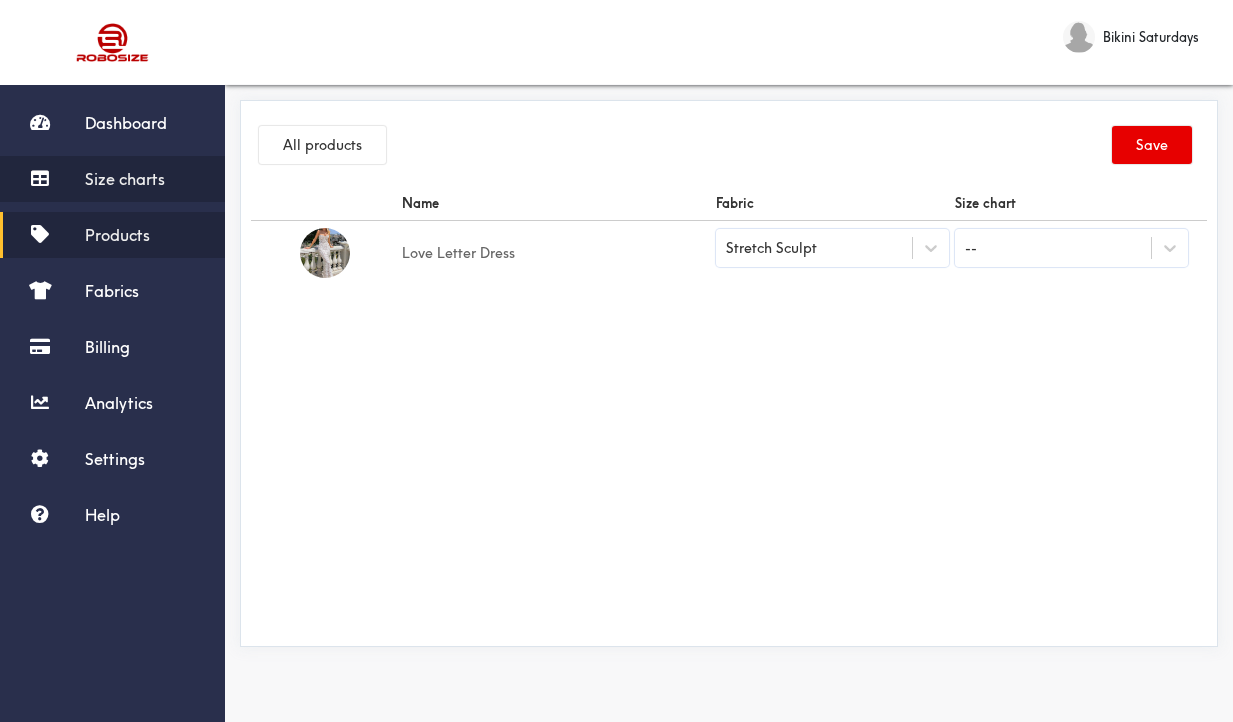 click on "Size charts" at bounding box center (125, 179) 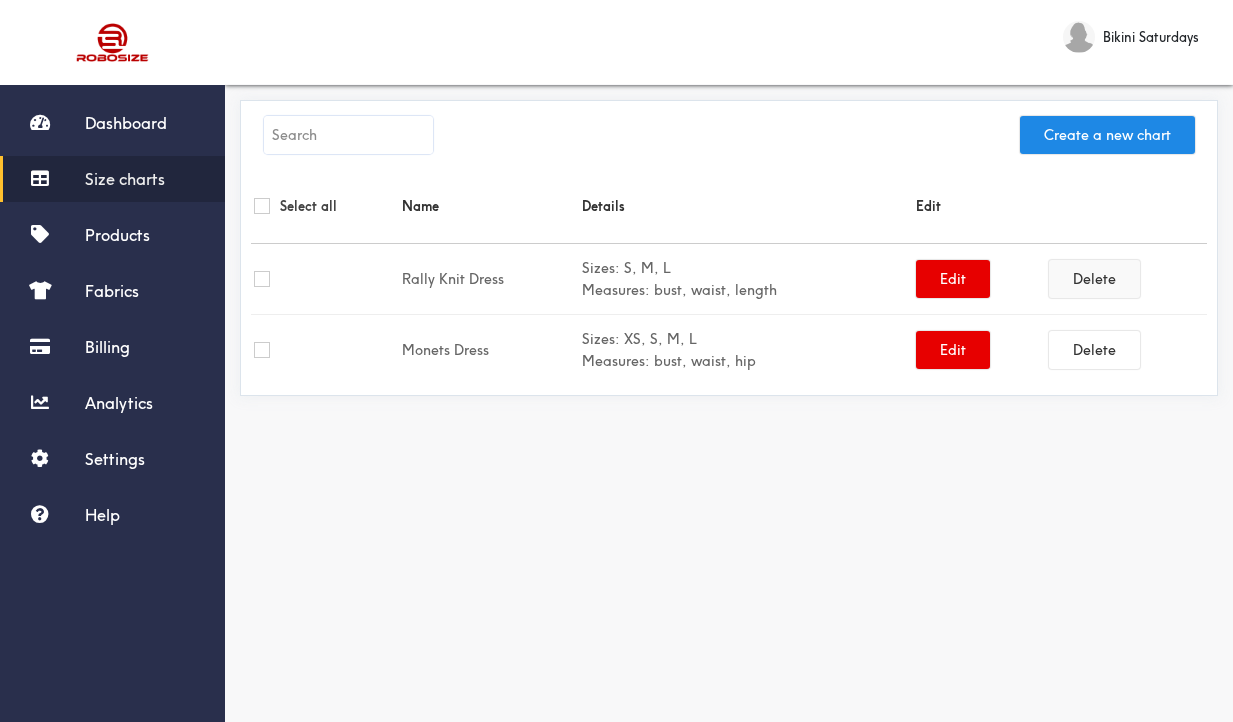 click on "Delete" at bounding box center [1094, 279] 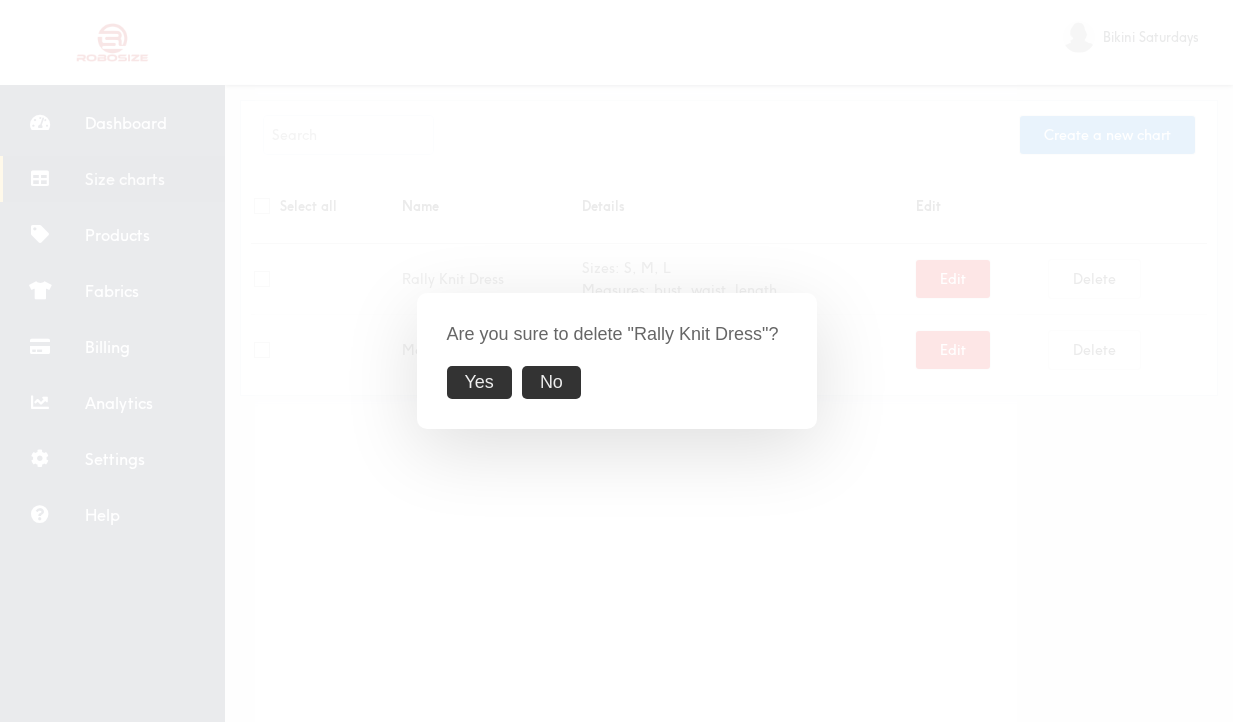 click on "No" at bounding box center (551, 382) 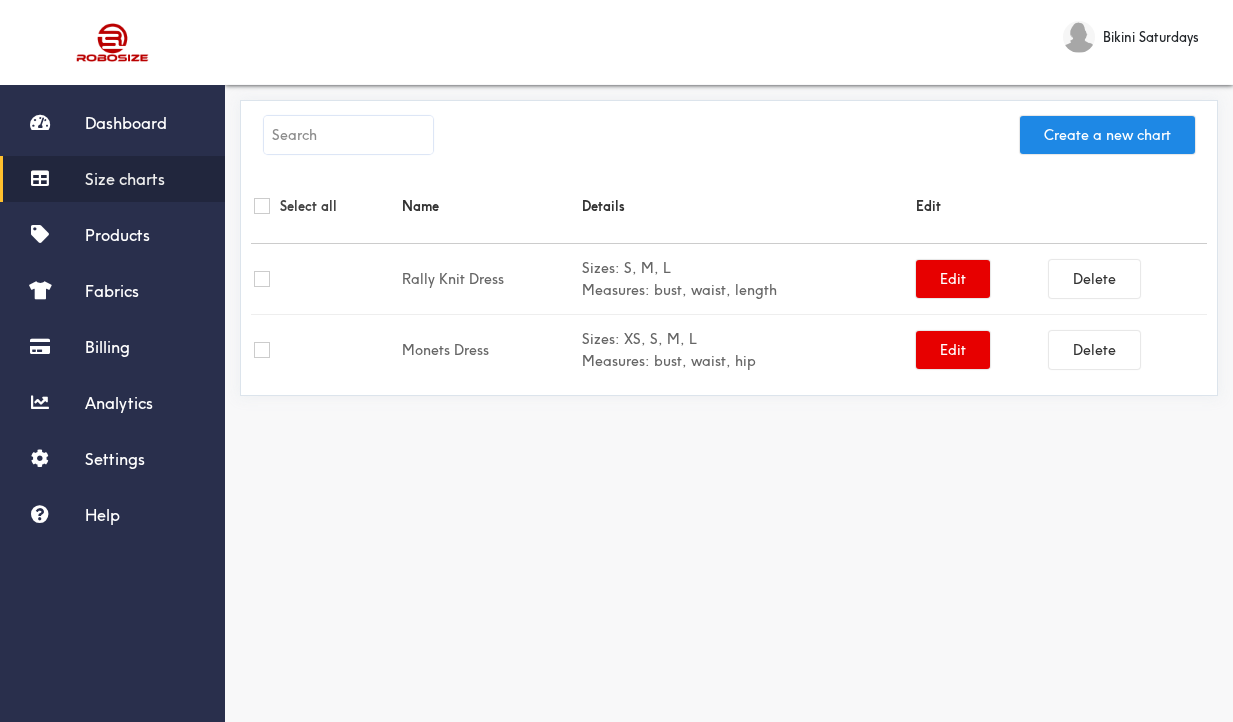 click on "Size charts" at bounding box center (125, 179) 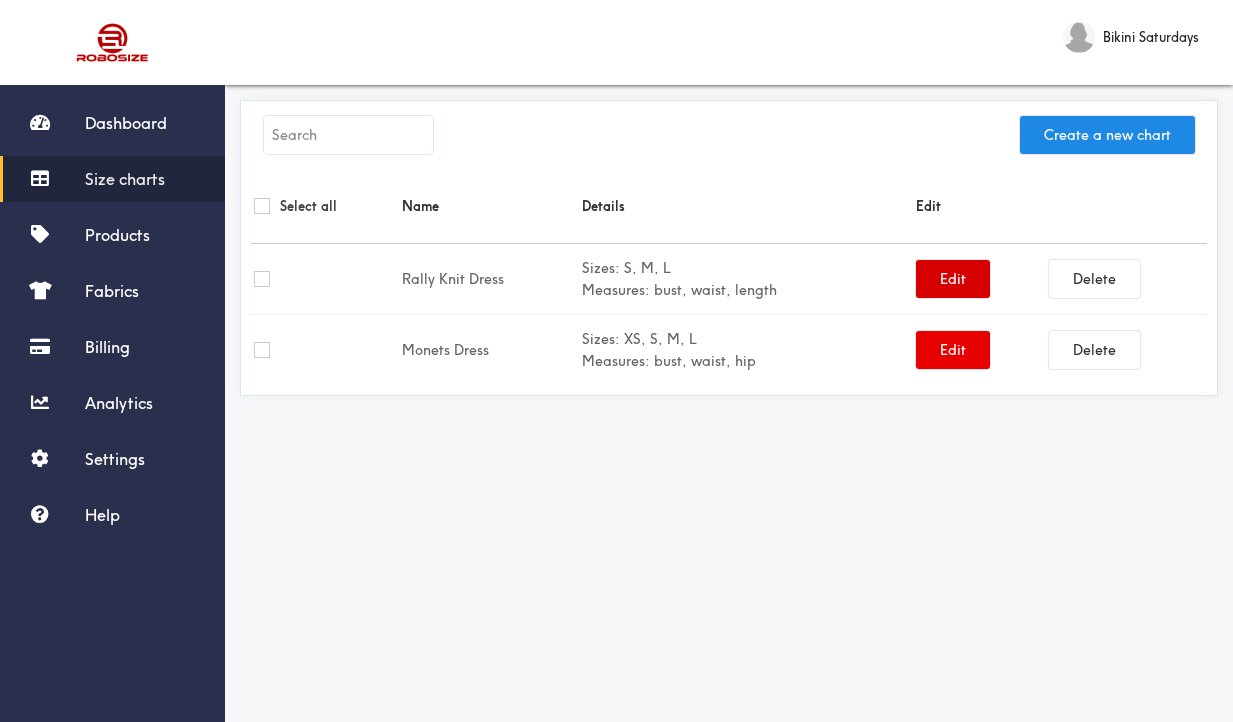 click on "Edit" at bounding box center (953, 279) 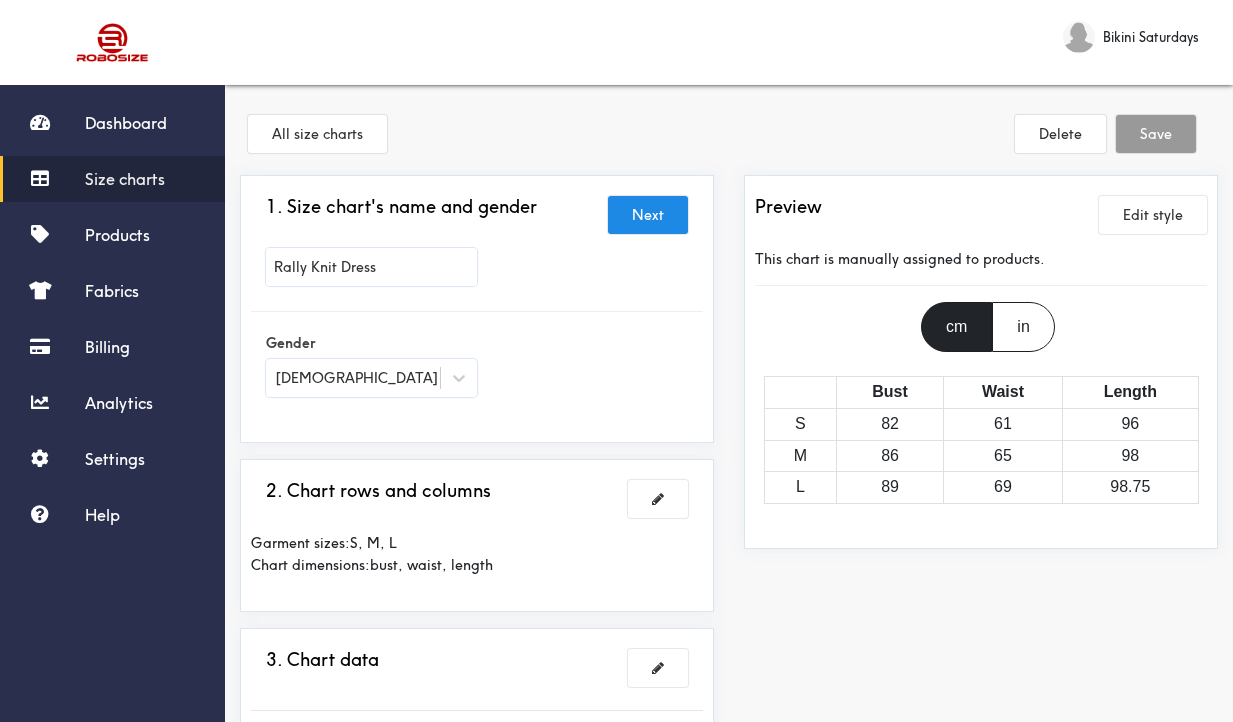 click on "Rally Knit Dress" at bounding box center [371, 267] 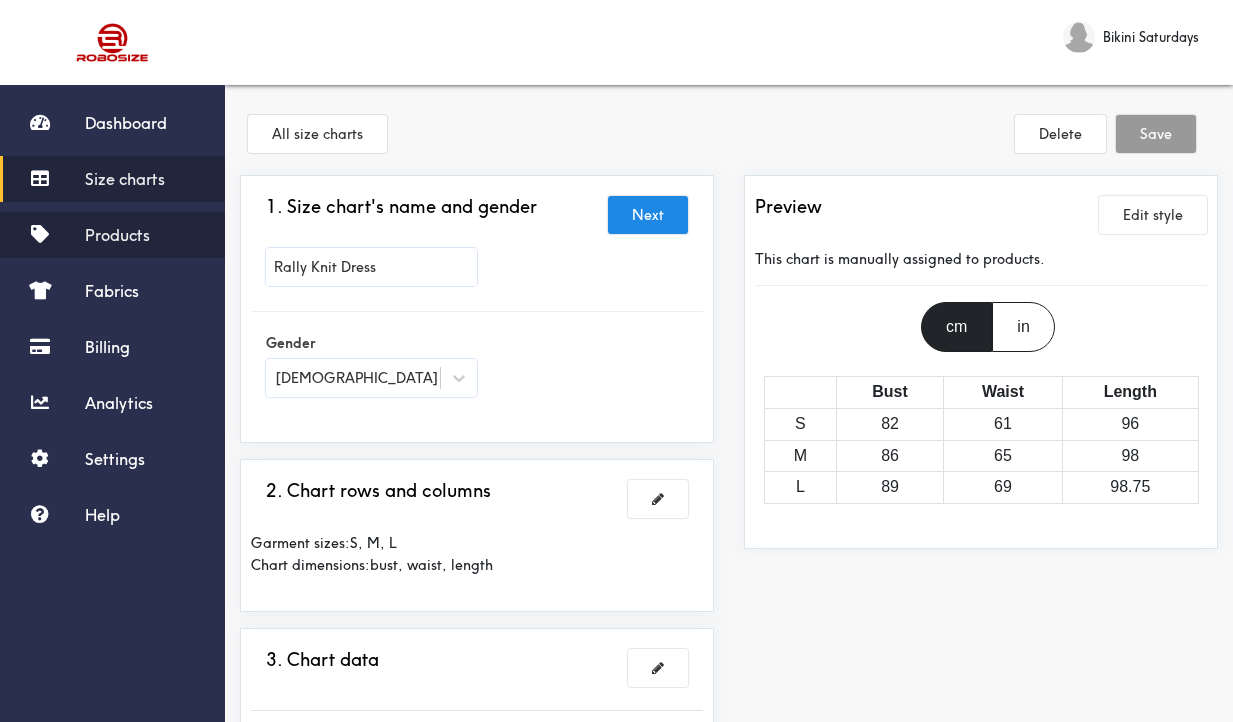 click on "Products" at bounding box center [112, 235] 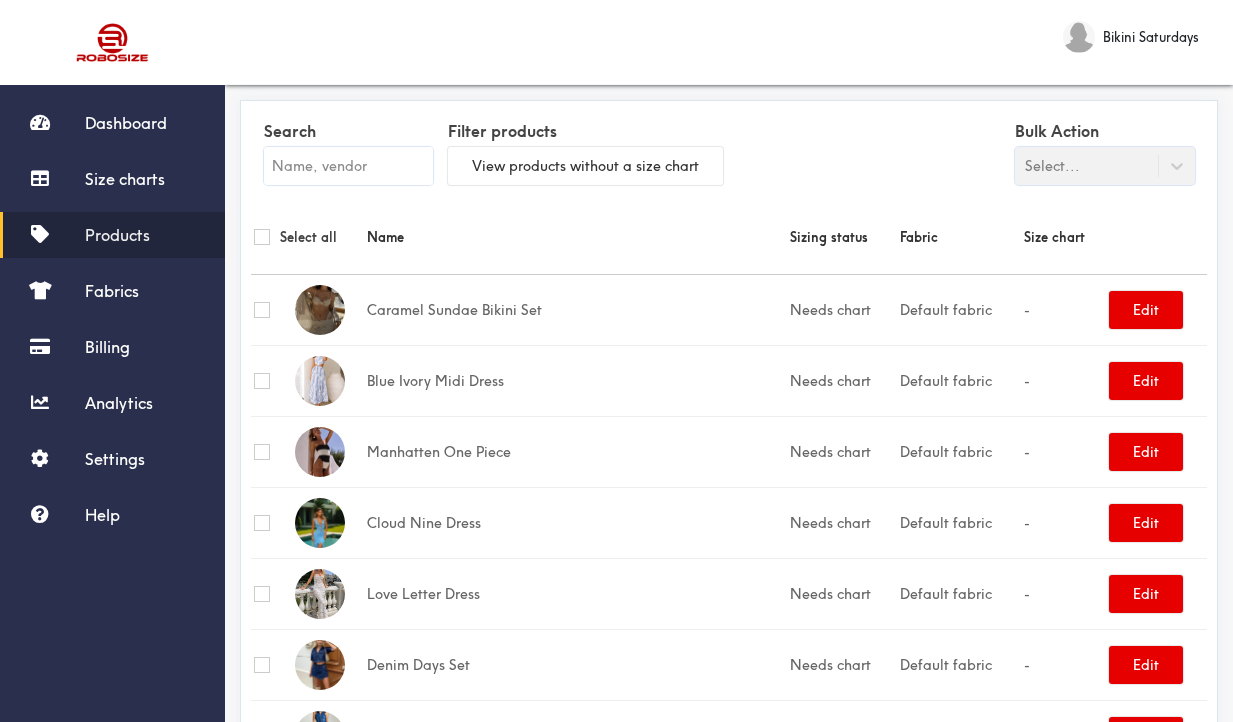 click at bounding box center [348, 166] 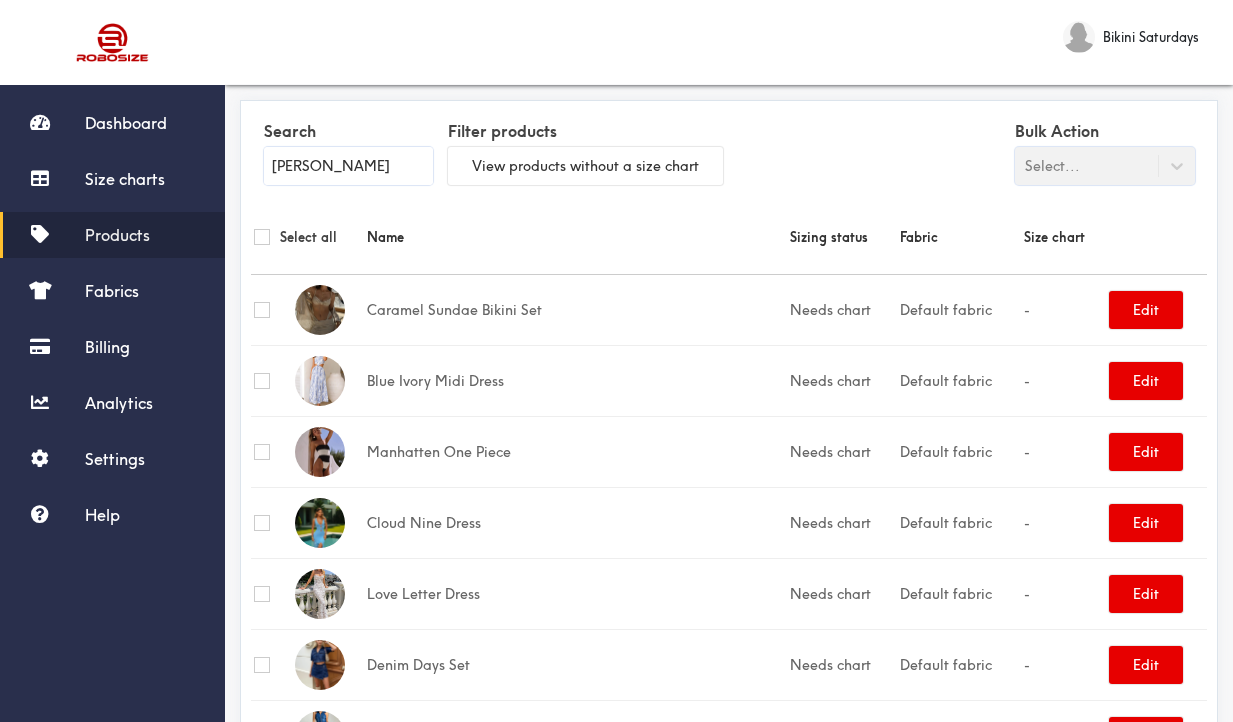 type on "rallu" 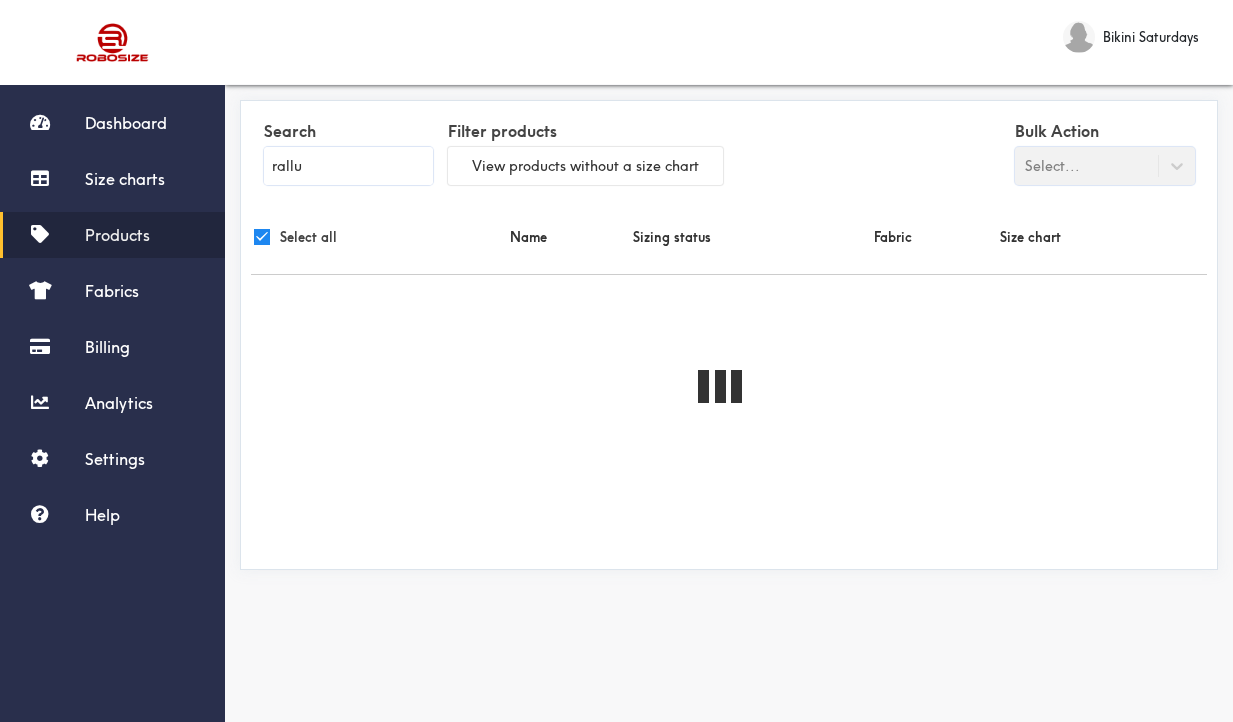 checkbox on "true" 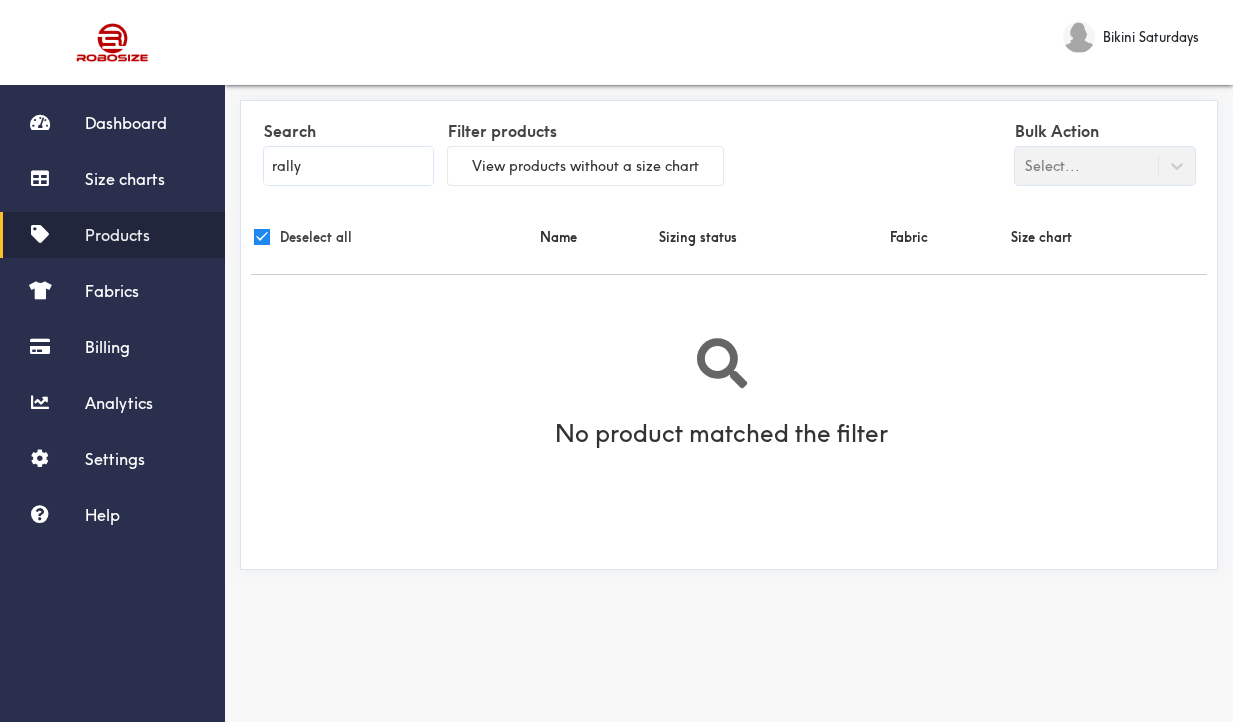 type on "rally" 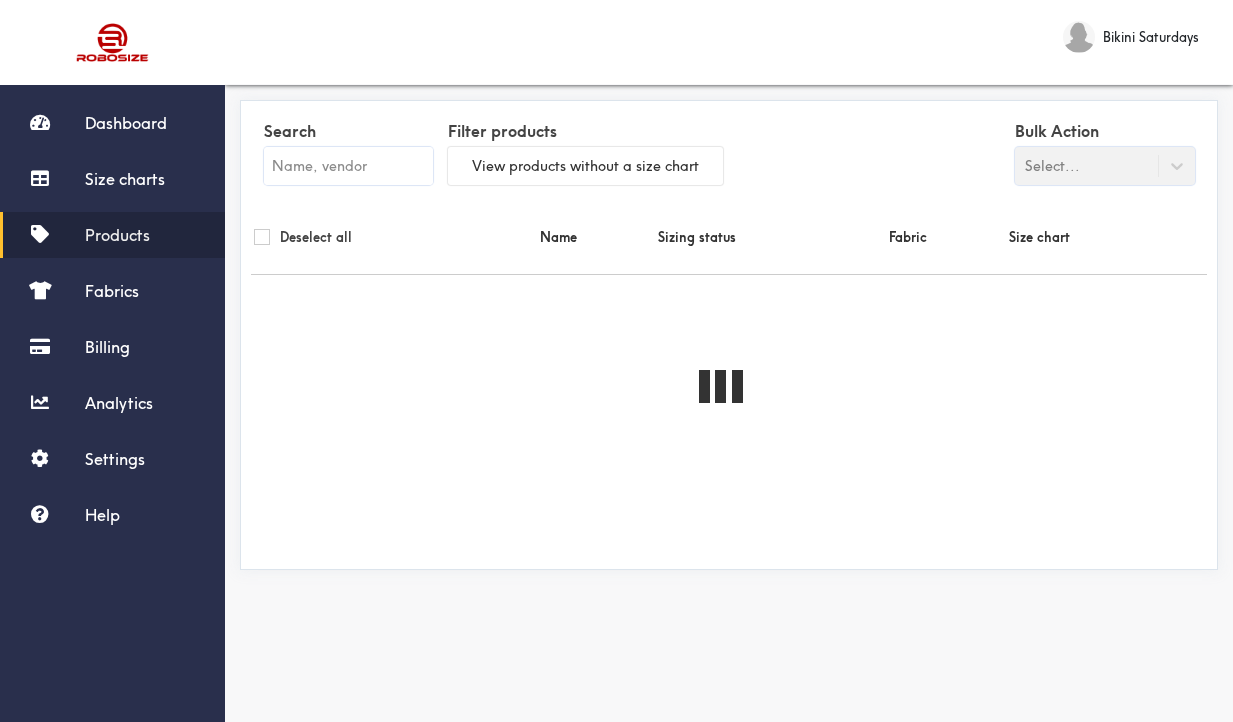 checkbox on "false" 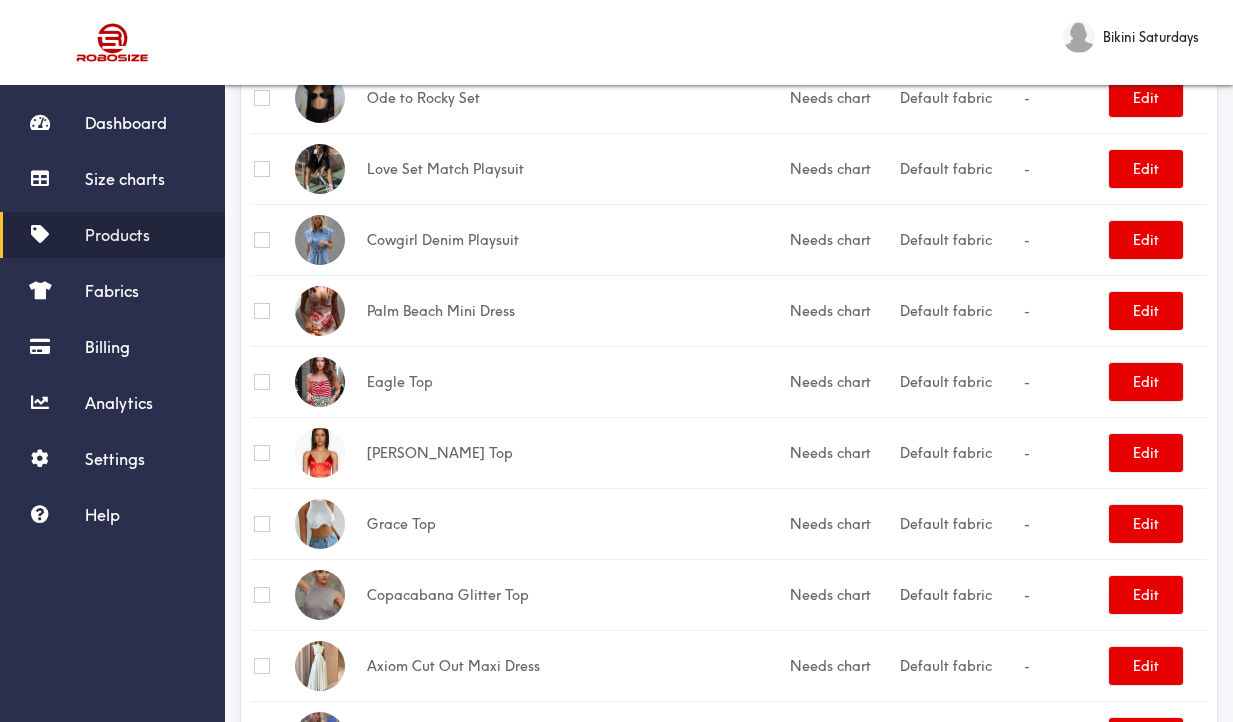 scroll, scrollTop: 3205, scrollLeft: 0, axis: vertical 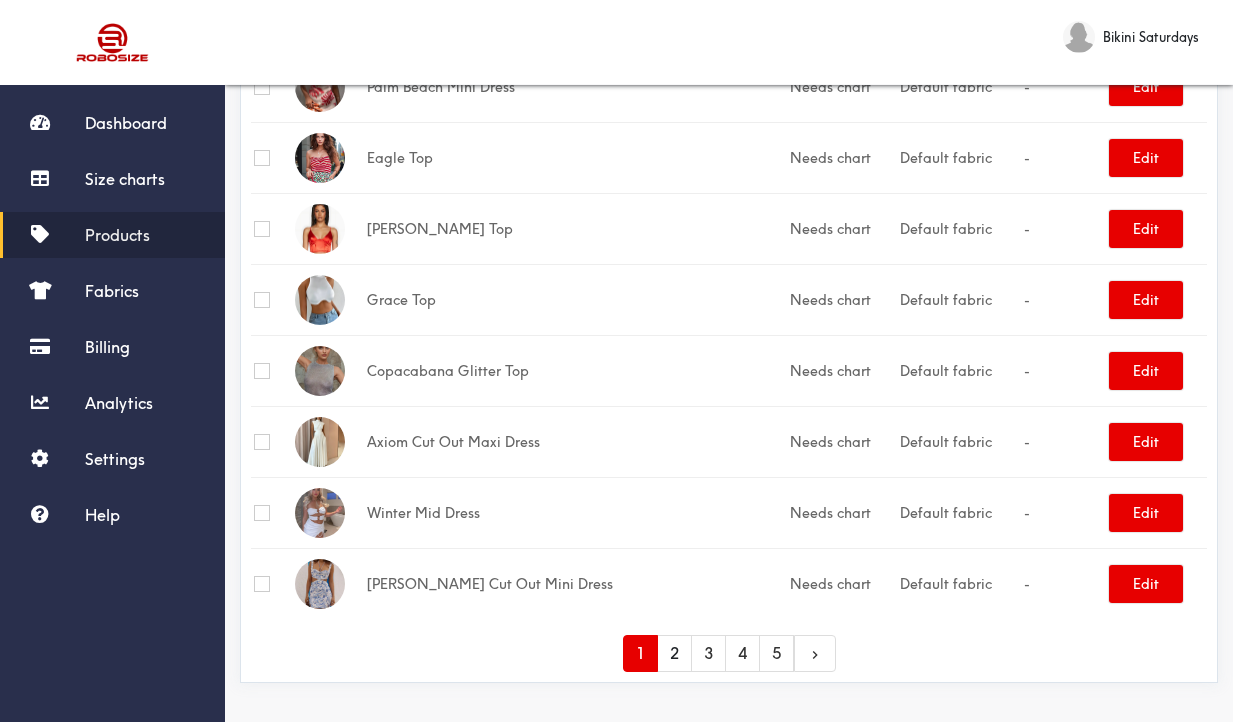 click on "2" at bounding box center (674, 653) 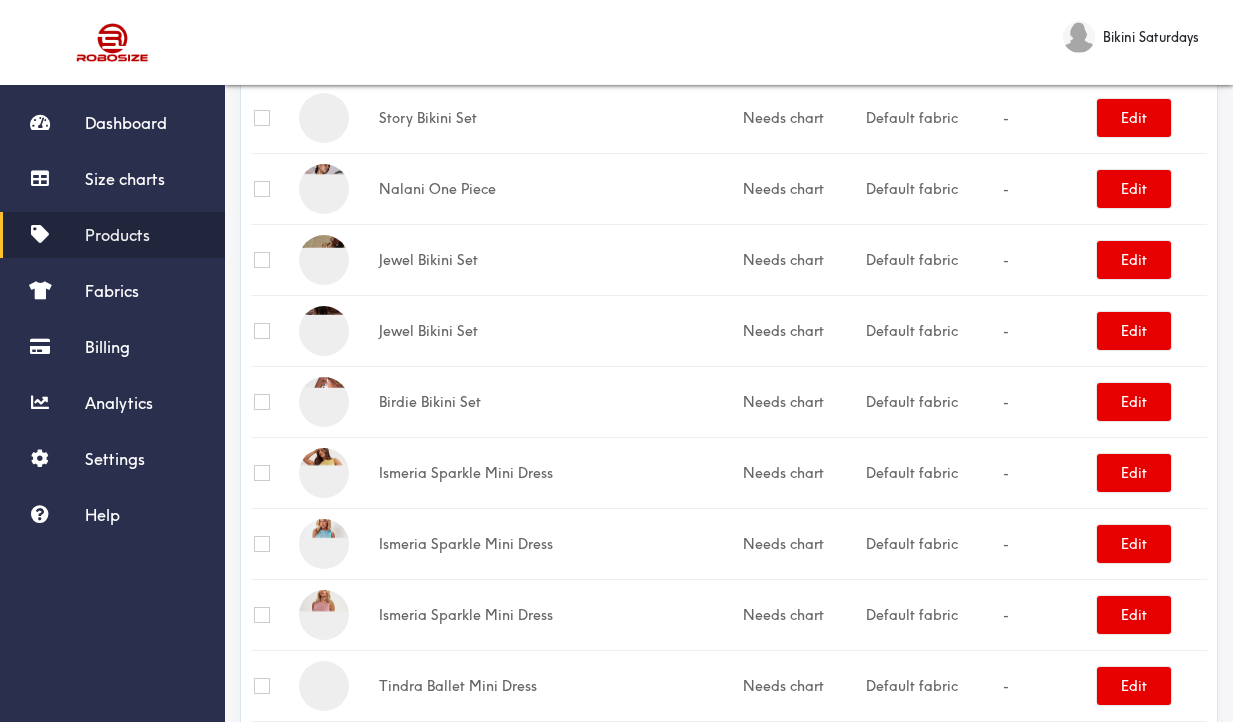 scroll, scrollTop: 3205, scrollLeft: 0, axis: vertical 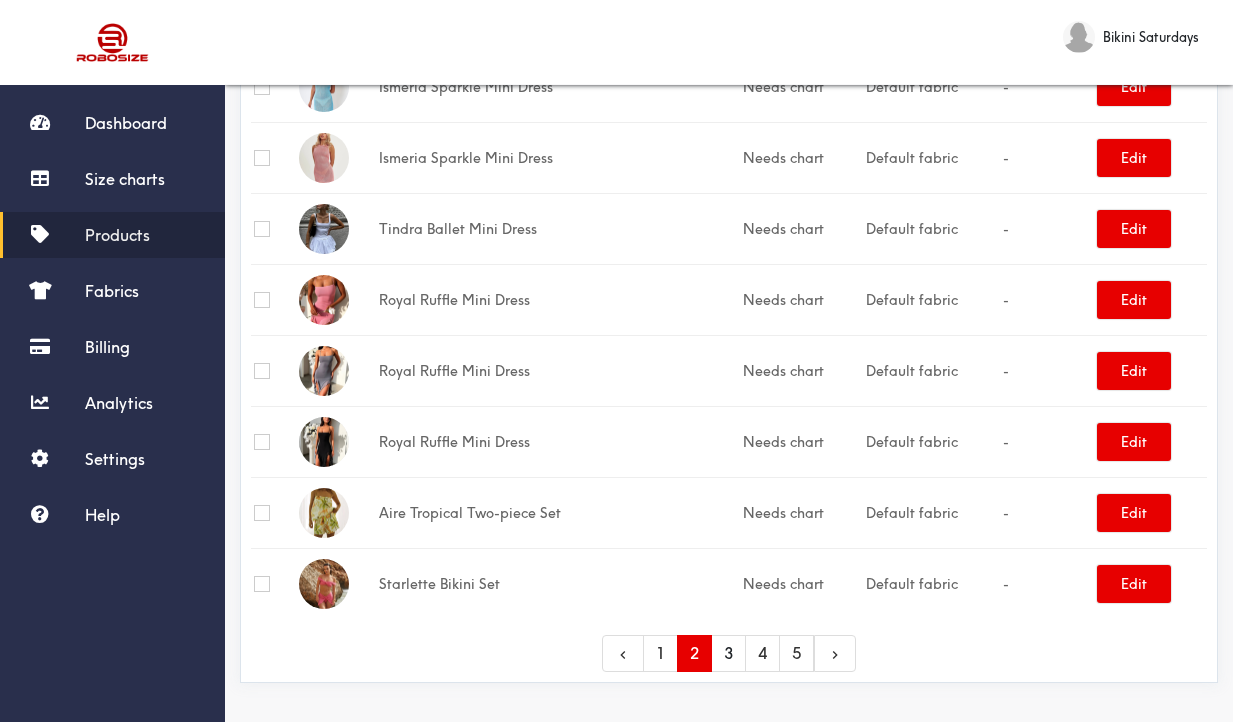 click on "3" at bounding box center [728, 653] 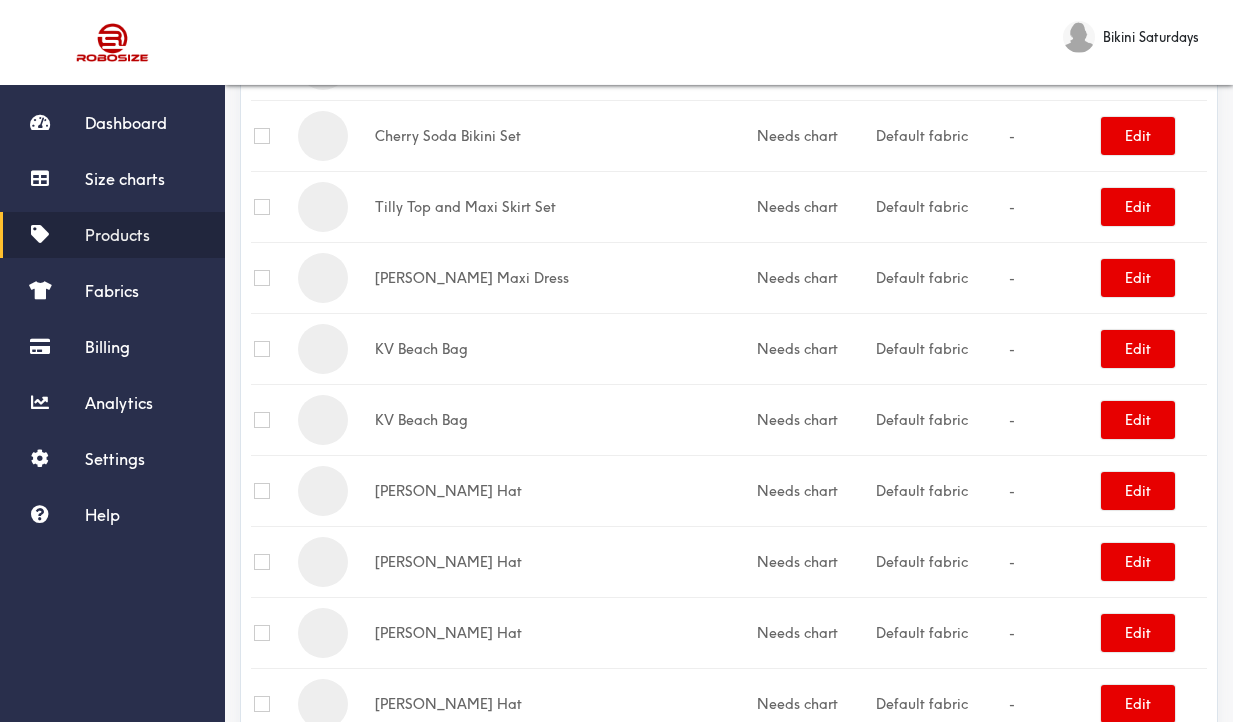 scroll, scrollTop: 3205, scrollLeft: 0, axis: vertical 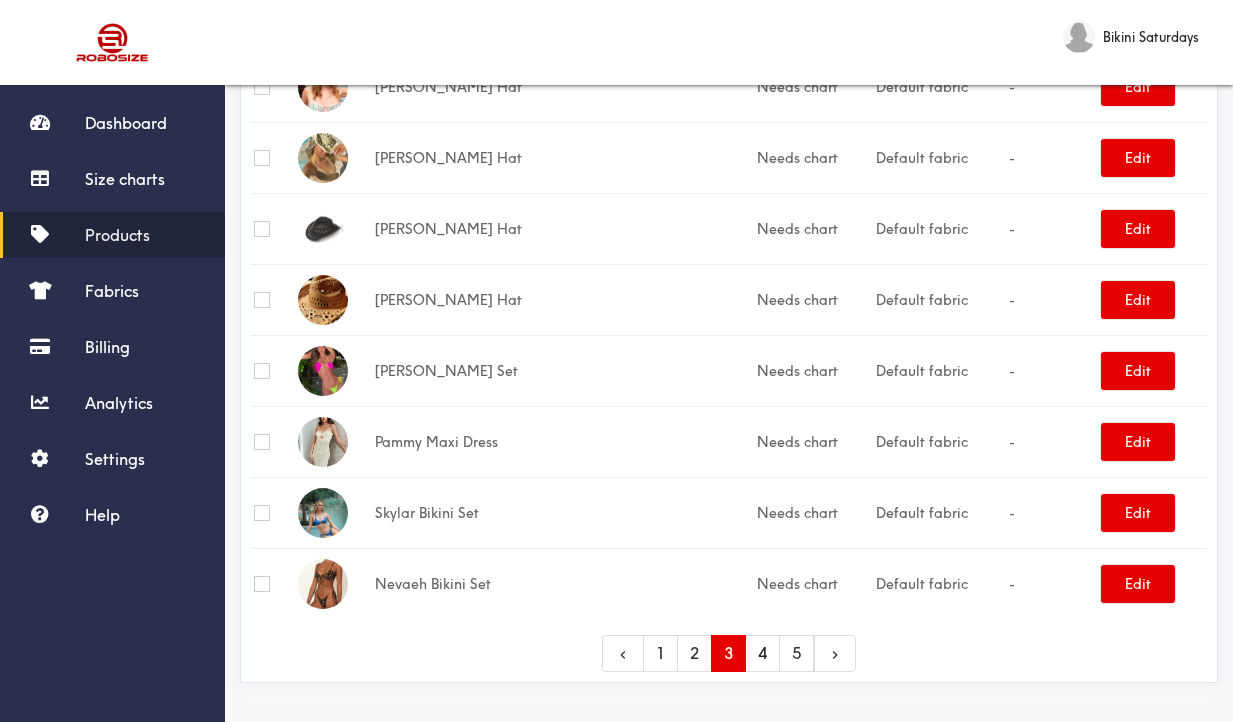 click on "4" at bounding box center [762, 653] 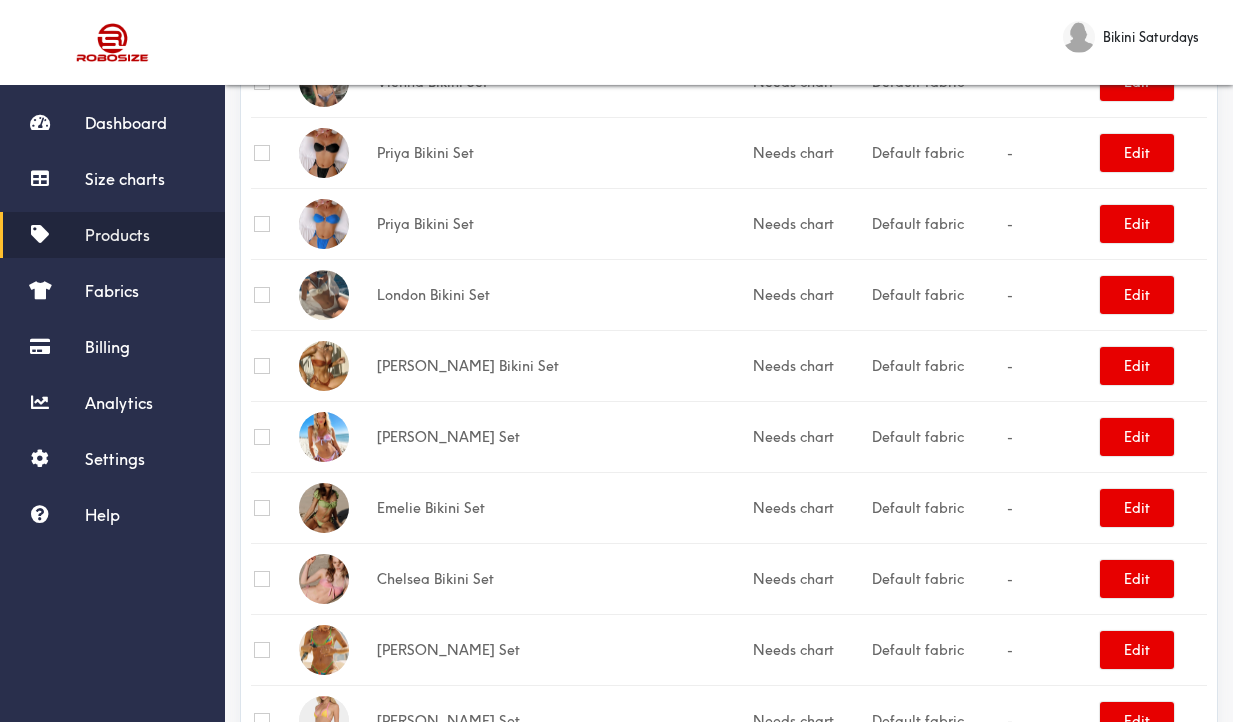 scroll, scrollTop: 3205, scrollLeft: 0, axis: vertical 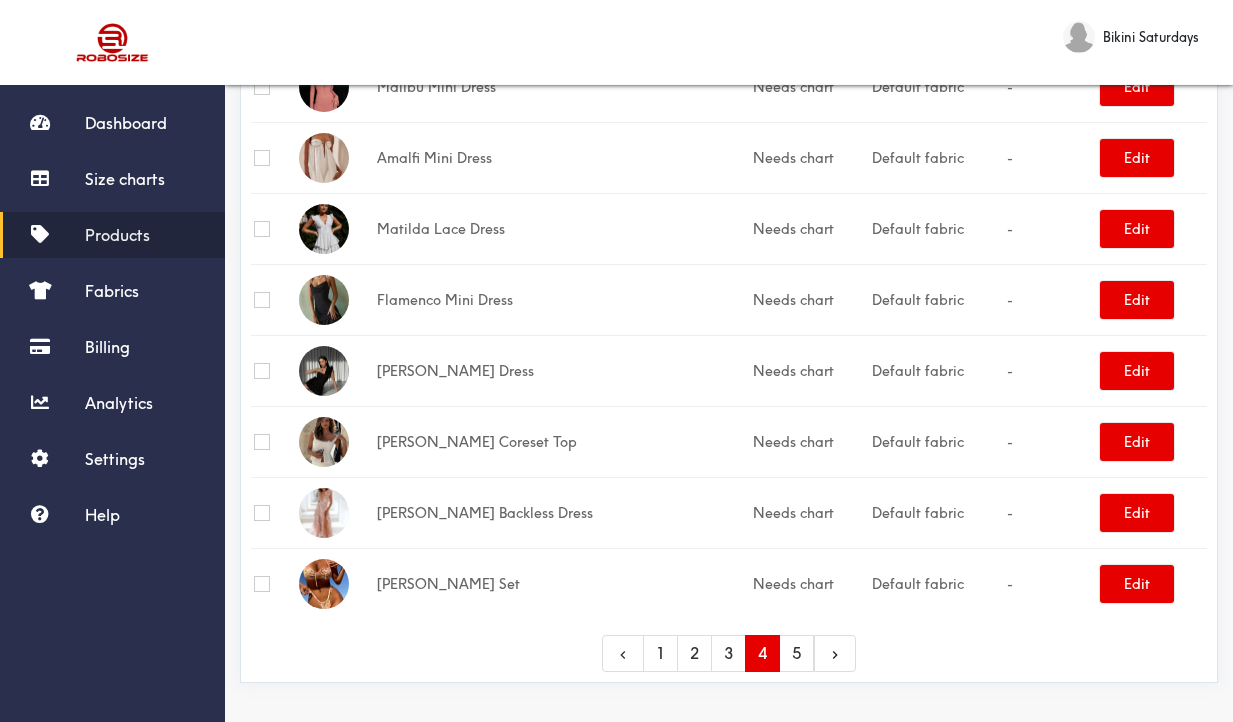 click 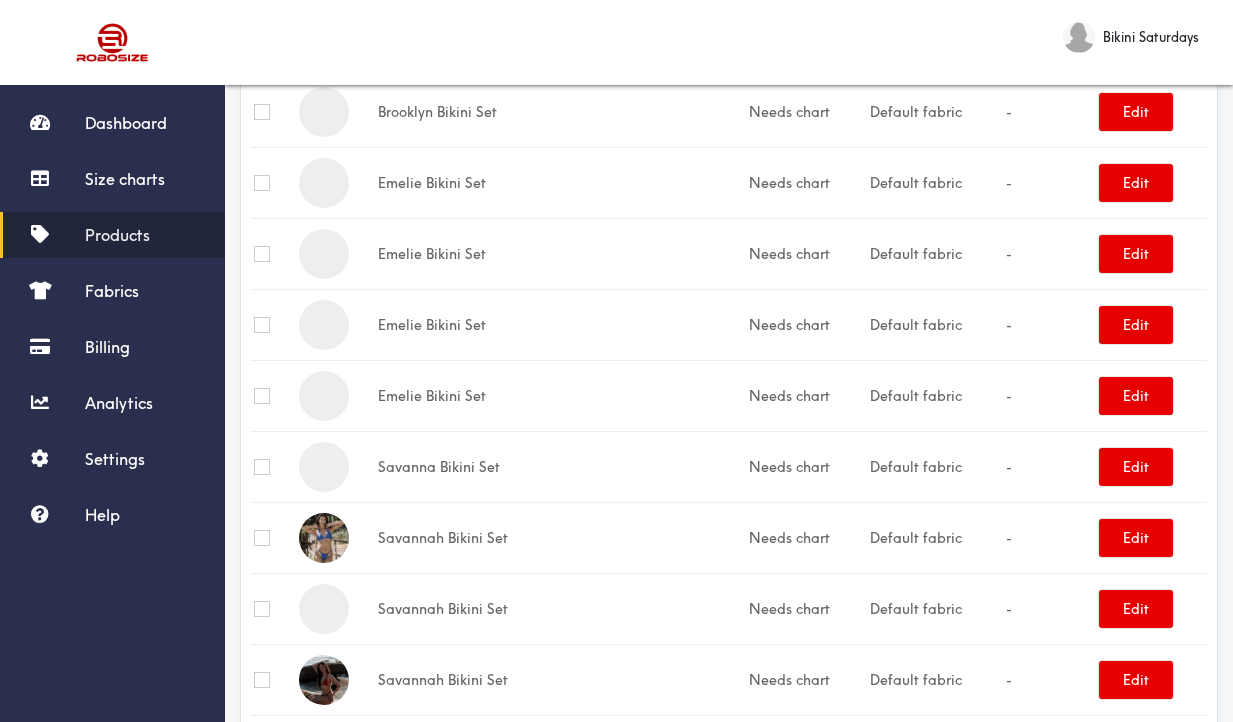scroll, scrollTop: 2353, scrollLeft: 0, axis: vertical 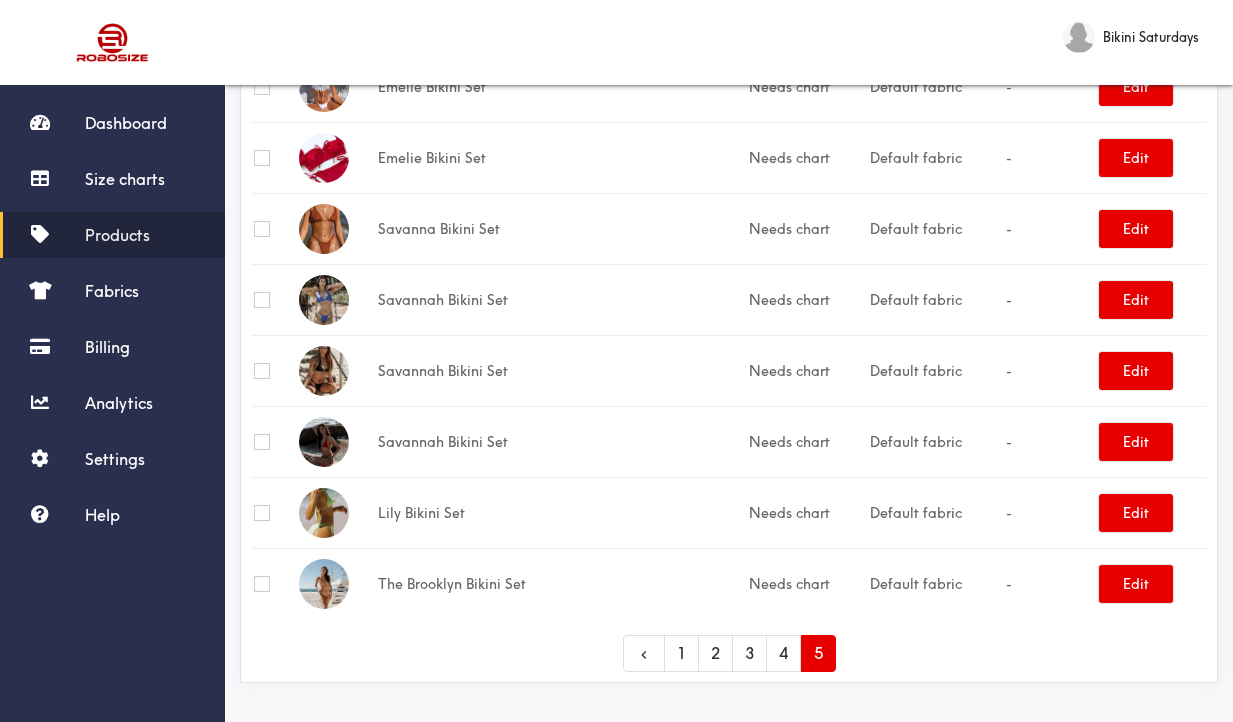 click on "1 2 3 4 5" at bounding box center [729, 653] 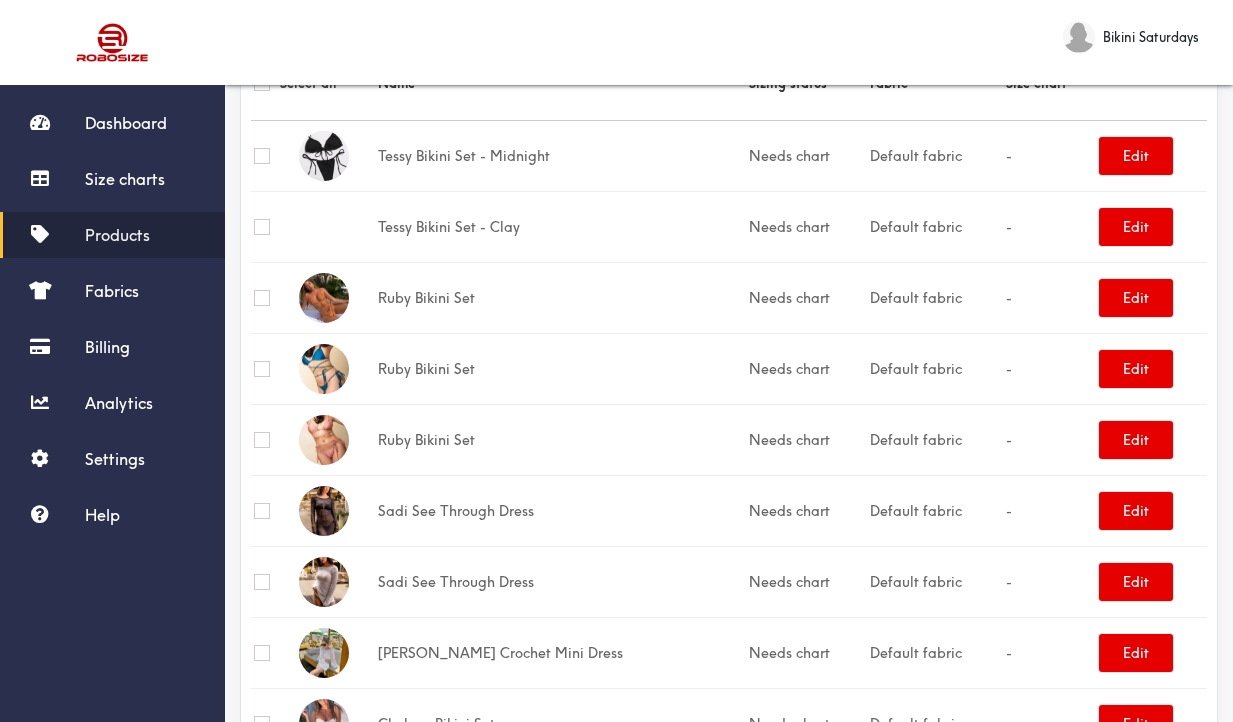 scroll, scrollTop: 0, scrollLeft: 0, axis: both 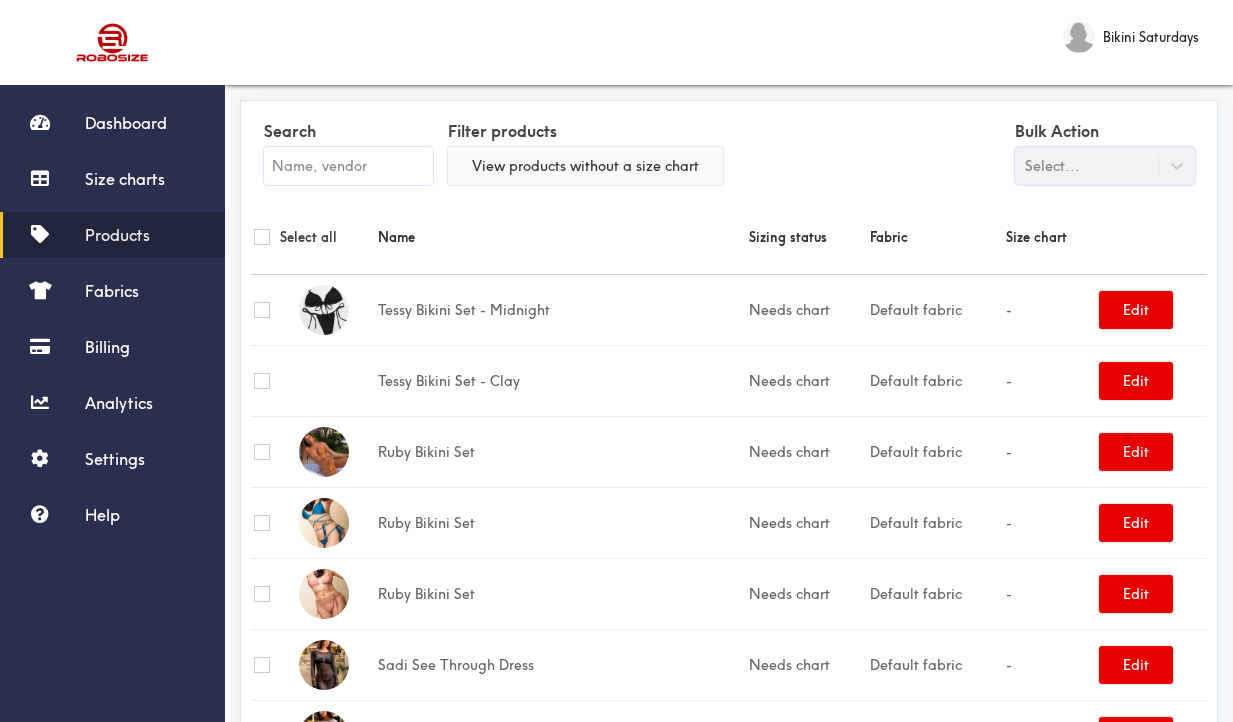 click on "View products without a size chart" at bounding box center (585, 166) 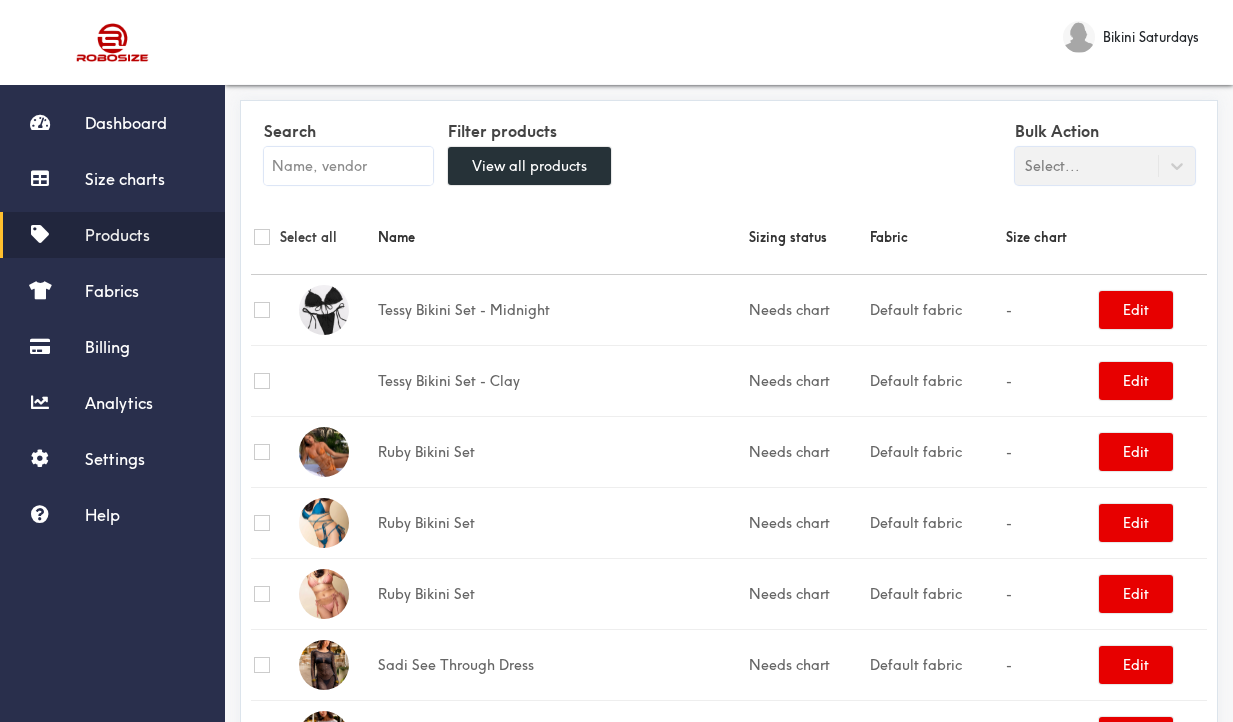 click on "Bulk Action Select..." at bounding box center [1105, 150] 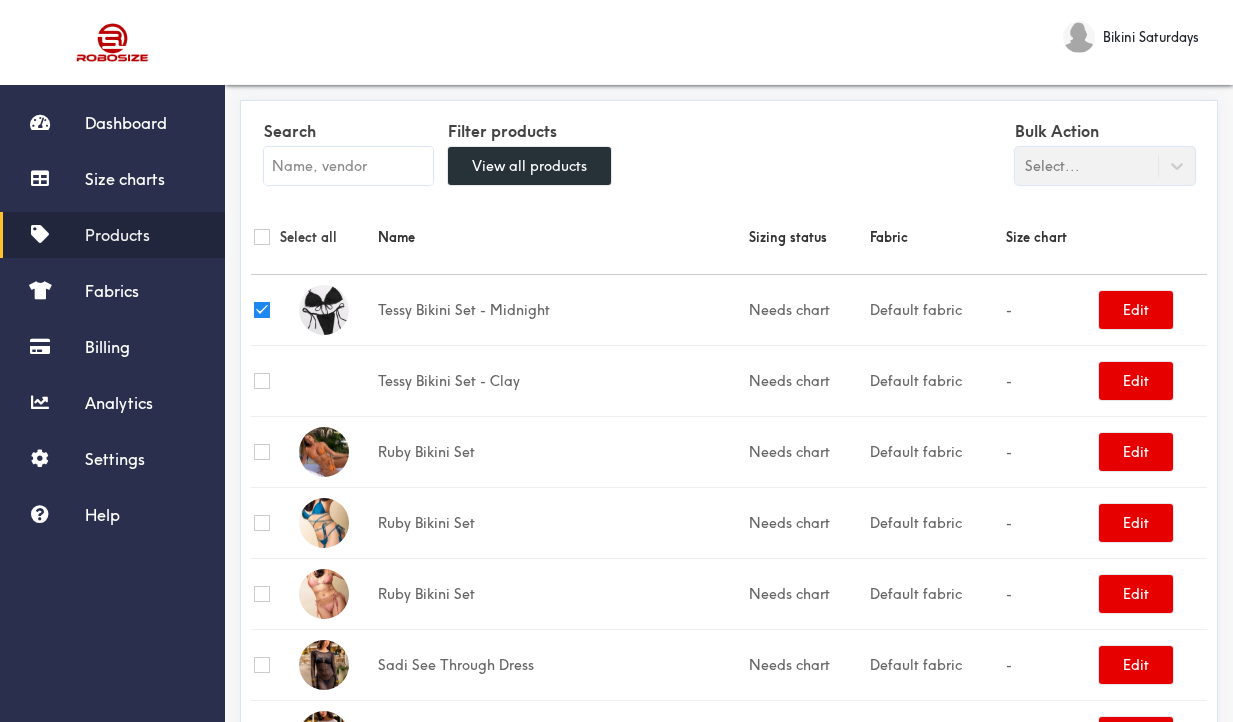 checkbox on "true" 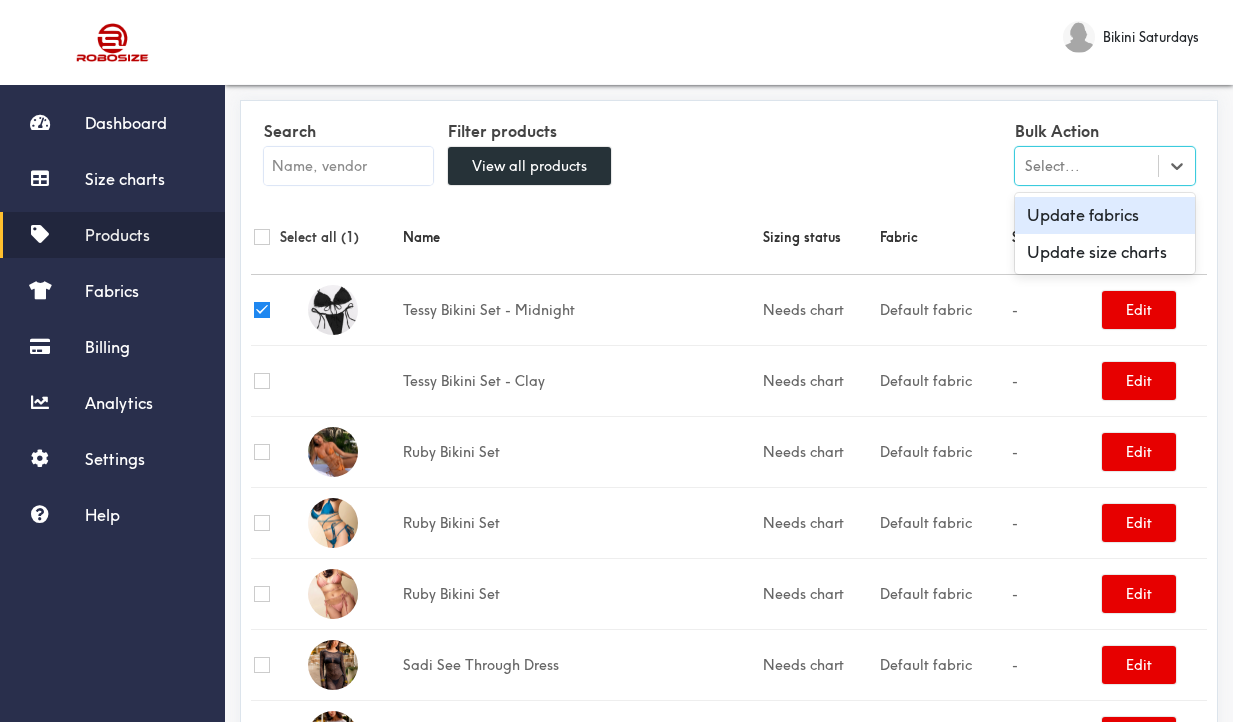 click on "Select..." at bounding box center (1086, 166) 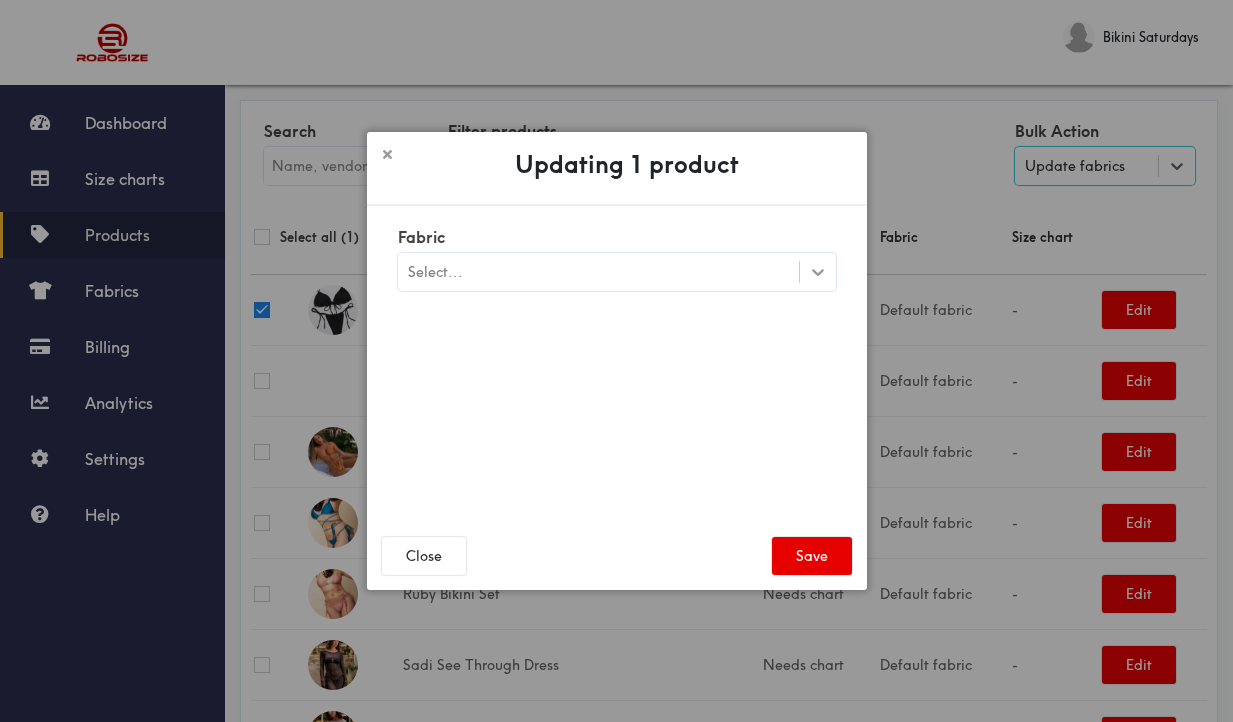 click 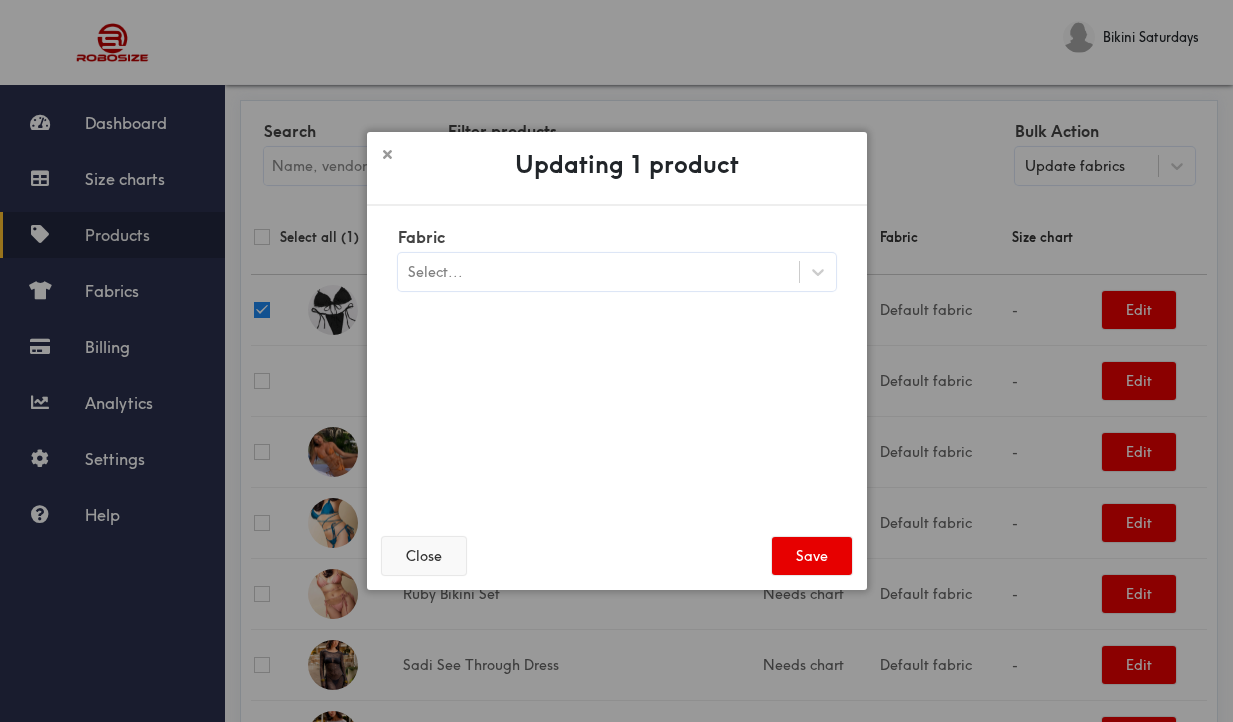 click on "Close" at bounding box center (424, 556) 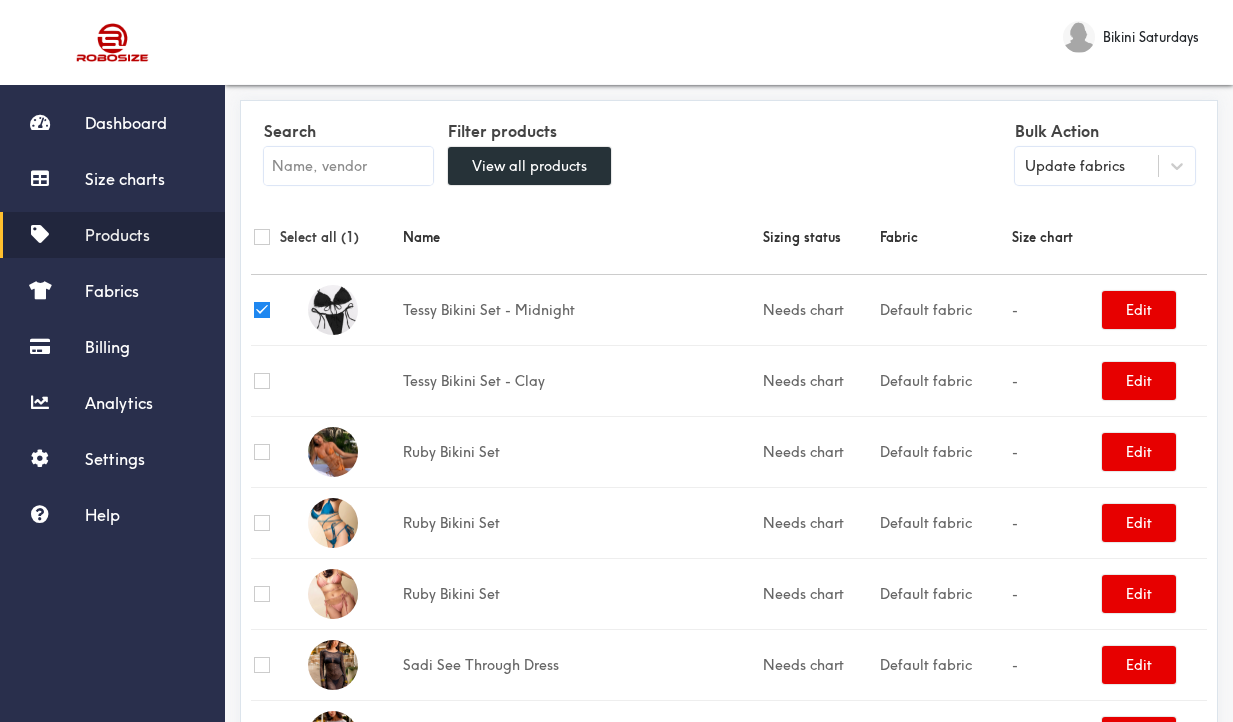 click on "Products" at bounding box center (117, 235) 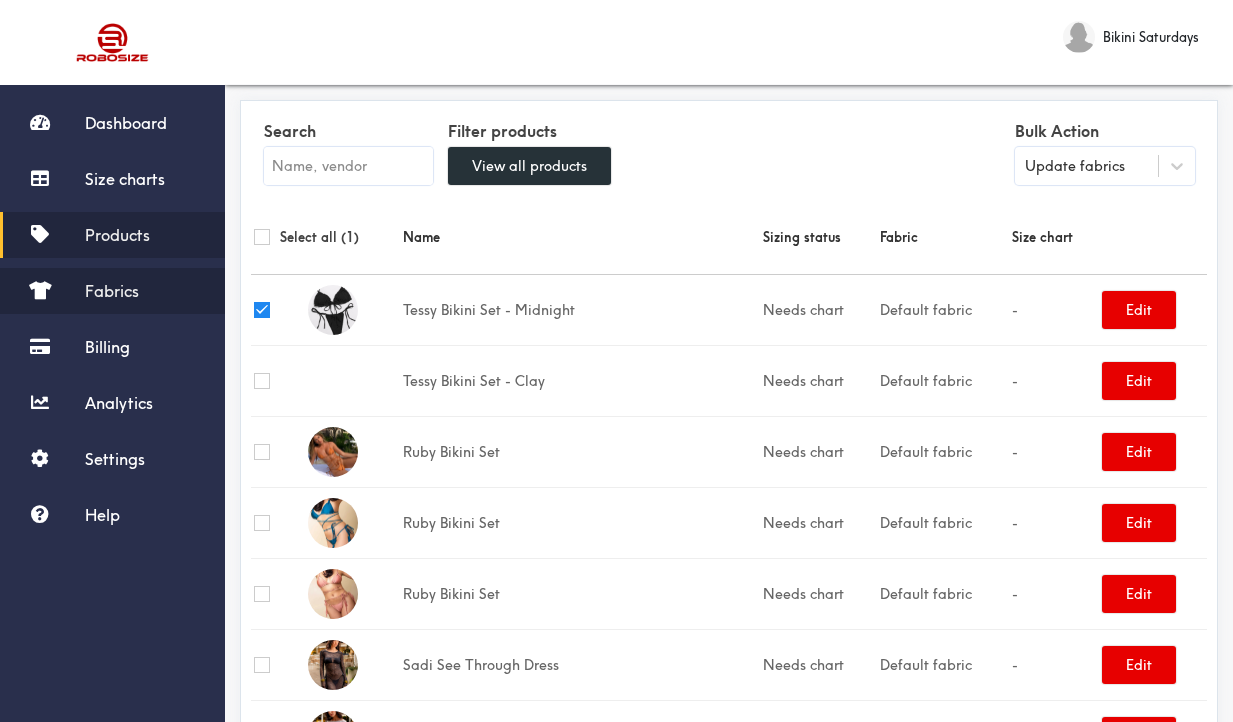 click on "Fabrics" at bounding box center [112, 291] 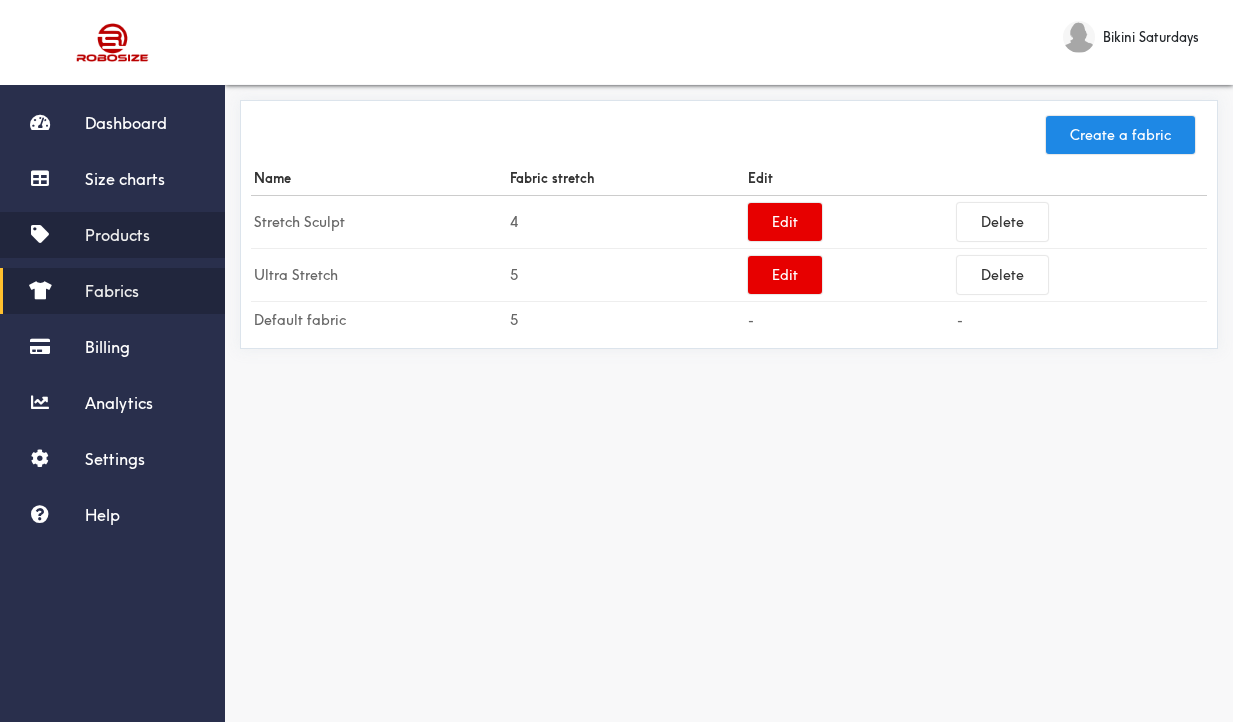 click on "Products" at bounding box center (117, 235) 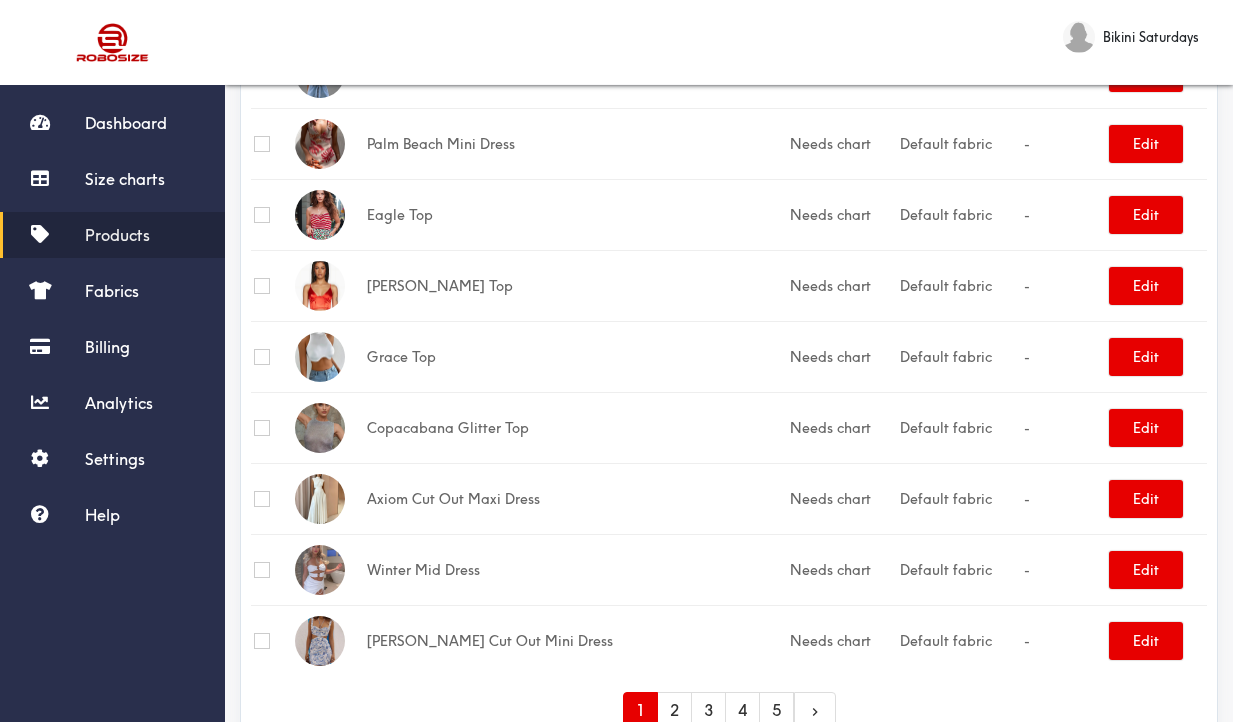 scroll, scrollTop: 3205, scrollLeft: 0, axis: vertical 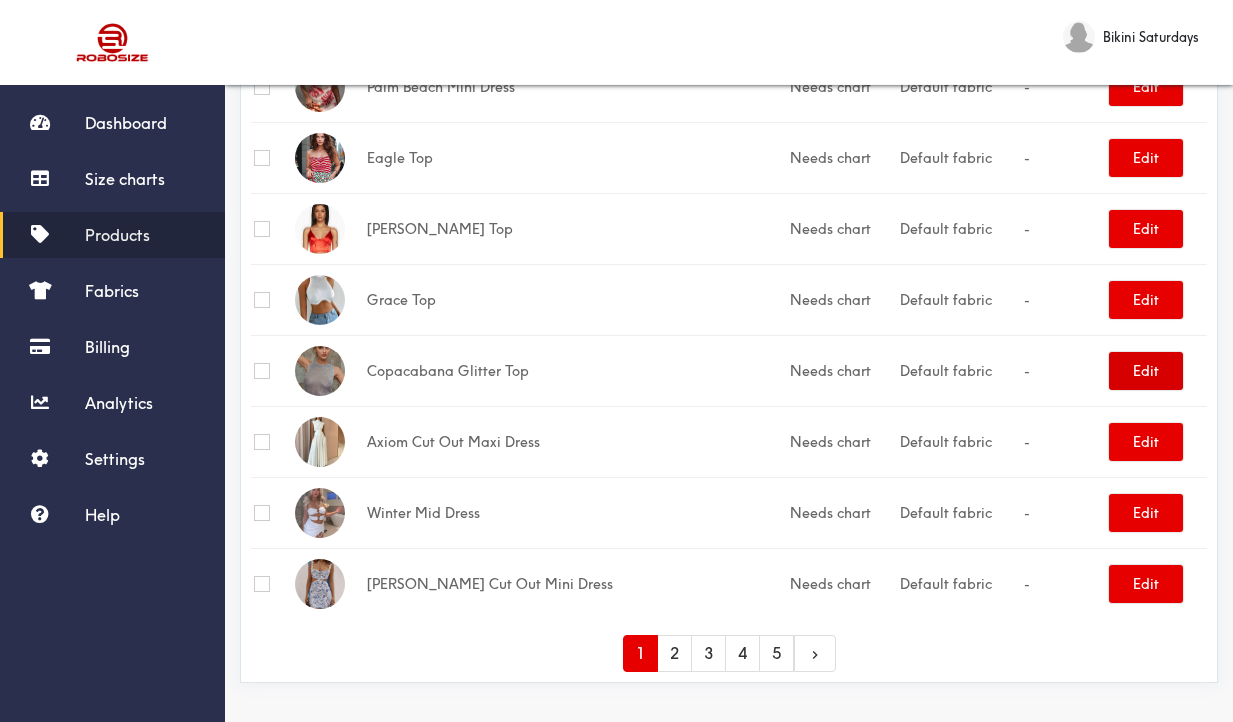 click on "Edit" at bounding box center (1146, 371) 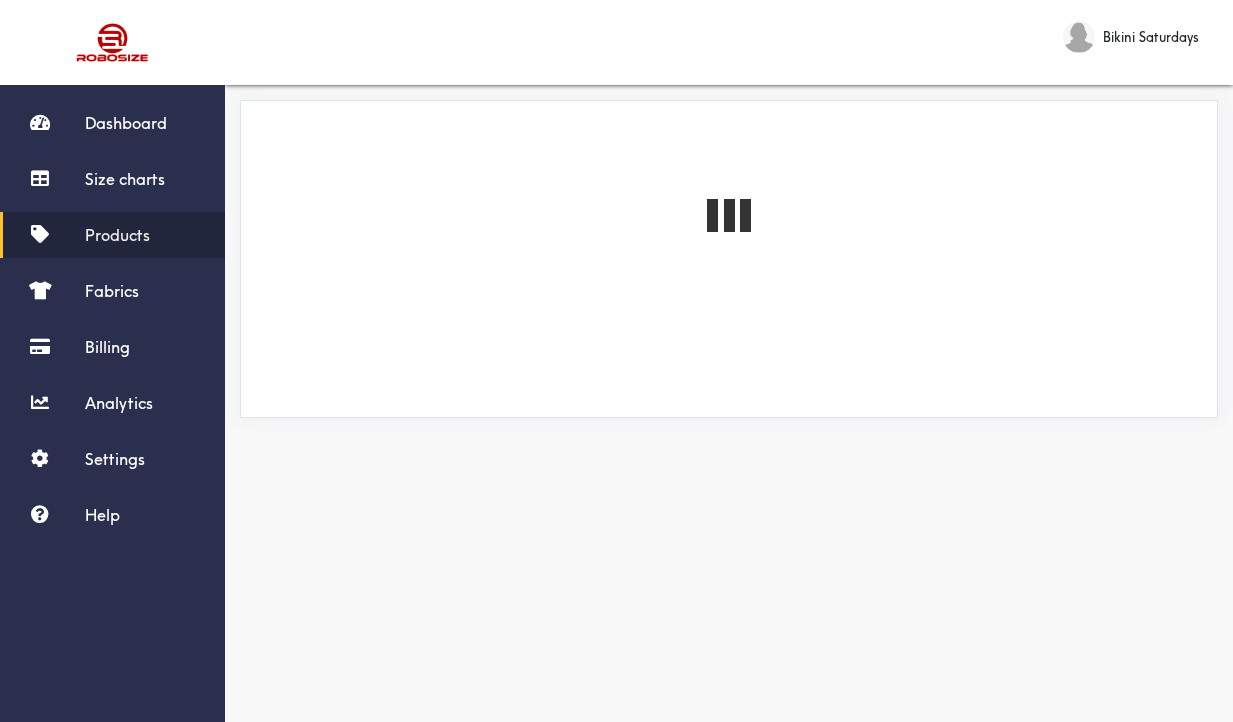 scroll, scrollTop: 0, scrollLeft: 0, axis: both 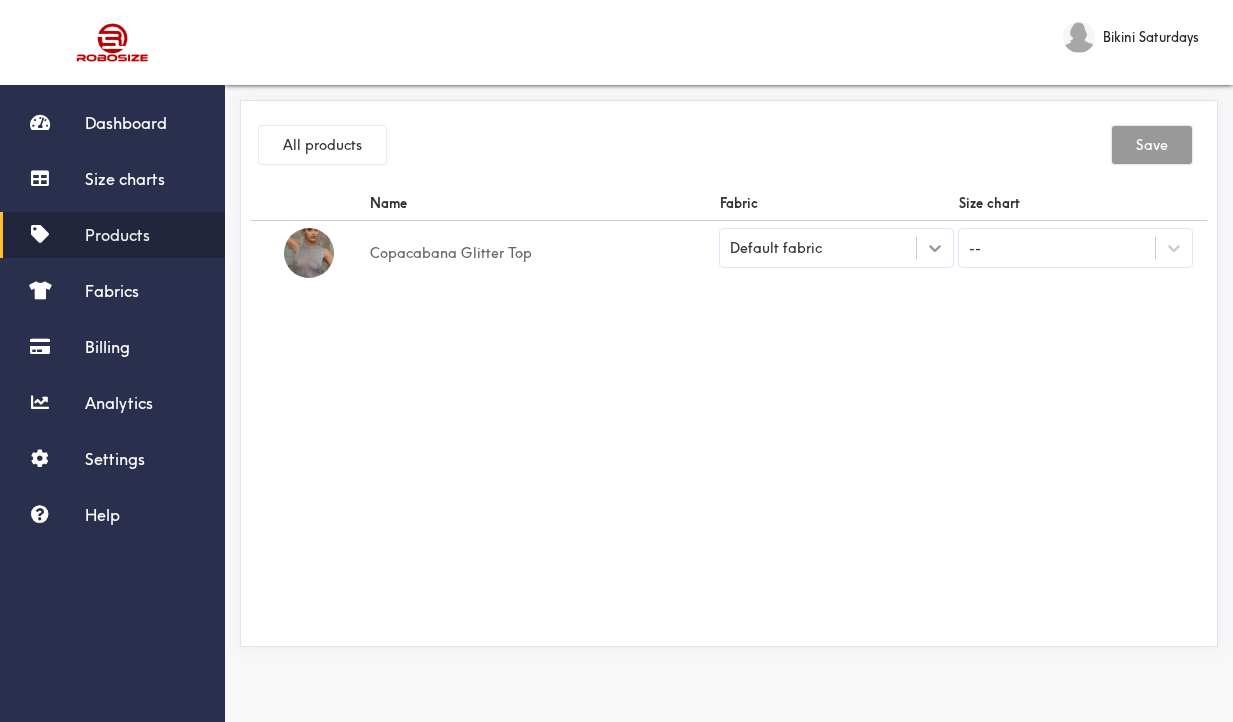click at bounding box center (935, 248) 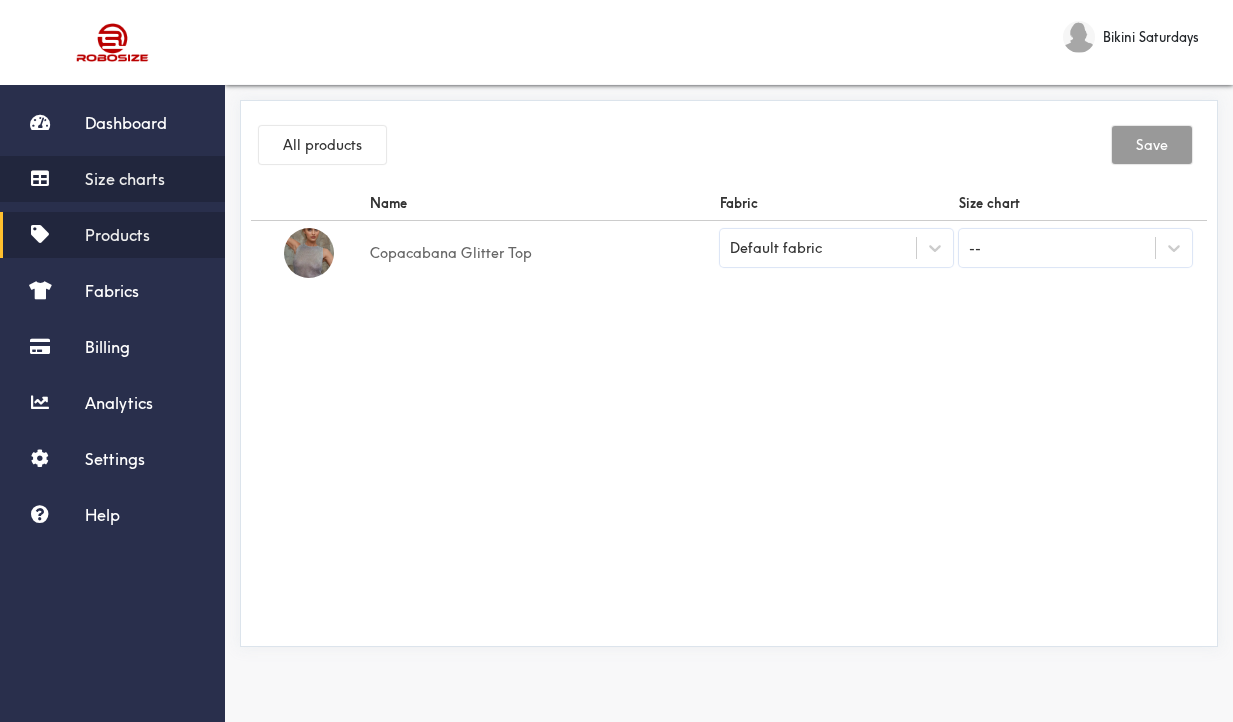 click on "Size charts" at bounding box center [125, 179] 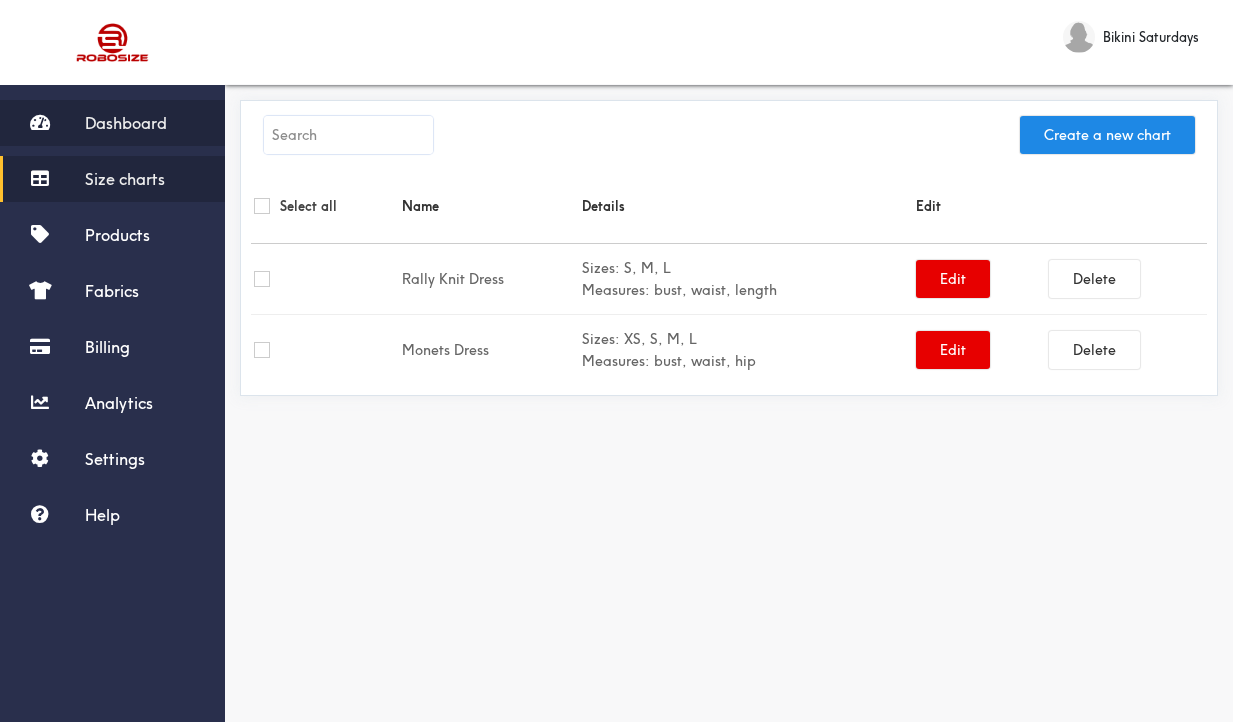 click on "Dashboard" at bounding box center [126, 123] 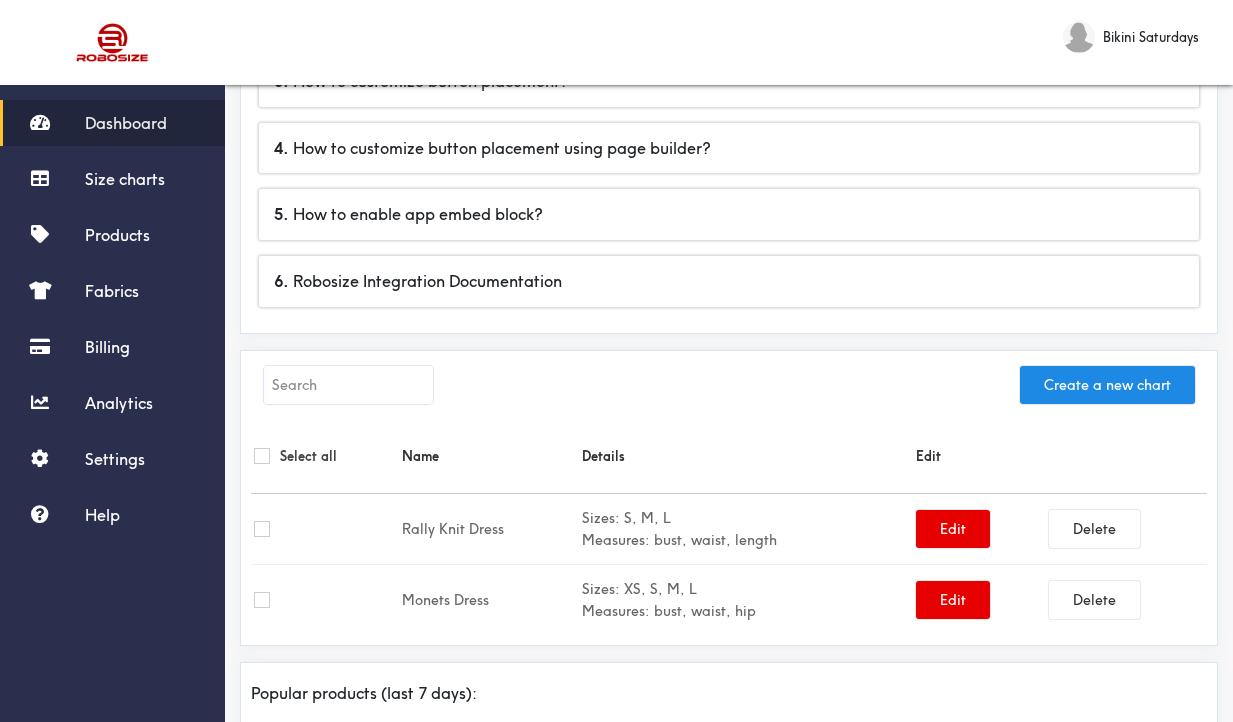 scroll, scrollTop: 0, scrollLeft: 0, axis: both 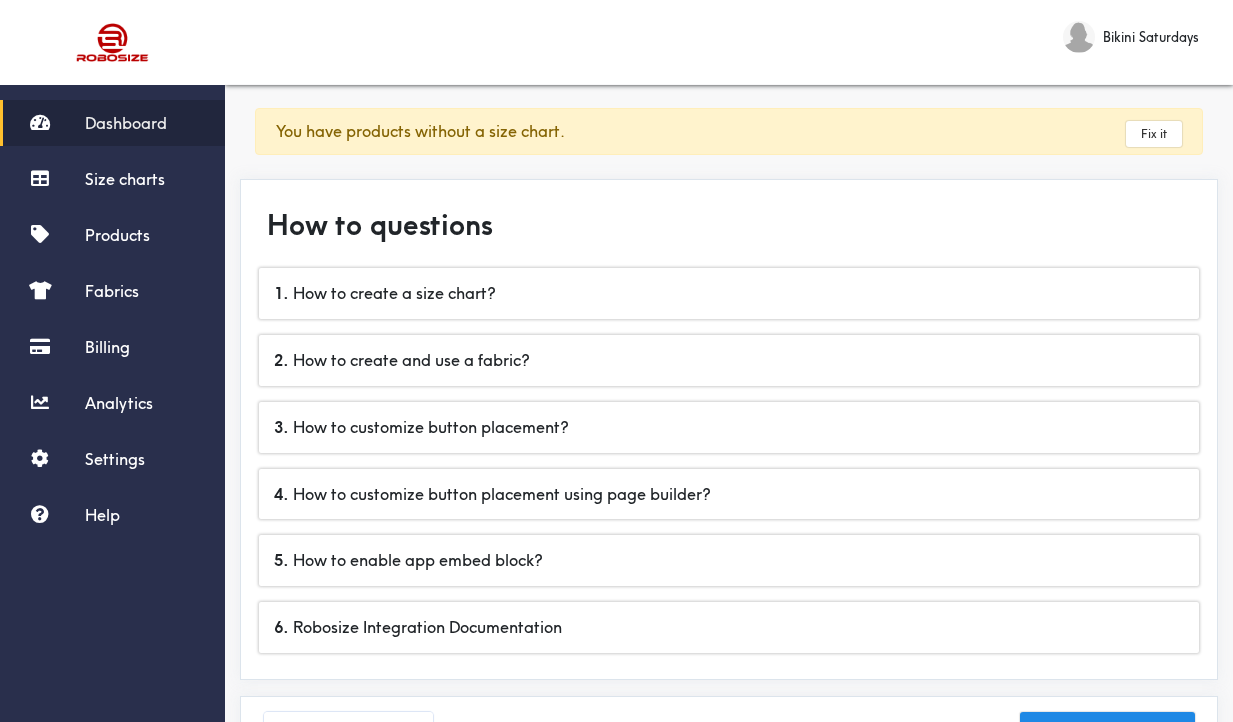 click on "Dashboard" at bounding box center (112, 123) 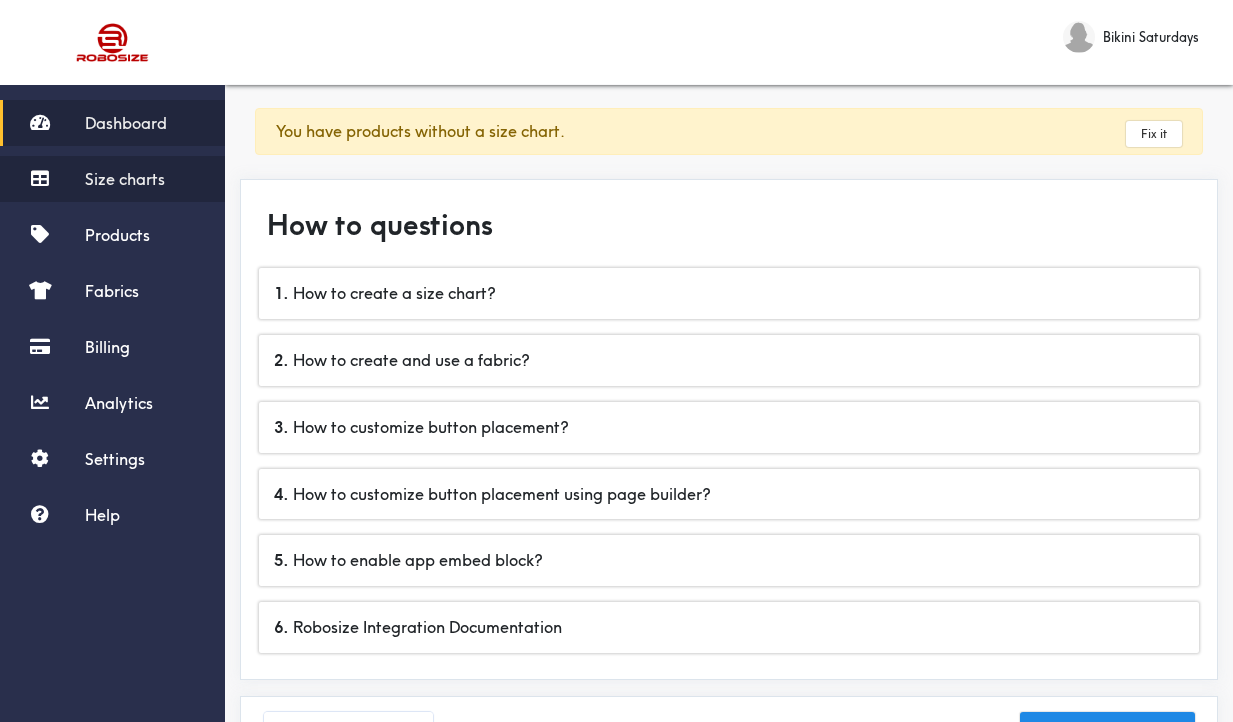 click on "Size charts" at bounding box center (125, 179) 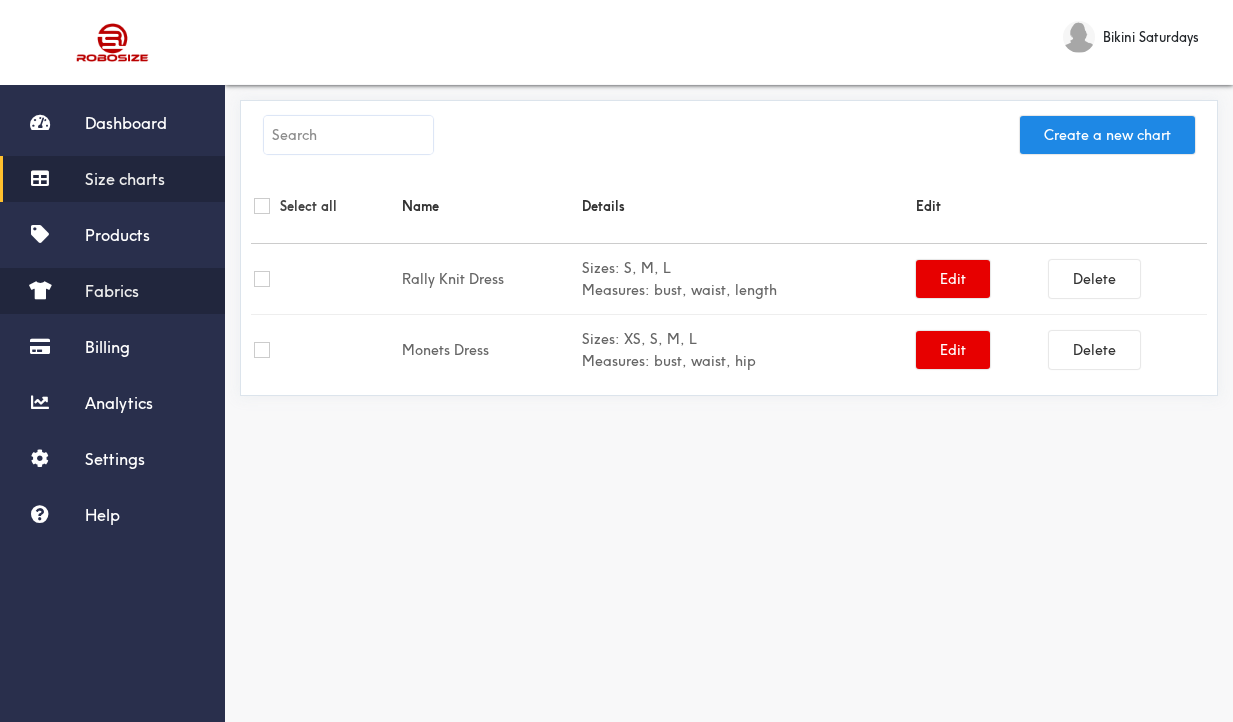 click on "Fabrics" at bounding box center [112, 291] 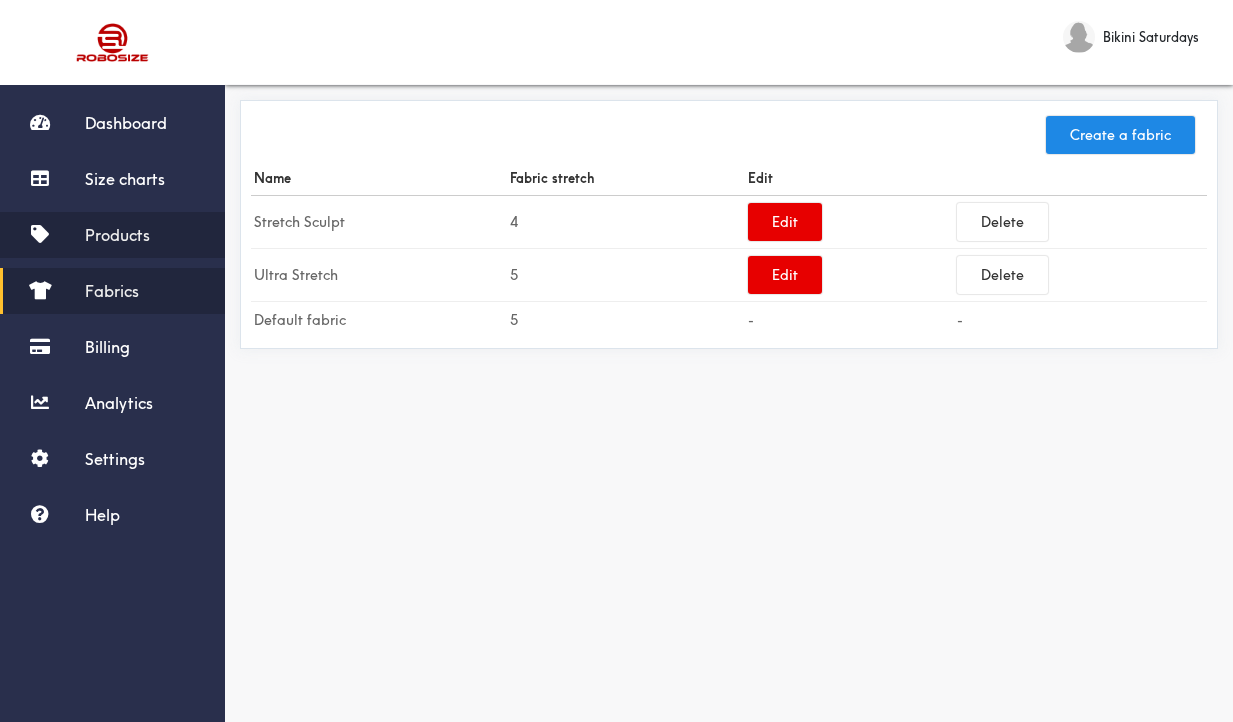 click on "Products" at bounding box center [117, 235] 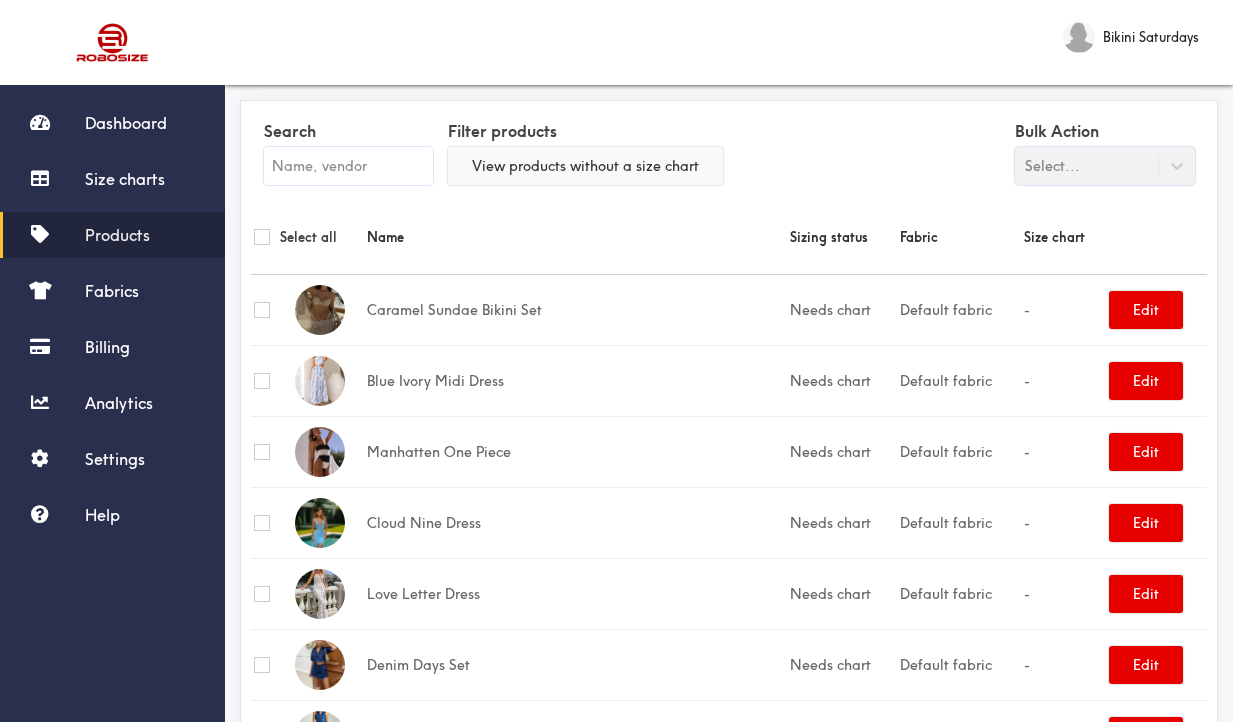 click on "View products without a size chart" at bounding box center (585, 166) 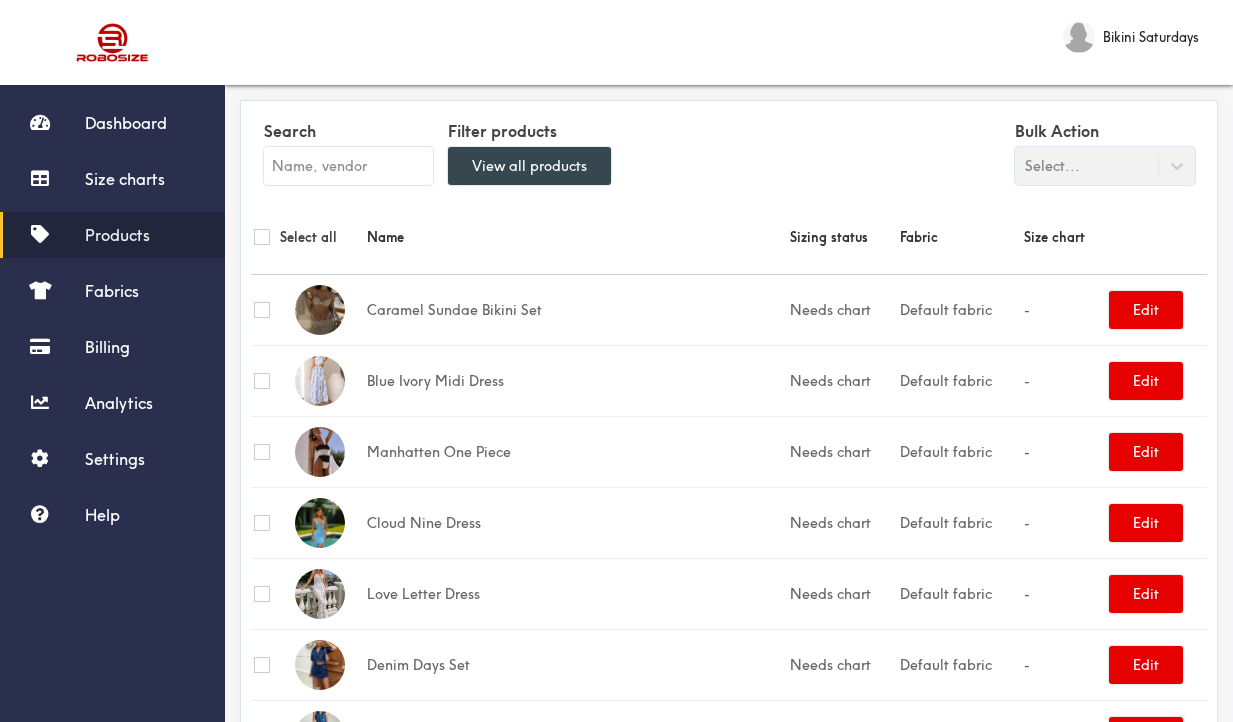 click on "View all products" at bounding box center [529, 166] 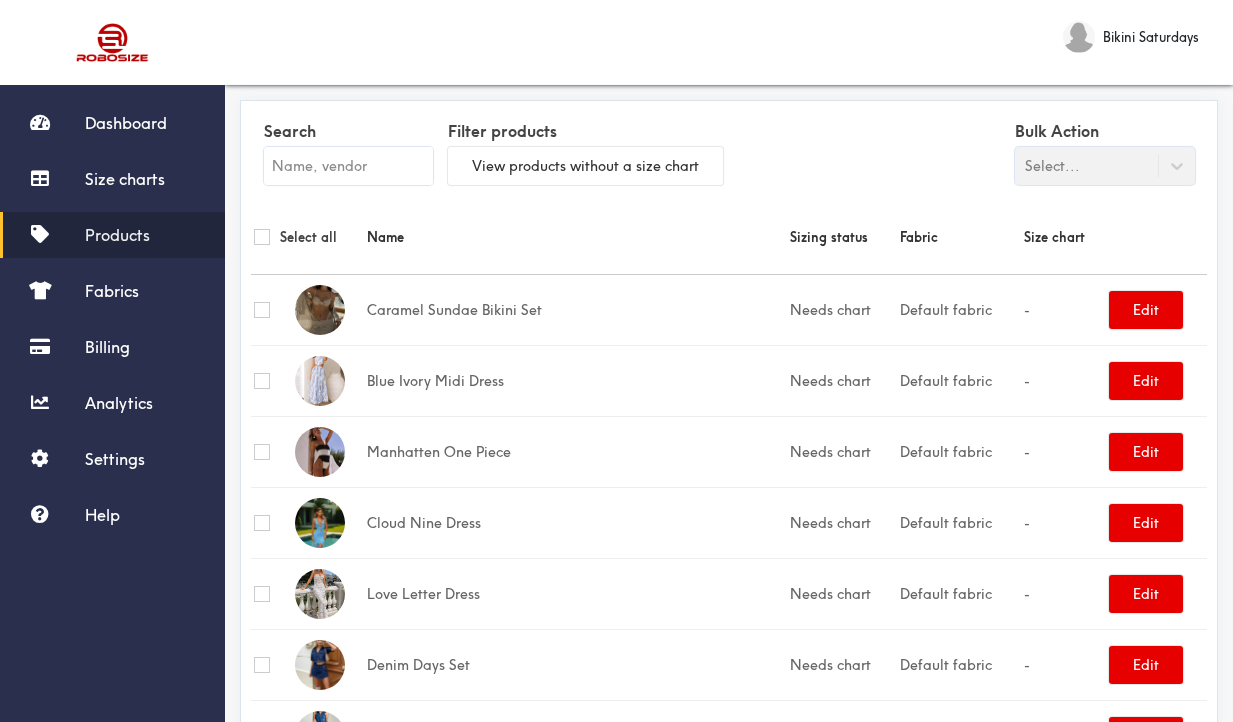 click at bounding box center (262, 237) 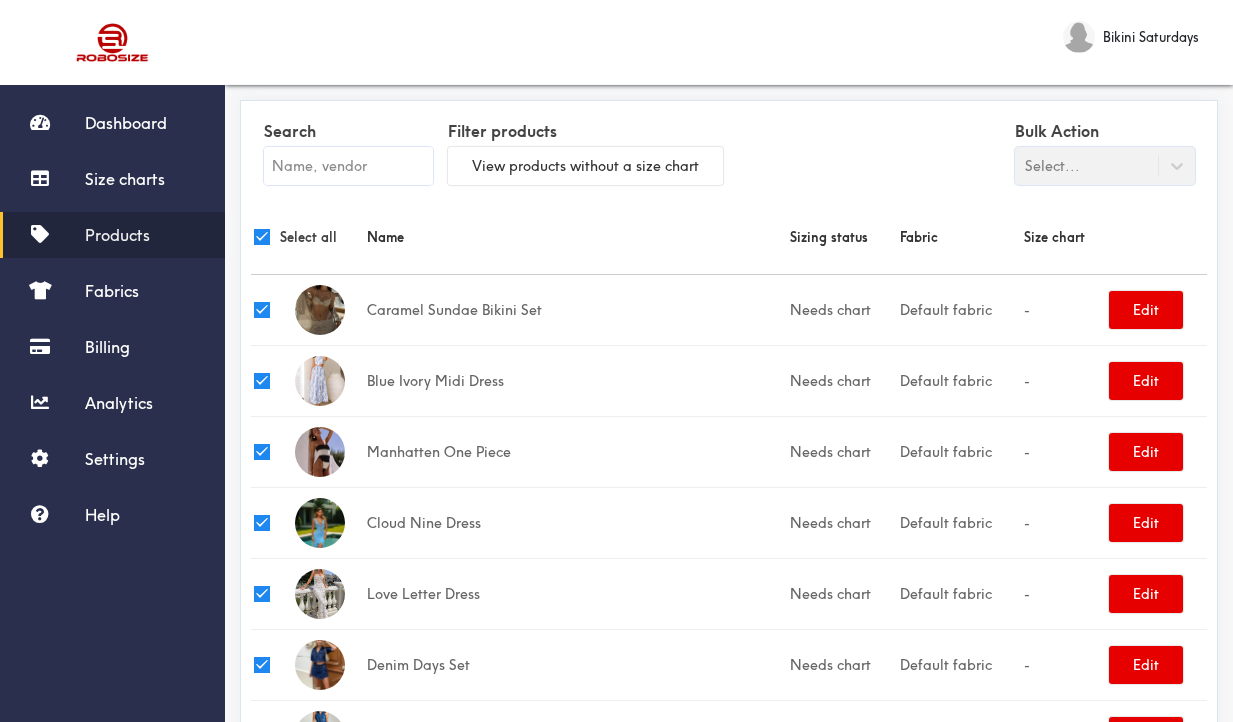 checkbox on "true" 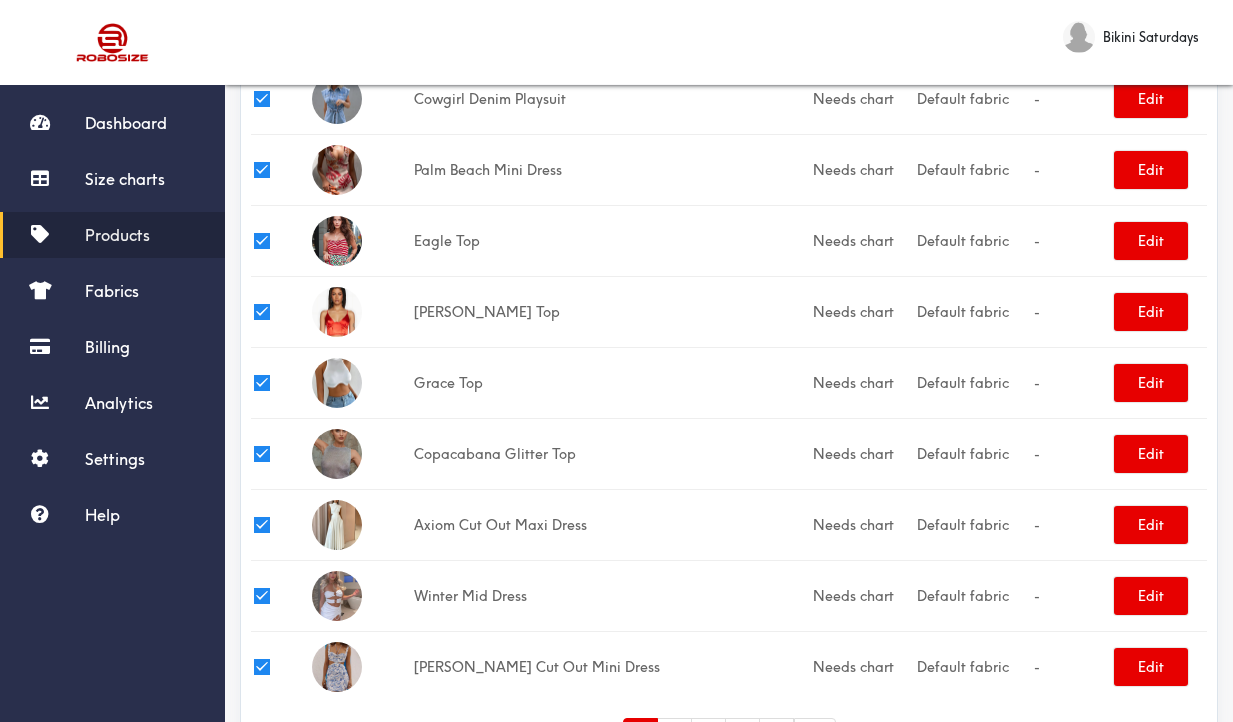 scroll, scrollTop: 3205, scrollLeft: 0, axis: vertical 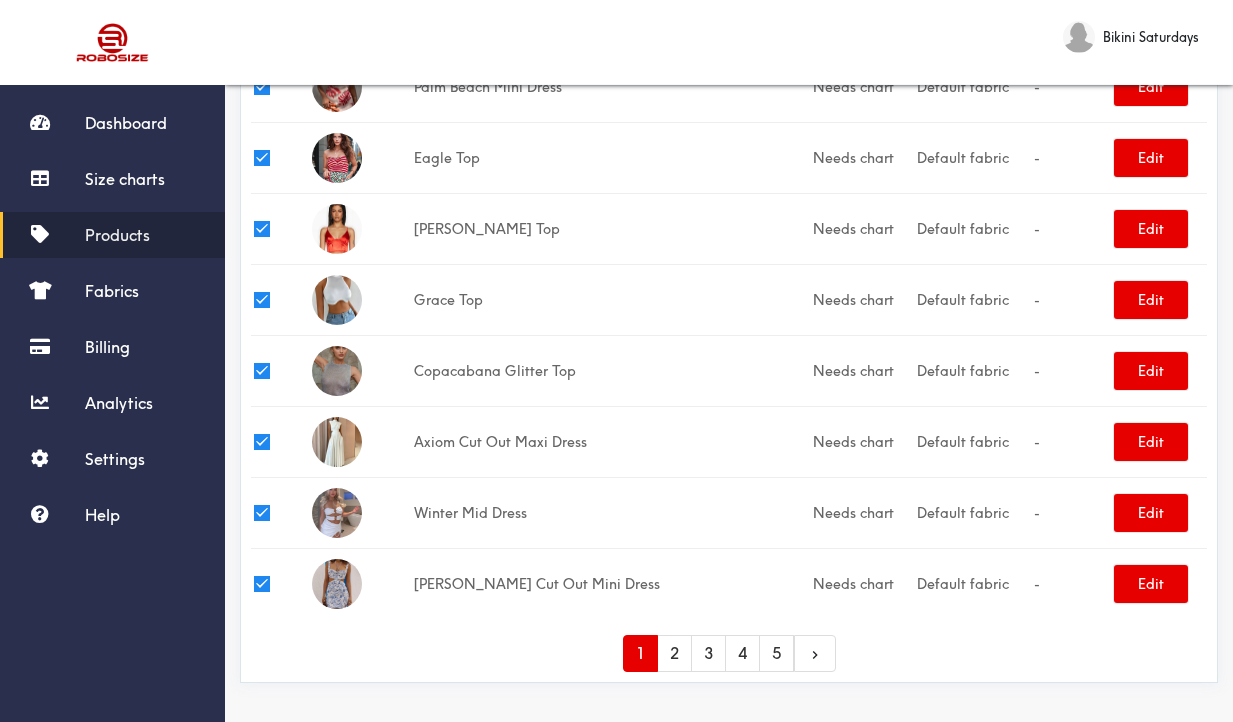 click 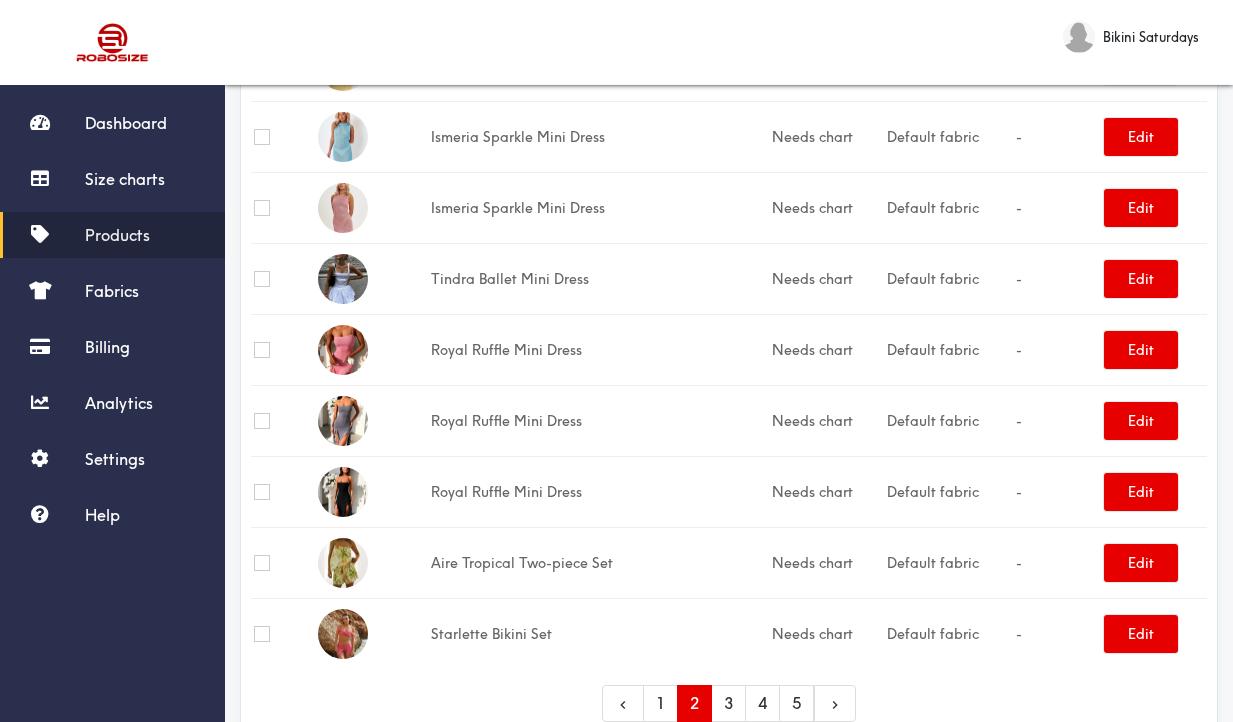 scroll, scrollTop: 3205, scrollLeft: 0, axis: vertical 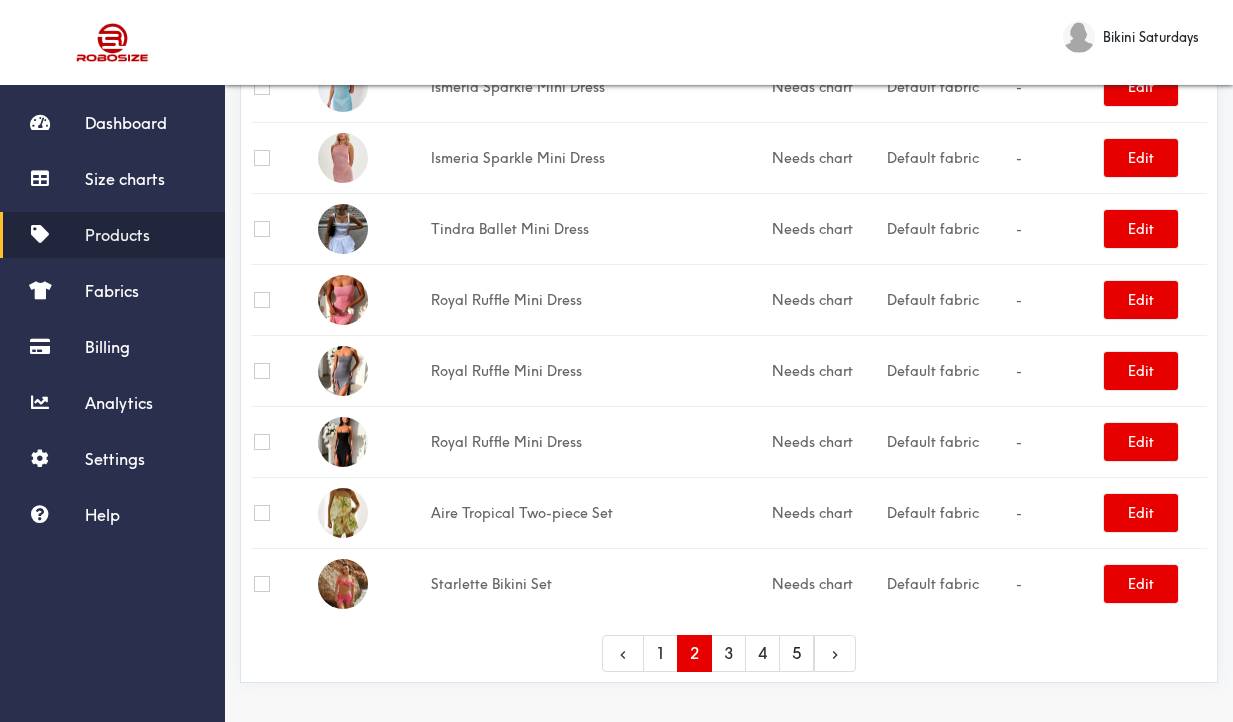 click on "5" at bounding box center [796, 653] 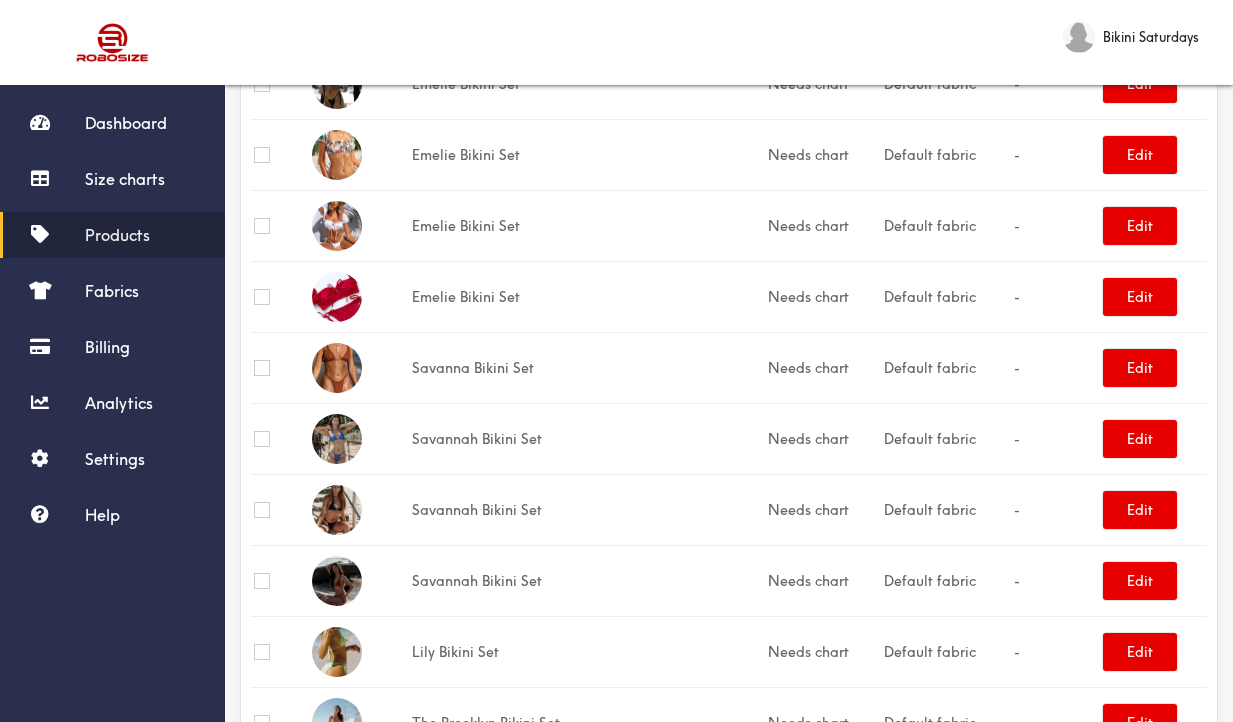 scroll, scrollTop: 2353, scrollLeft: 0, axis: vertical 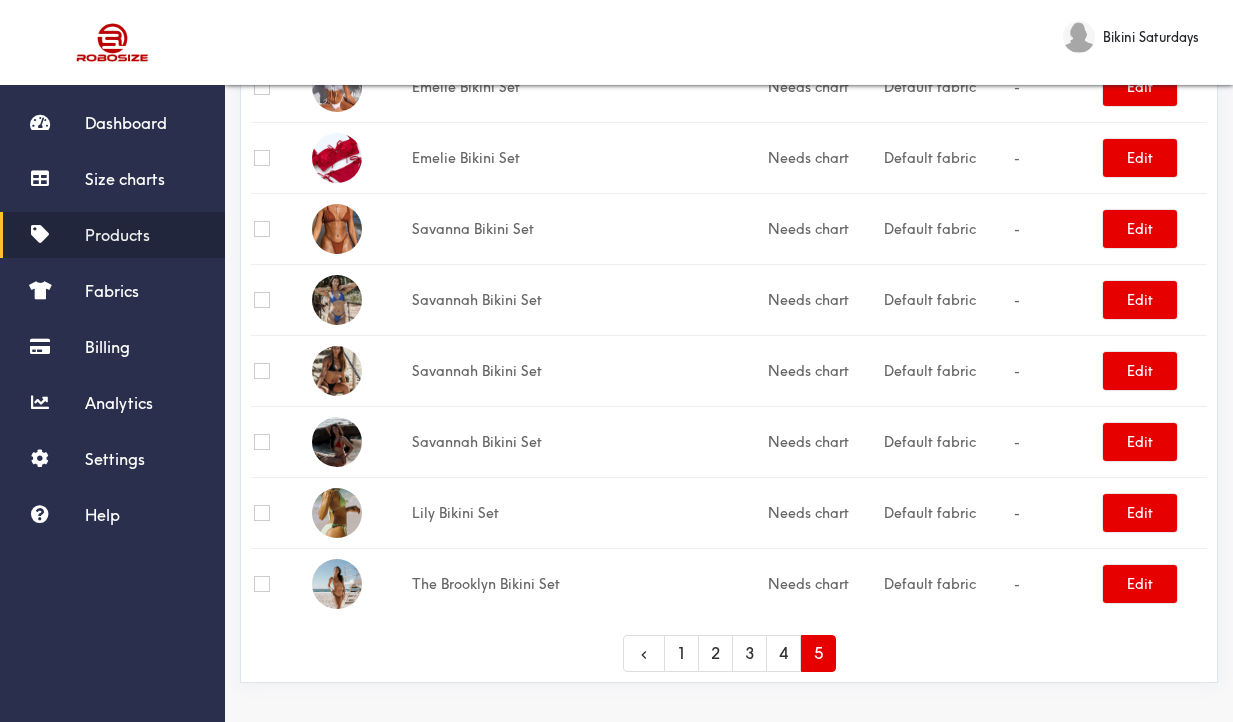 click on "5" at bounding box center [818, 653] 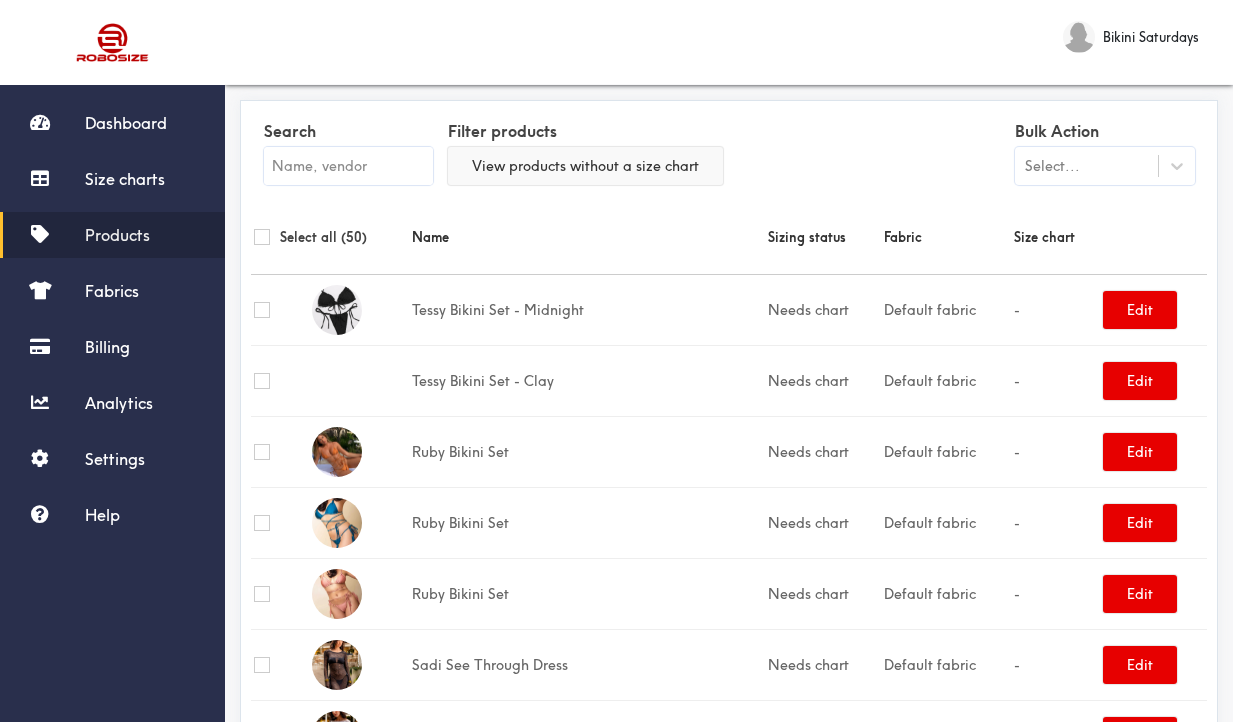 click on "View products without a size chart" at bounding box center [585, 166] 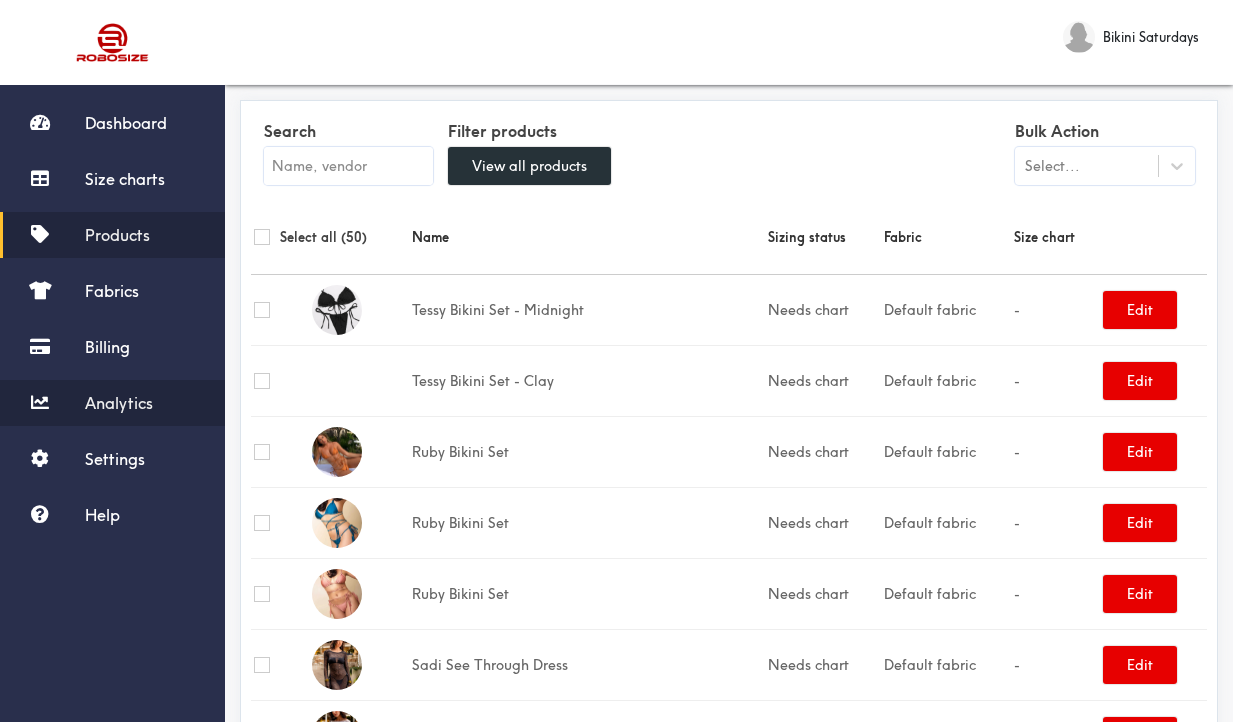 click on "Analytics" at bounding box center (119, 403) 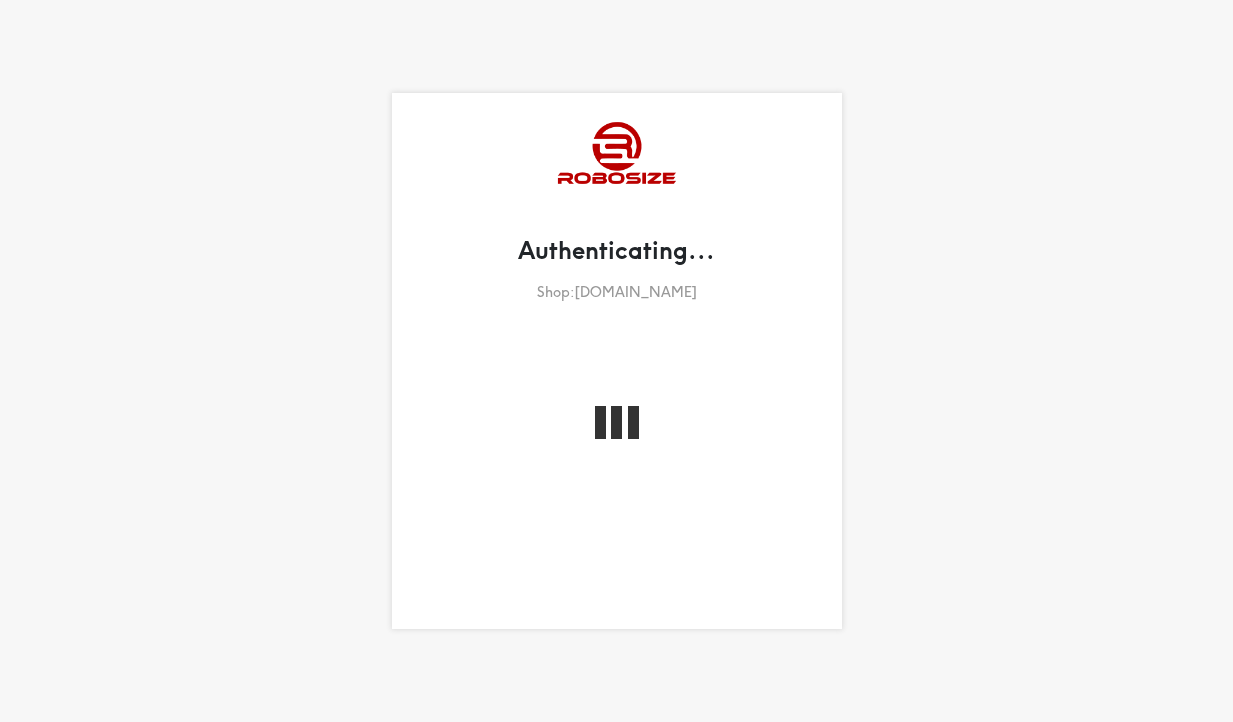 scroll, scrollTop: 0, scrollLeft: 0, axis: both 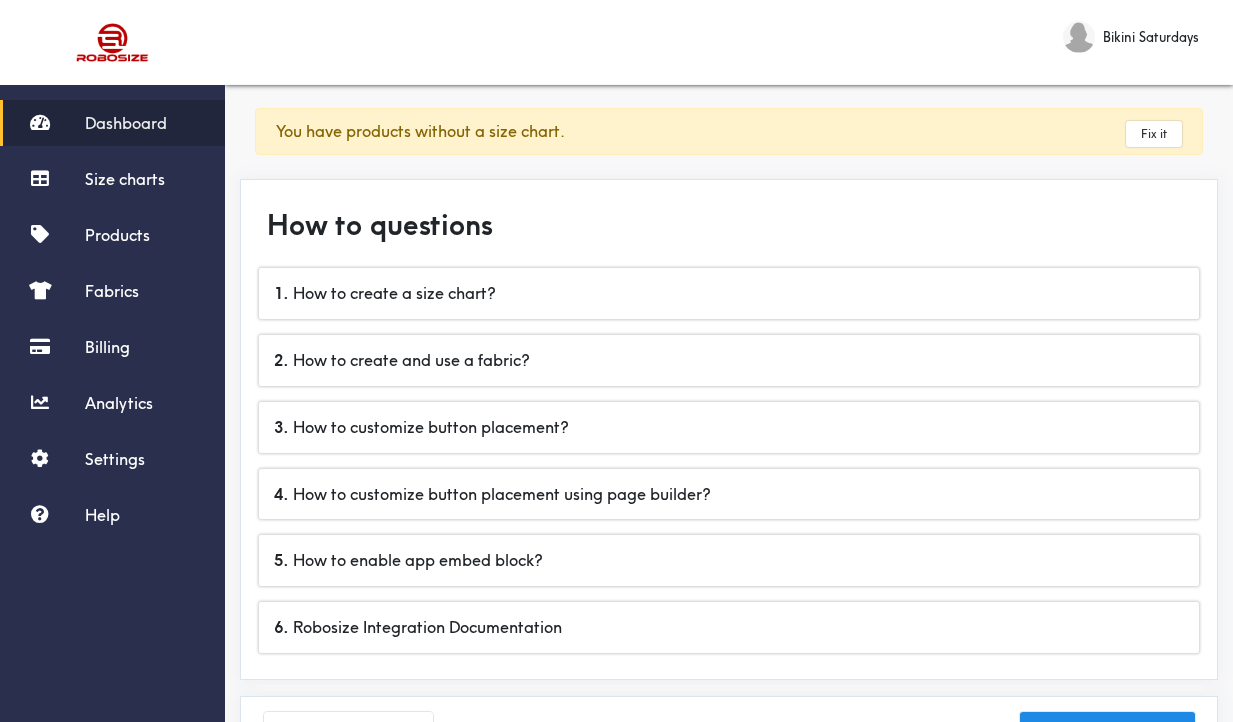 click on "Dashboard" at bounding box center [126, 123] 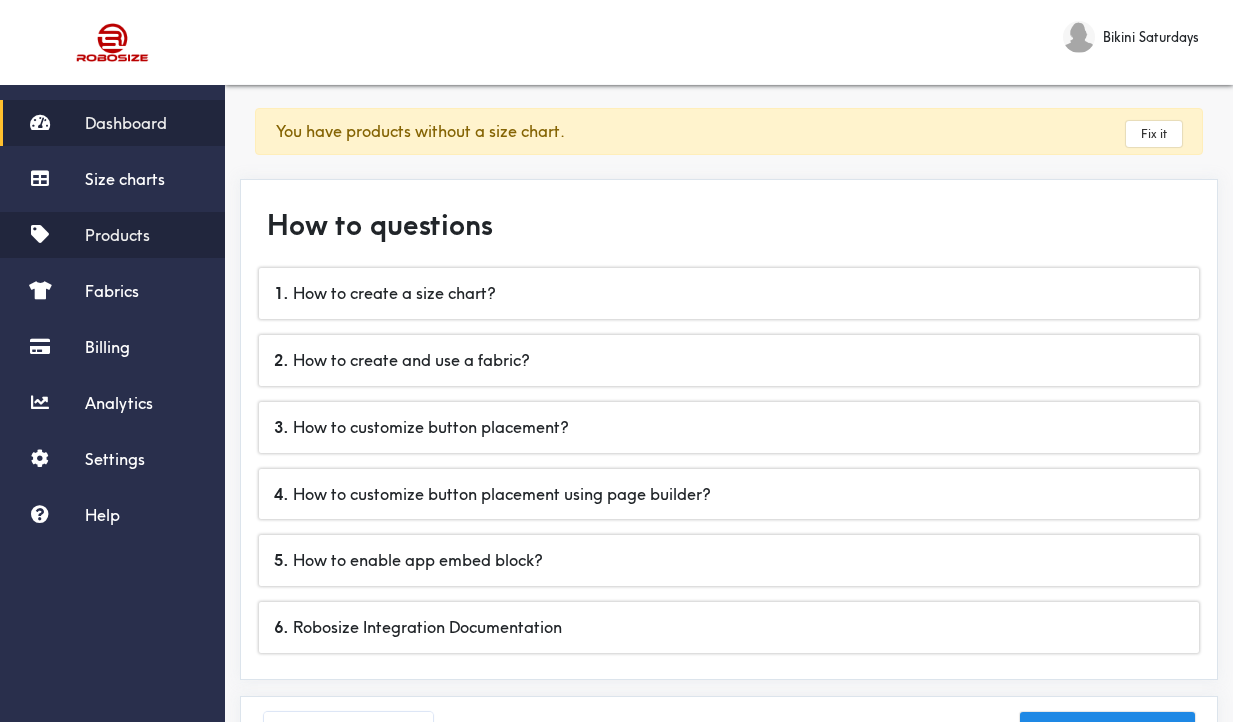 click on "Products" at bounding box center [117, 235] 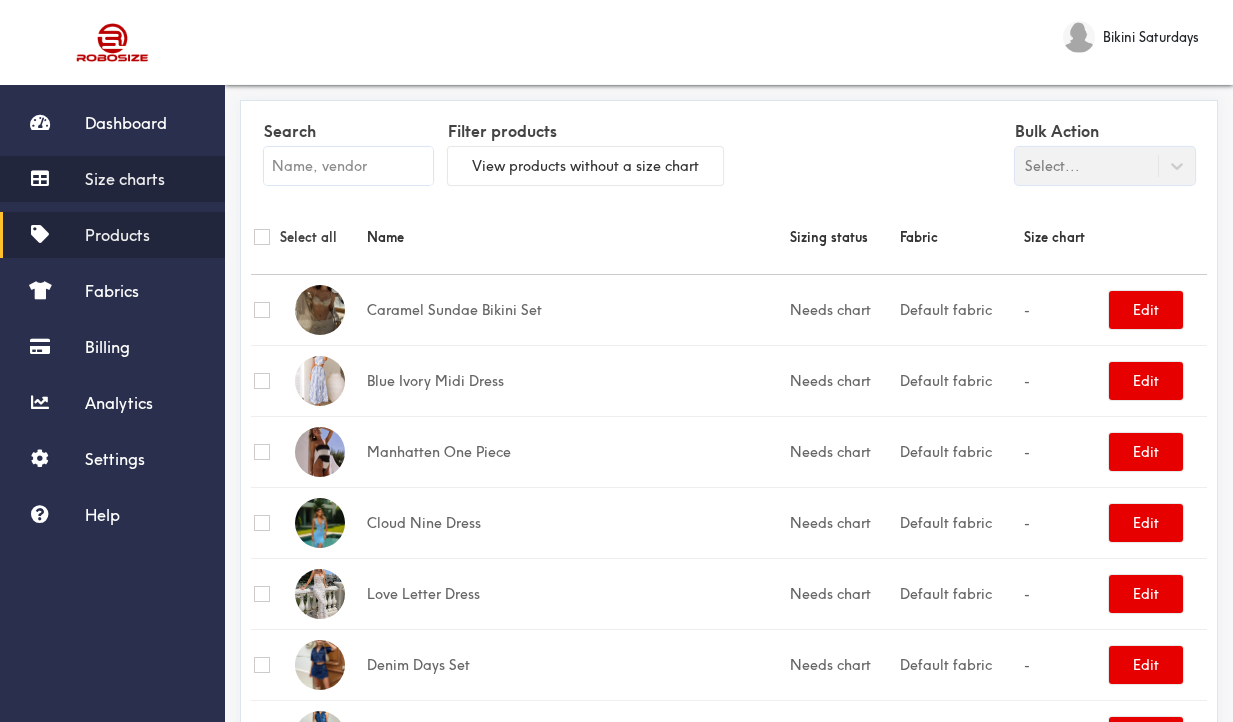 click on "Size charts" at bounding box center (125, 179) 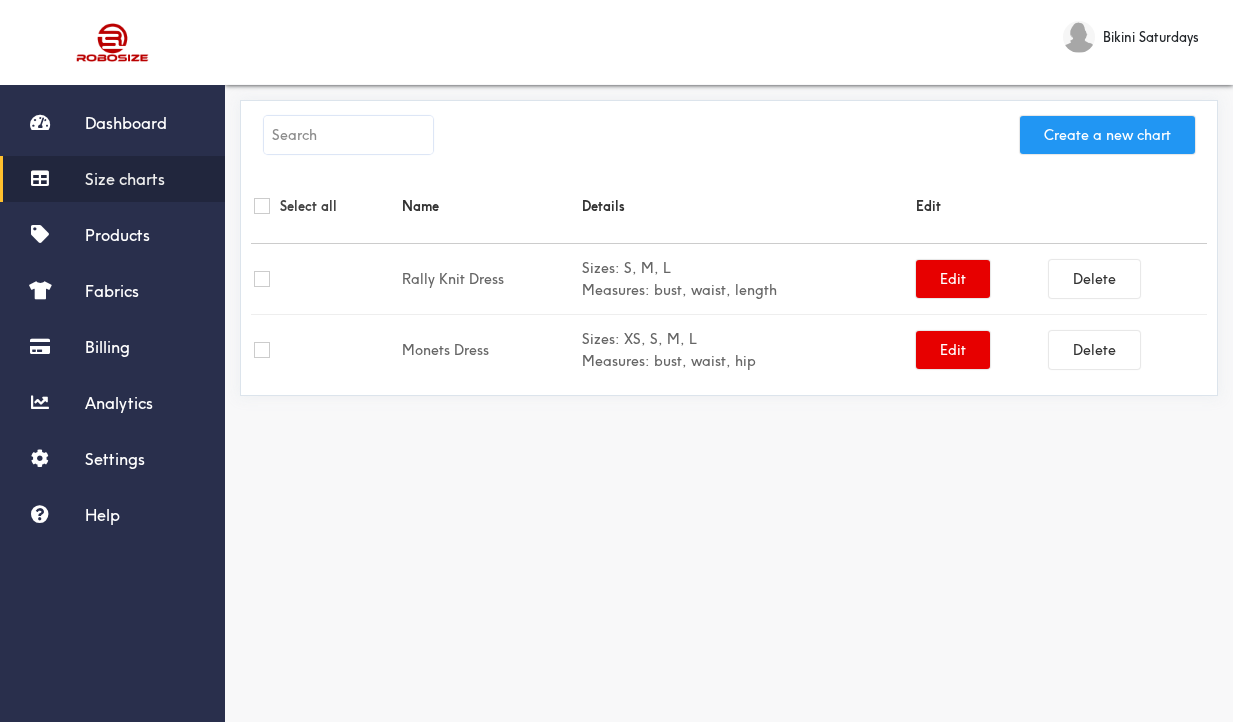 click on "Create a new chart" at bounding box center [1107, 135] 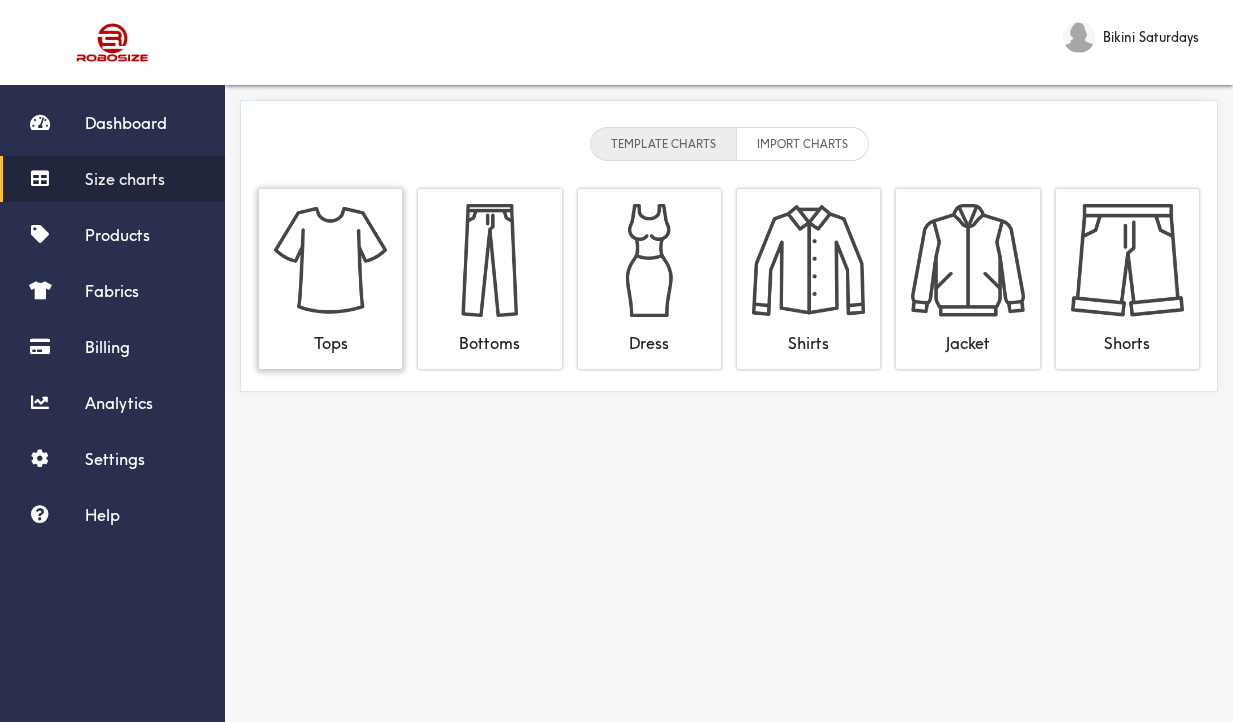click at bounding box center [330, 260] 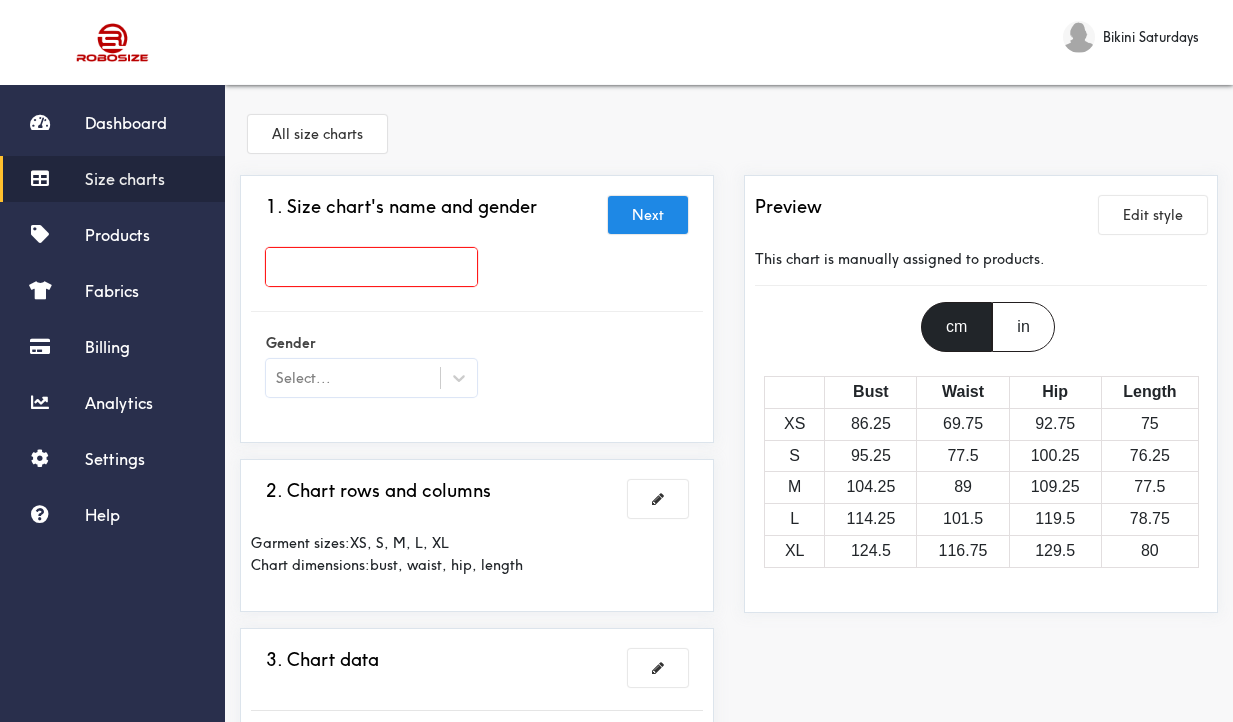 click at bounding box center (371, 267) 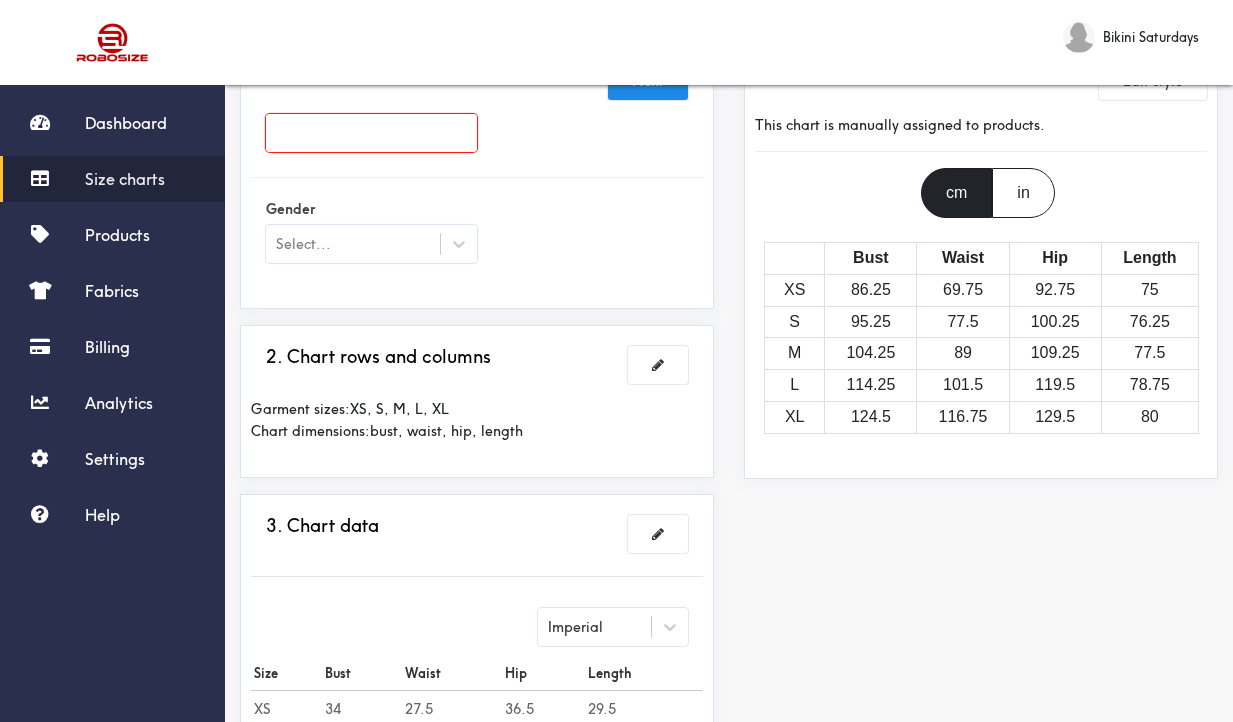scroll, scrollTop: 0, scrollLeft: 0, axis: both 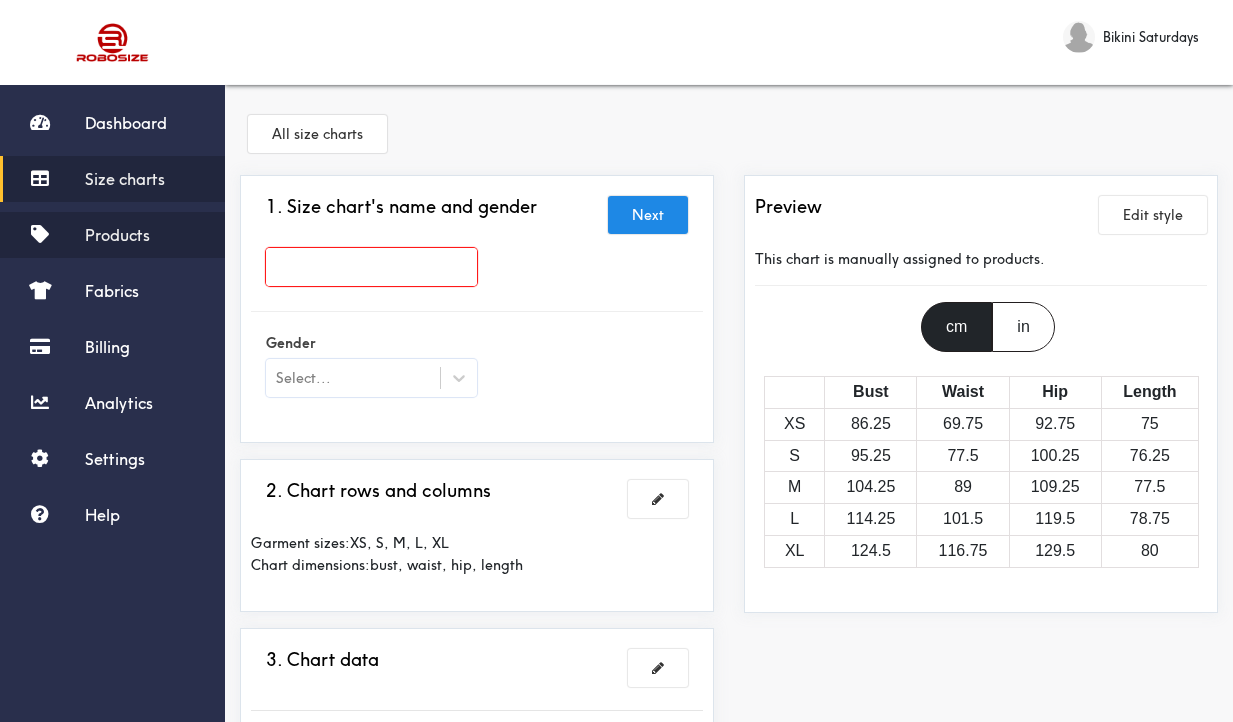 click on "Products" at bounding box center (117, 235) 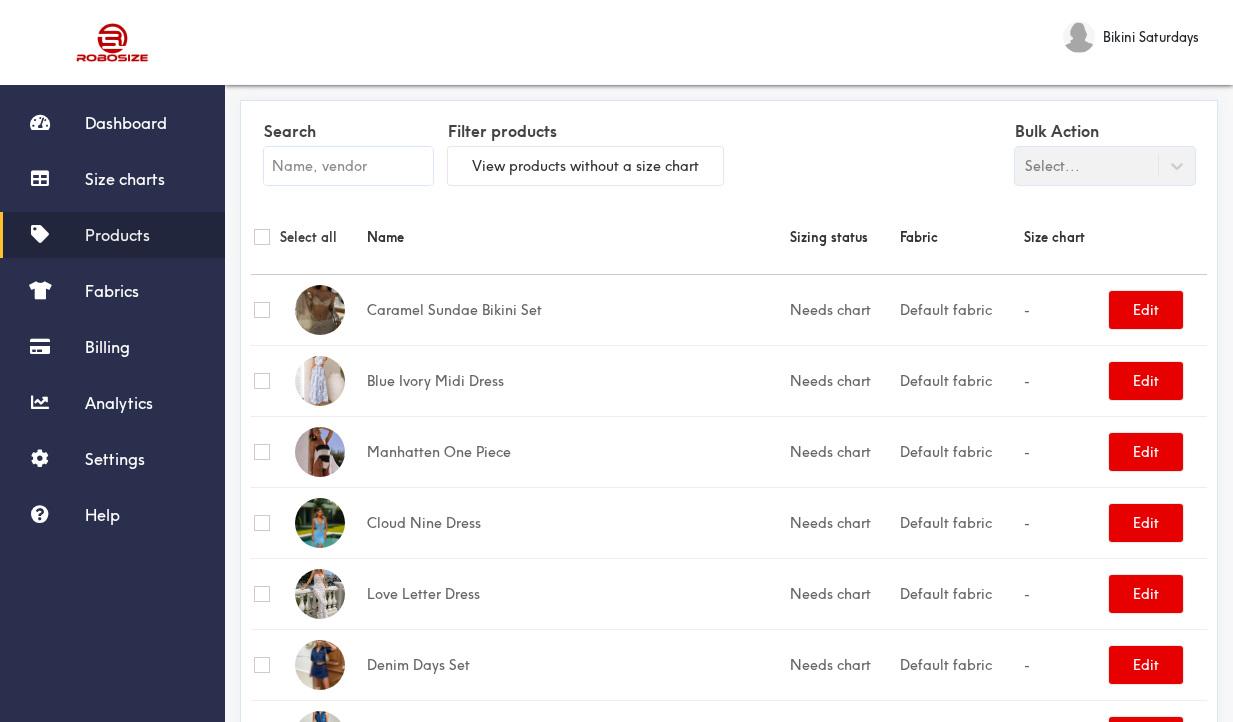 click on "Bulk Action Select..." at bounding box center [1105, 150] 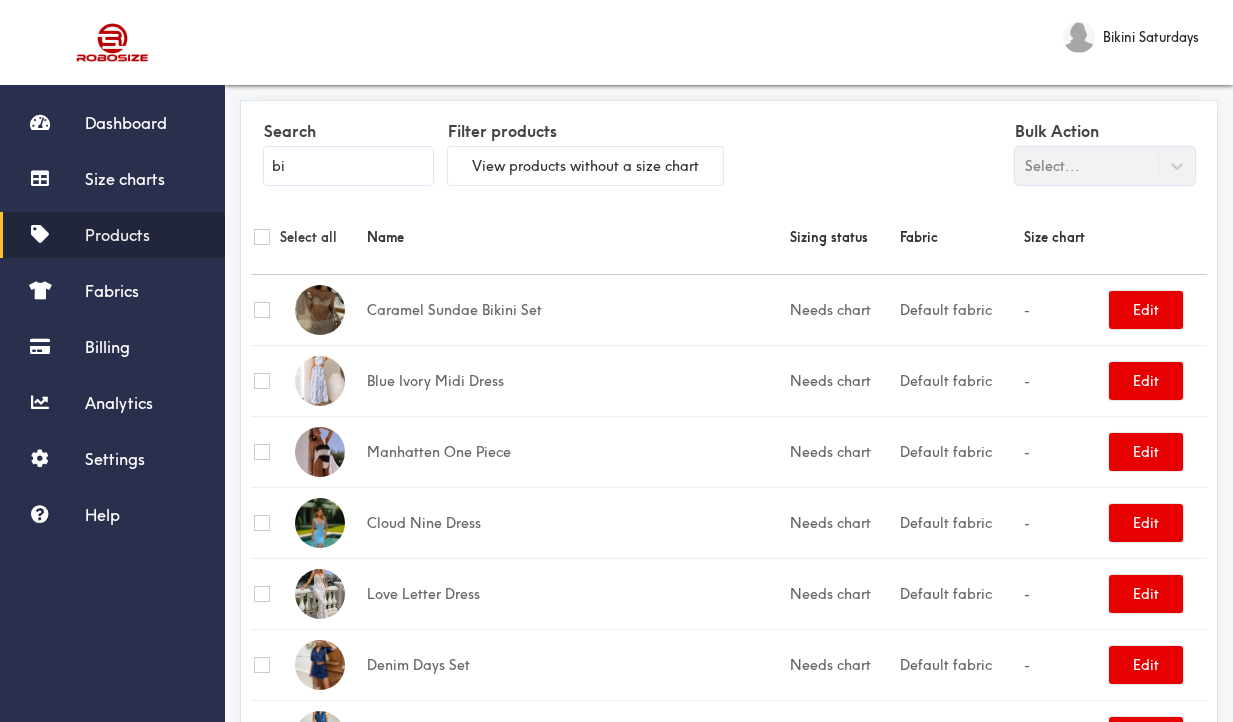 type on "bii" 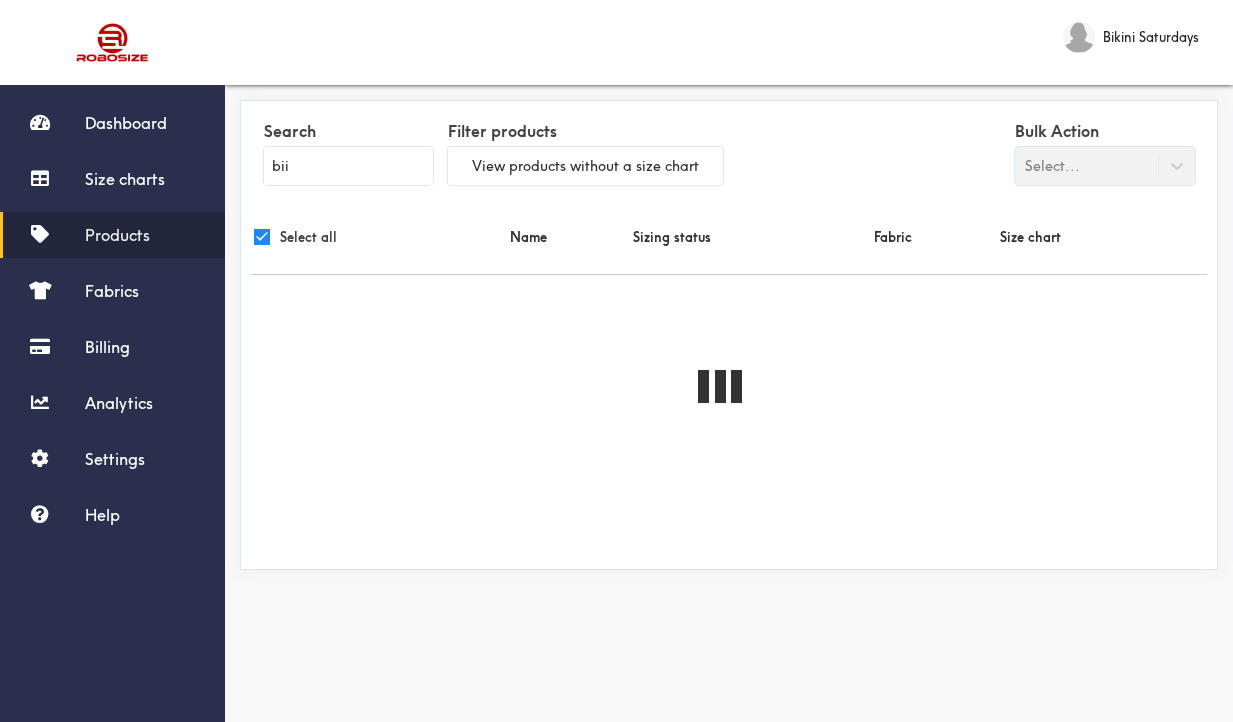 checkbox on "true" 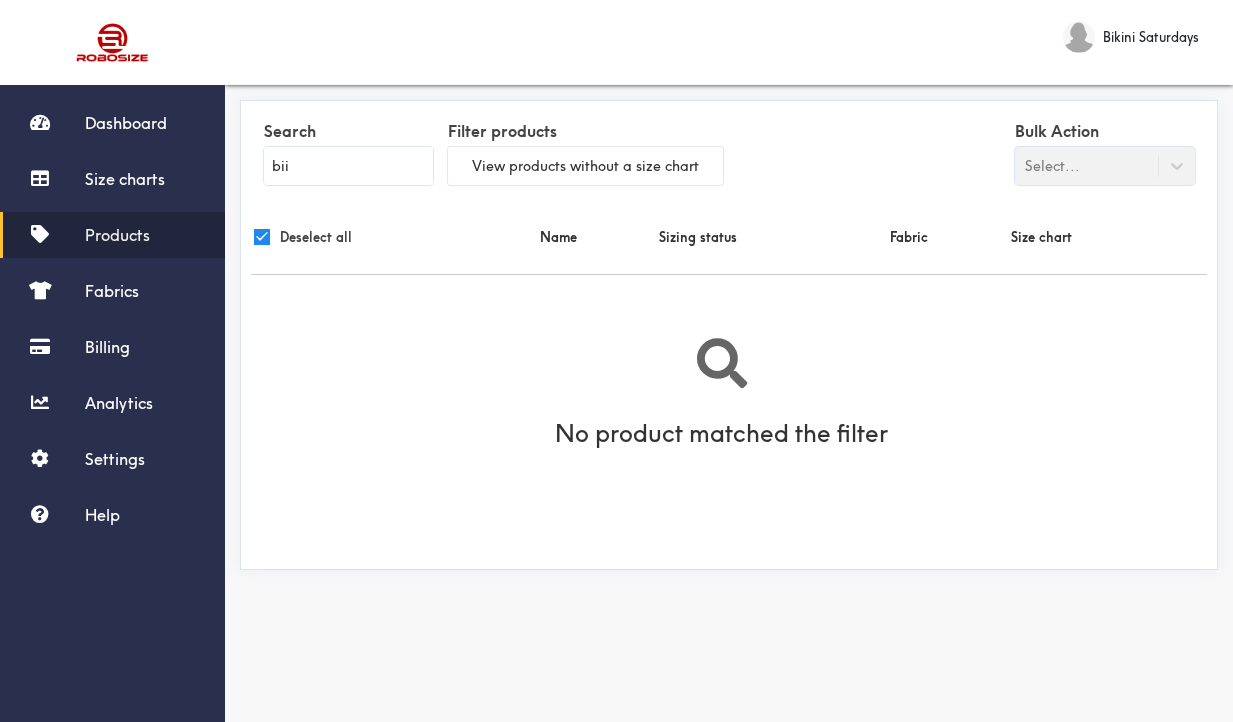 type on "bi" 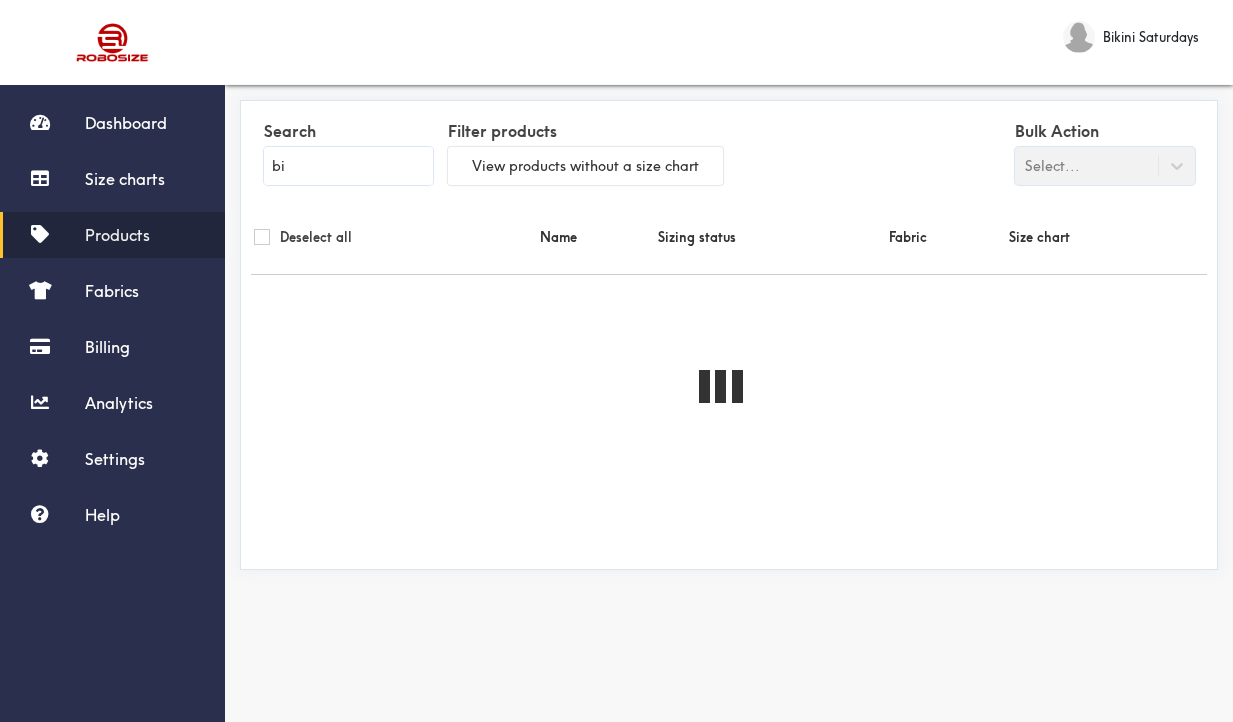 checkbox on "false" 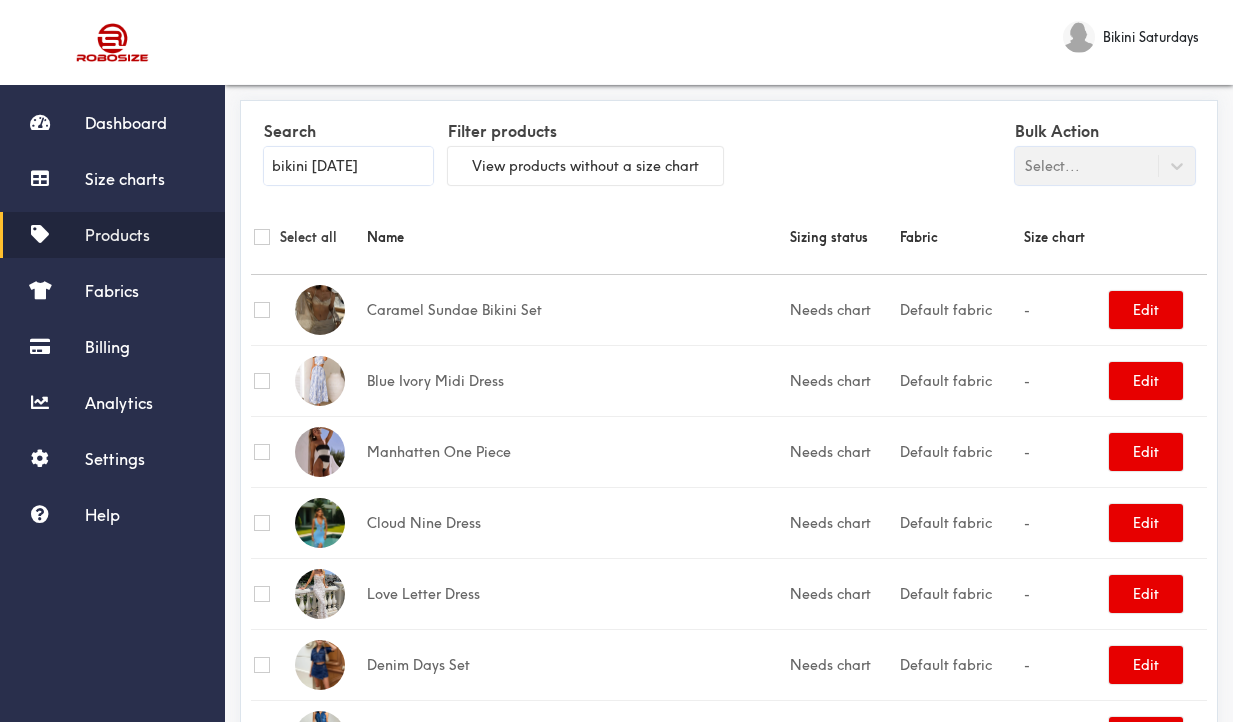type on "bikini saturdays" 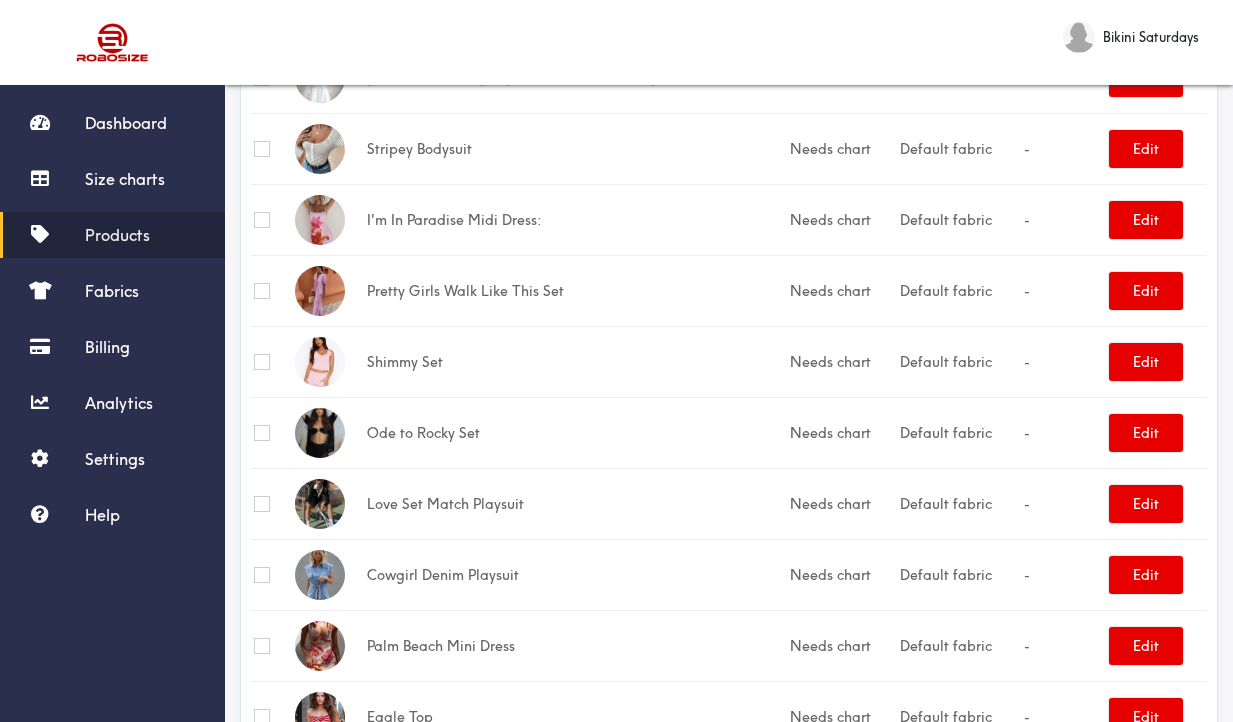scroll, scrollTop: 3205, scrollLeft: 0, axis: vertical 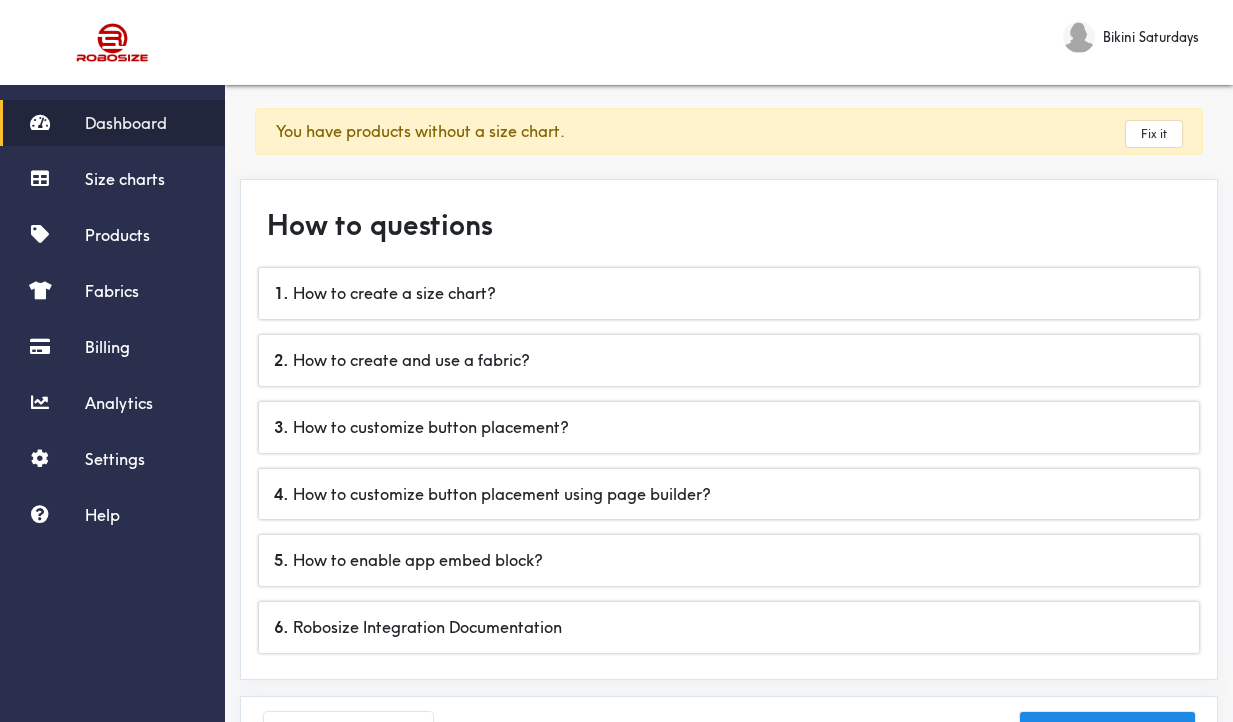 click on "Bikini Saturdays" at bounding box center (1151, 37) 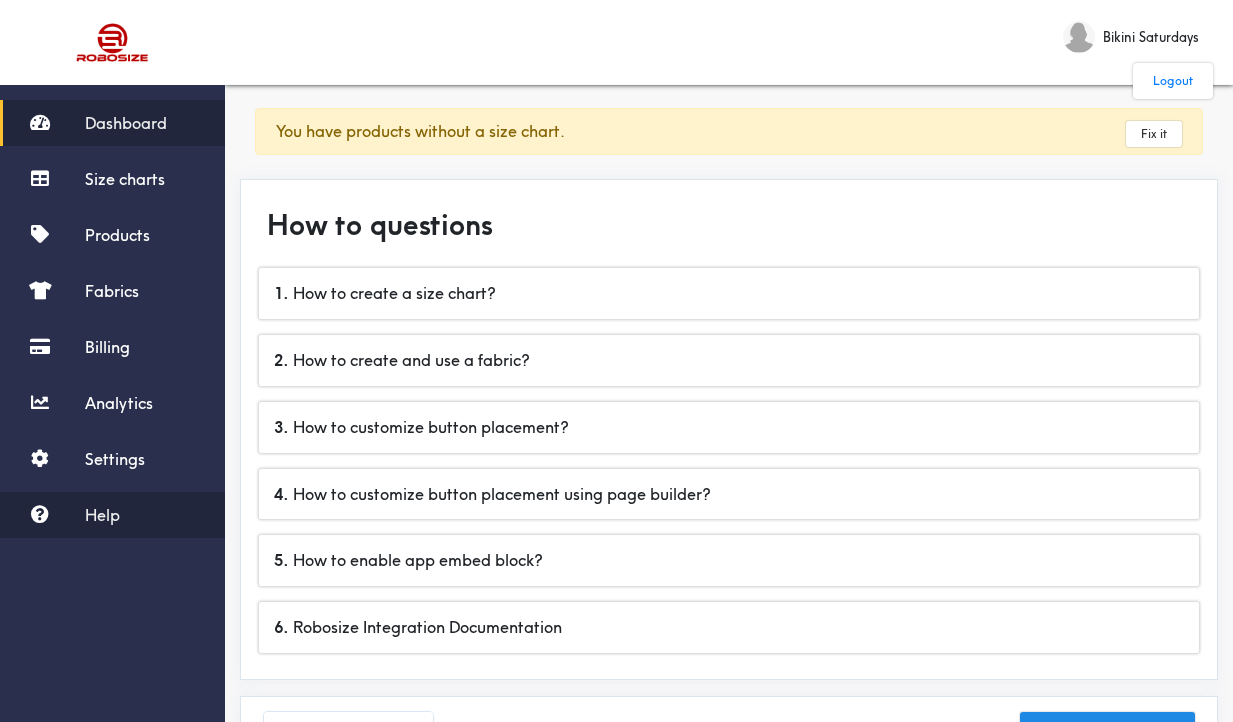 click on "Help" at bounding box center [102, 515] 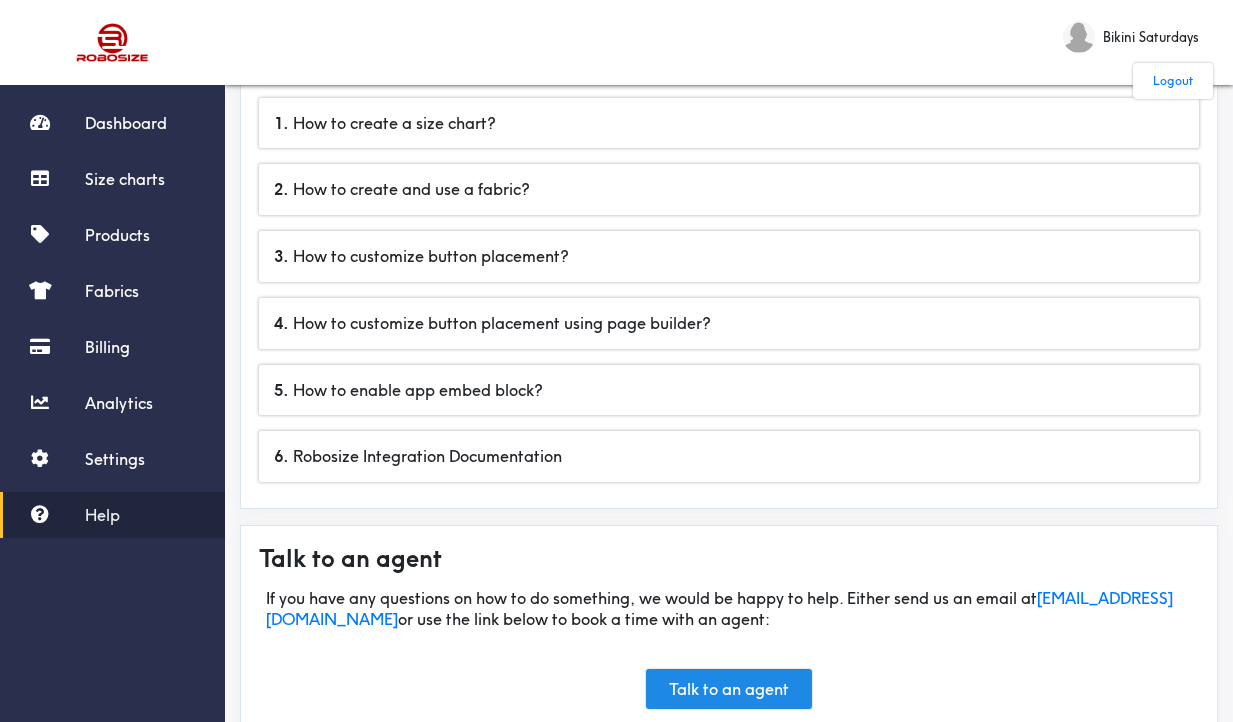 scroll, scrollTop: 405, scrollLeft: 0, axis: vertical 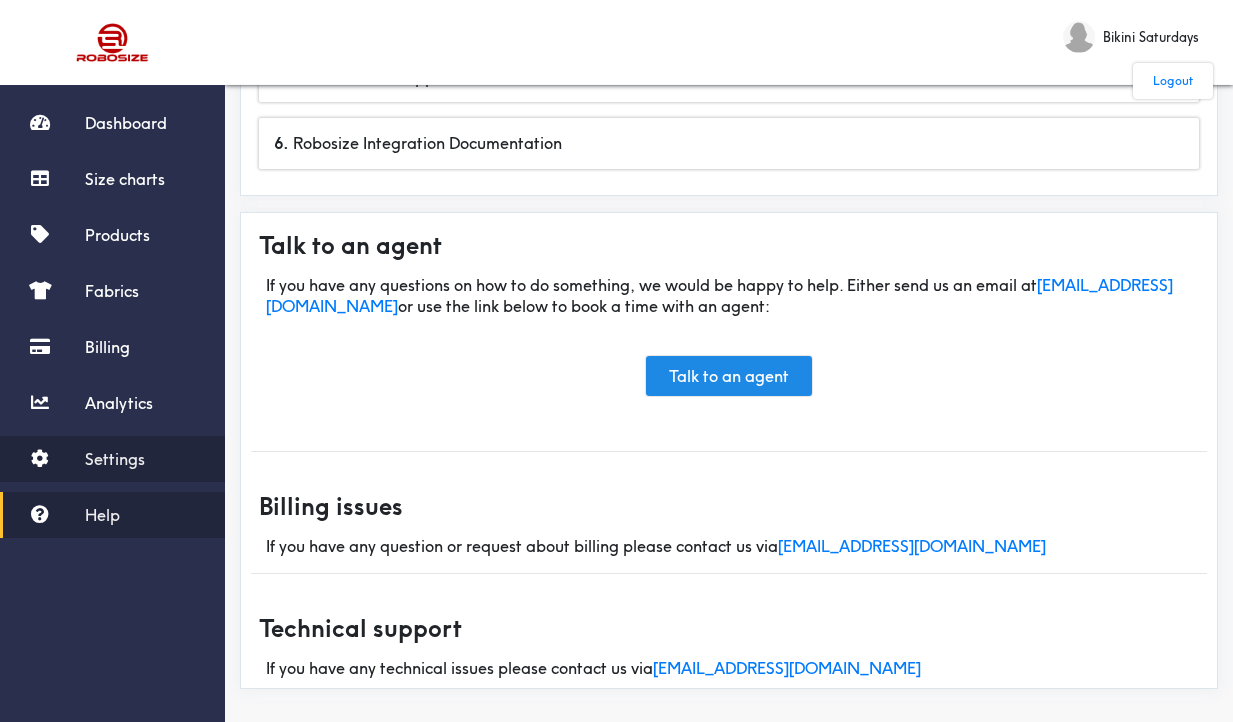 click on "Settings" at bounding box center (115, 459) 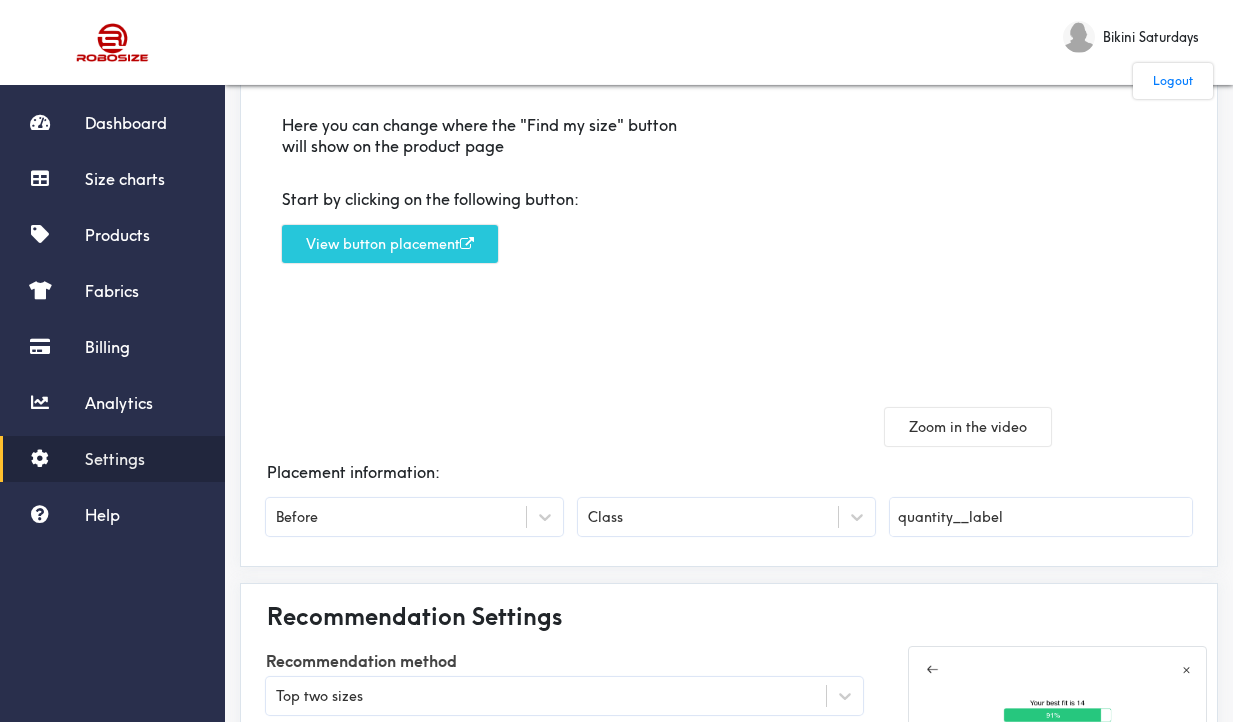 scroll, scrollTop: 350, scrollLeft: 0, axis: vertical 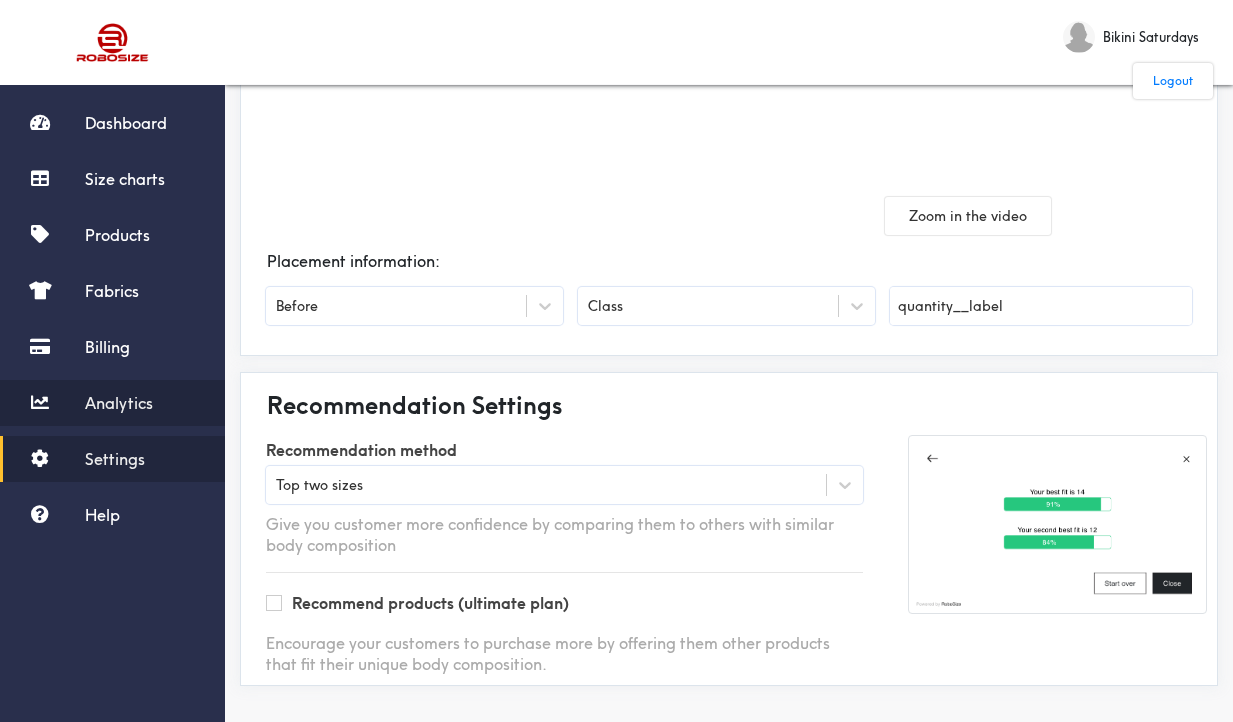 click on "Analytics" at bounding box center (119, 403) 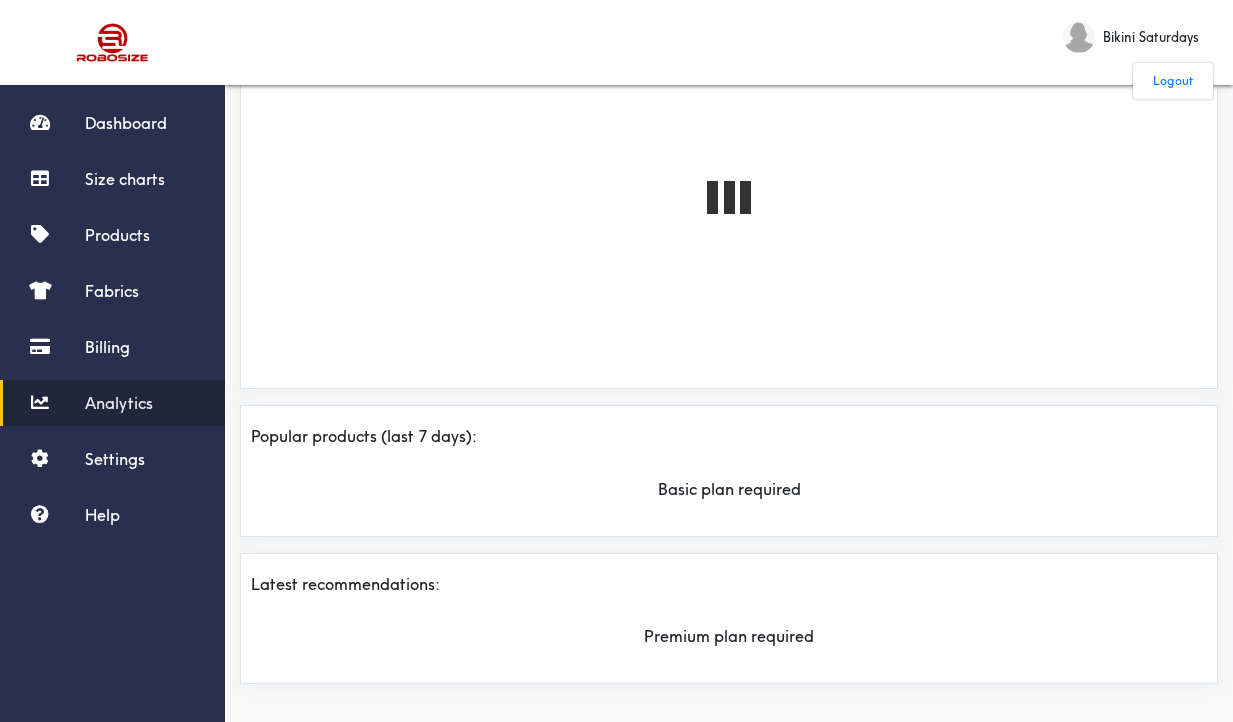 scroll, scrollTop: 0, scrollLeft: 0, axis: both 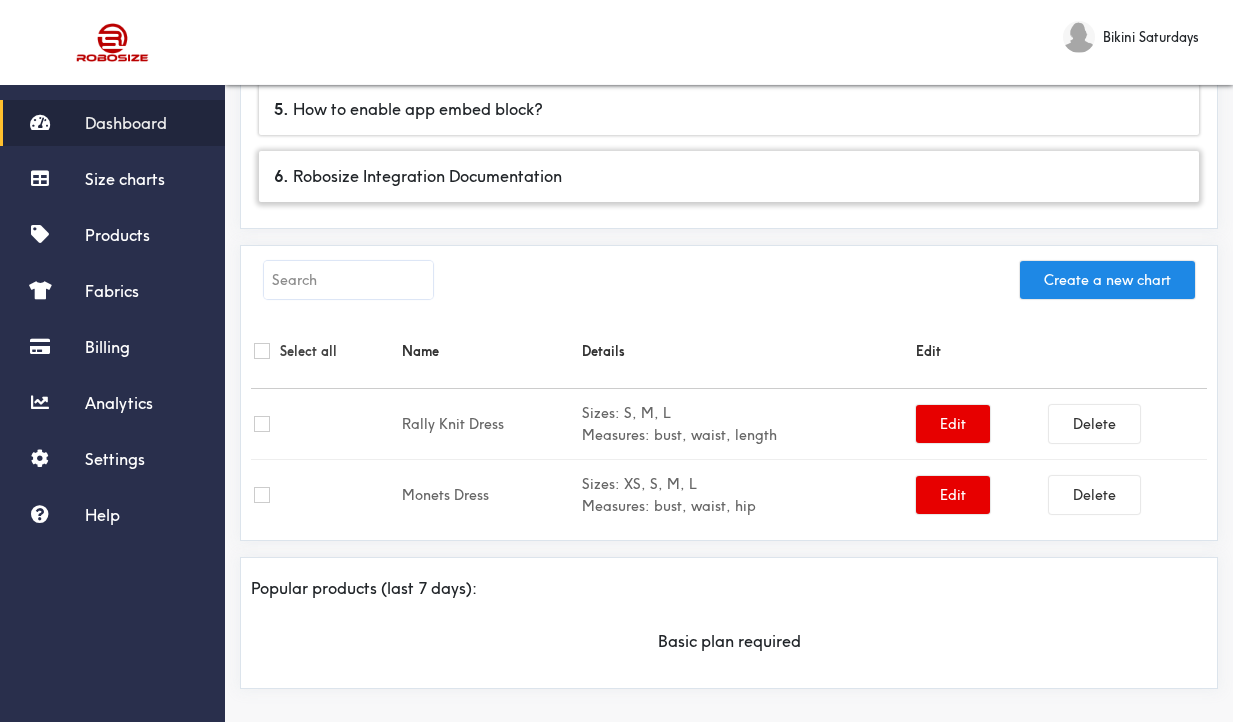click on "6 .   Robosize Integration Documentation" at bounding box center [729, 176] 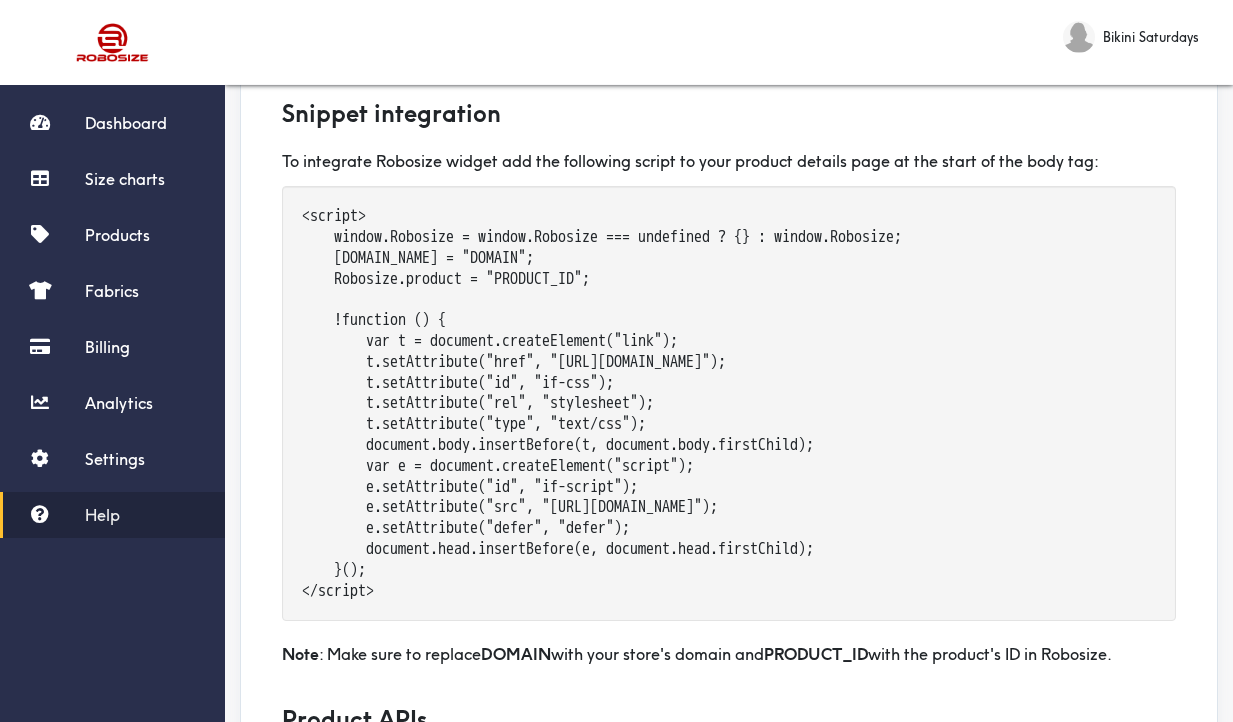 scroll, scrollTop: 0, scrollLeft: 0, axis: both 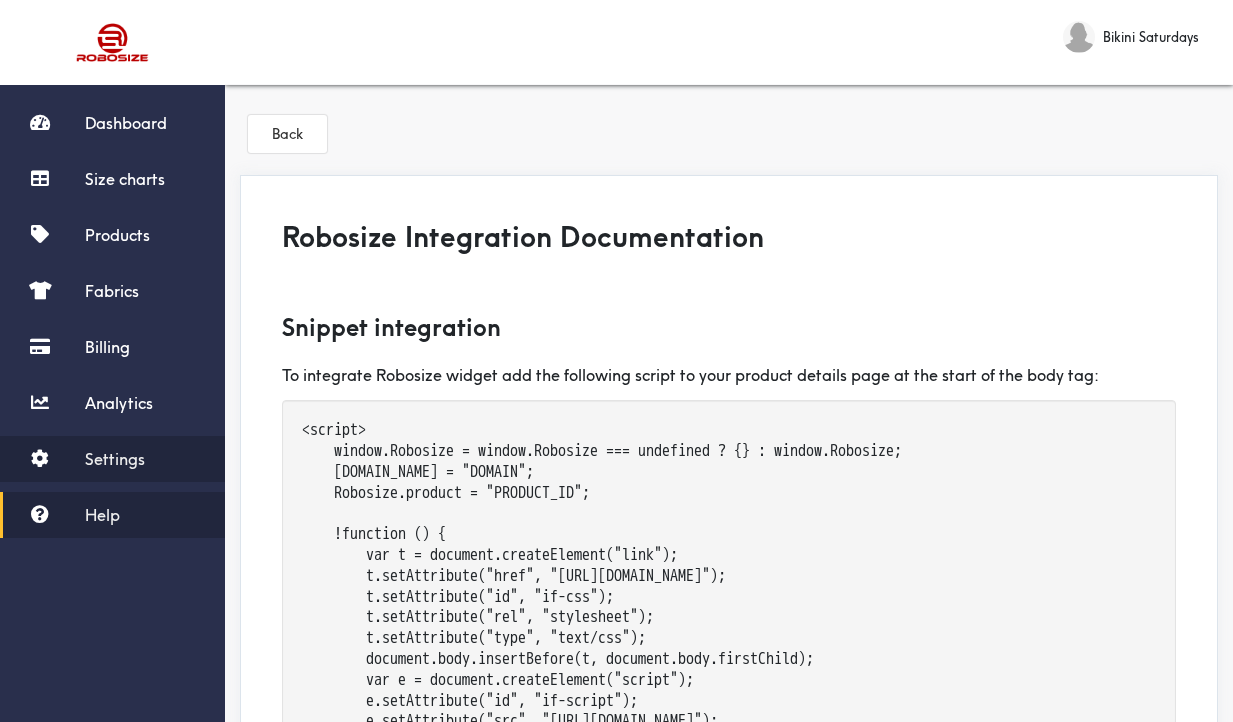 click on "Settings" at bounding box center (112, 459) 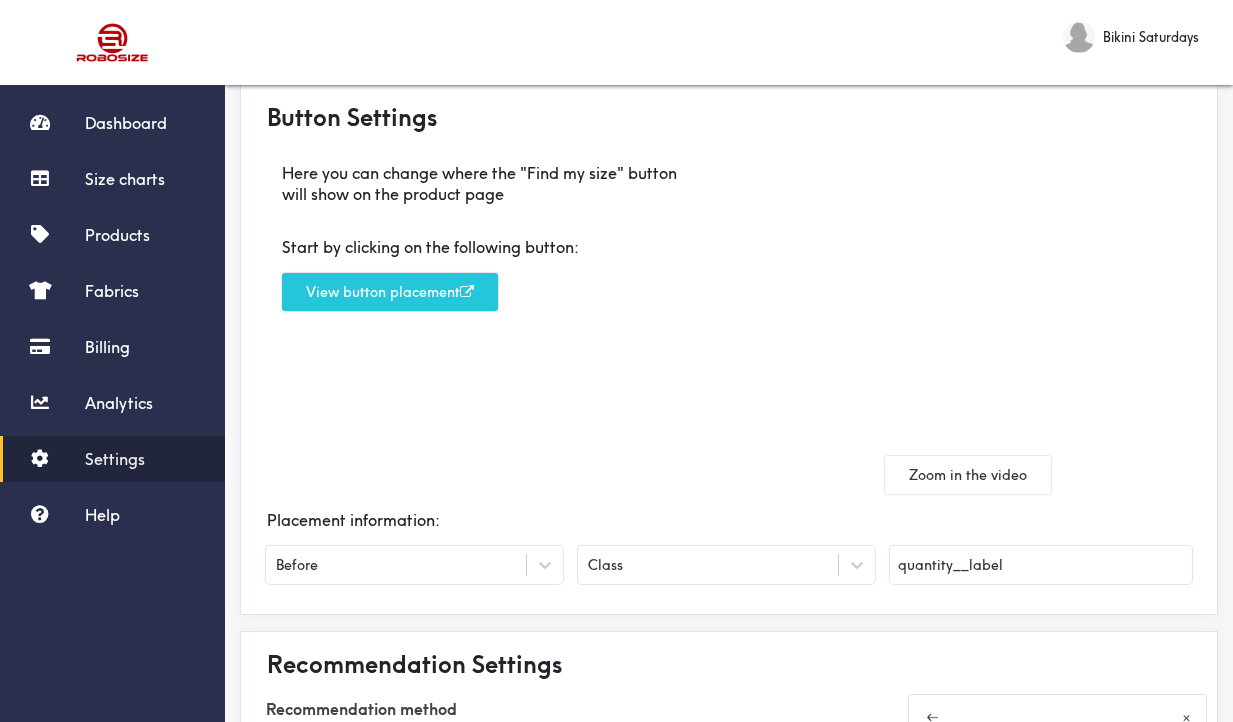 scroll, scrollTop: 350, scrollLeft: 0, axis: vertical 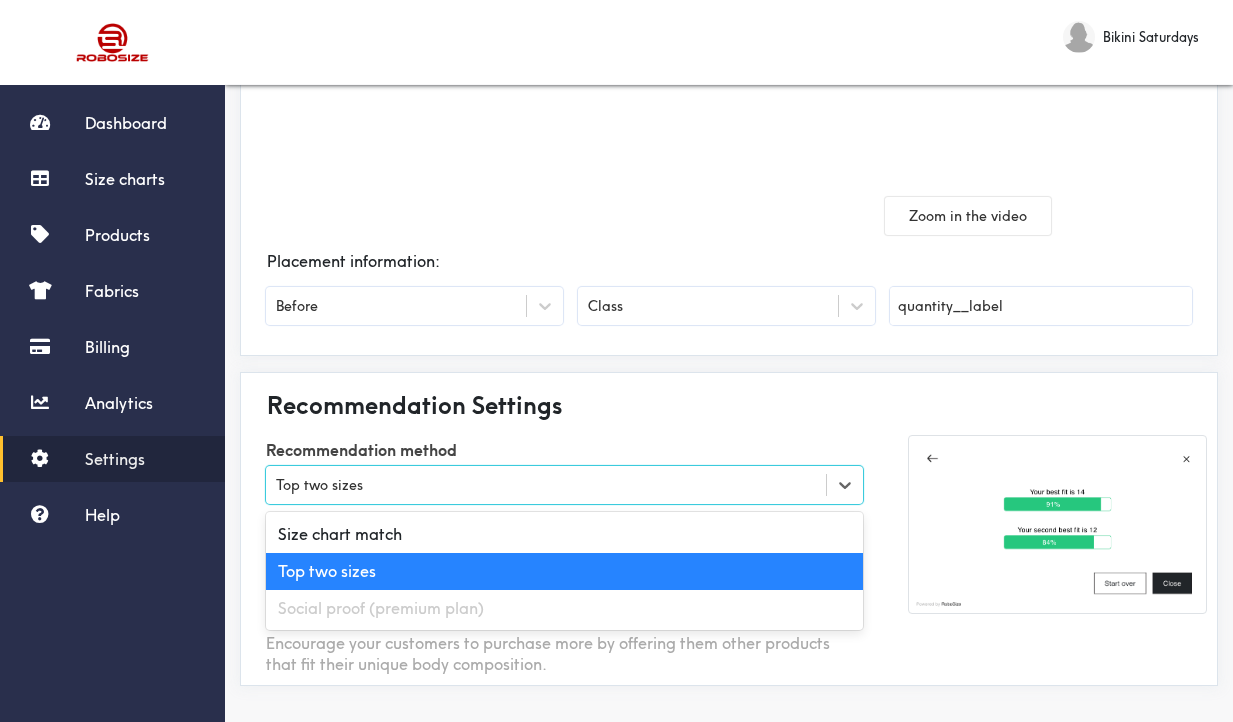 click on "Top two sizes" at bounding box center [319, 485] 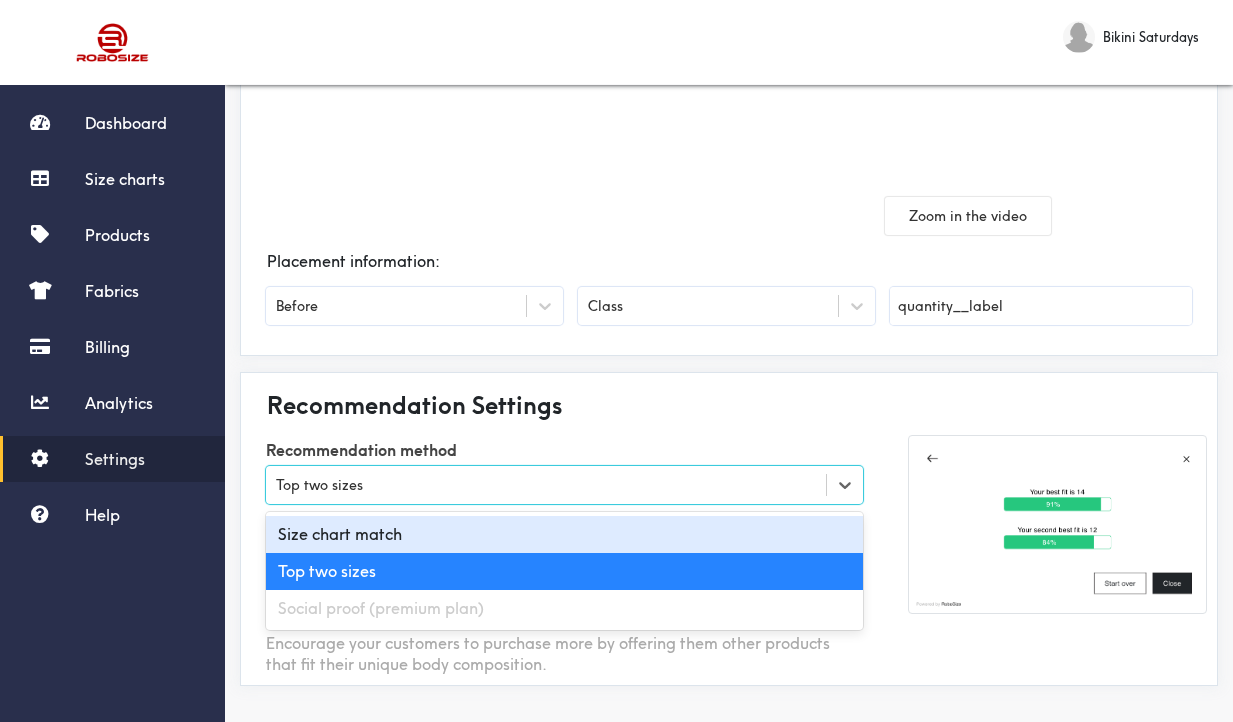 click on "Size chart match" at bounding box center [564, 534] 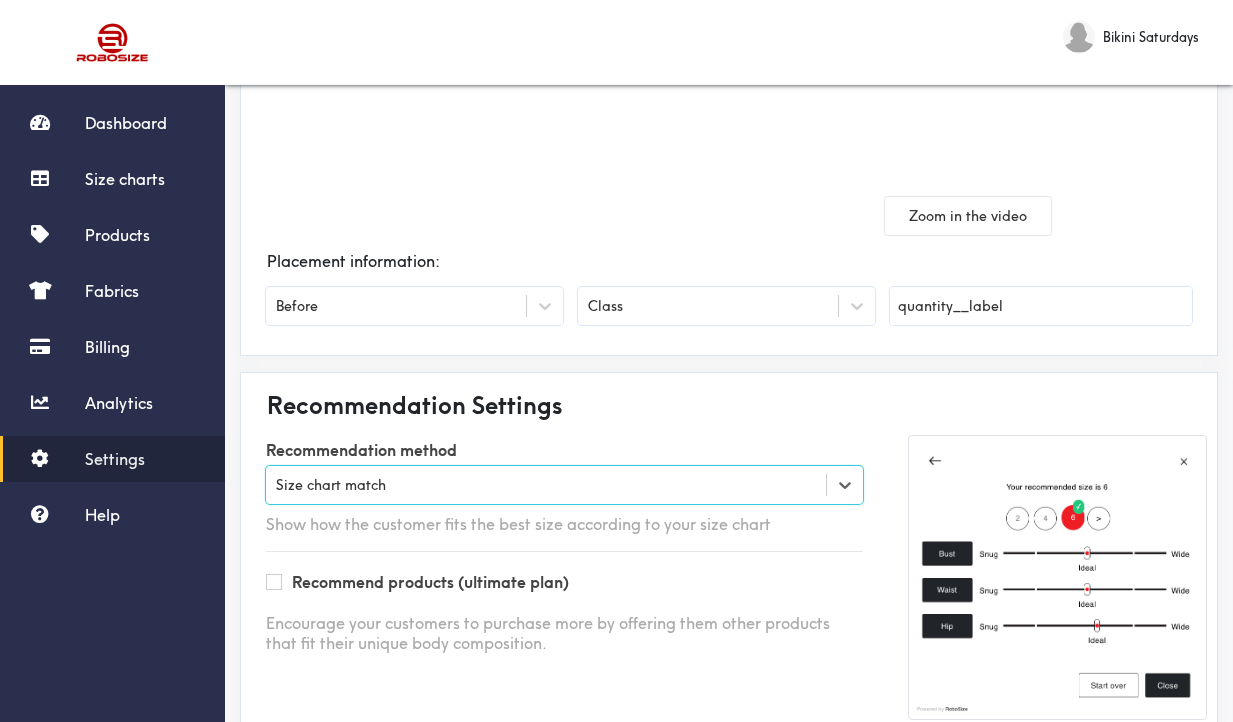 scroll, scrollTop: 330, scrollLeft: 0, axis: vertical 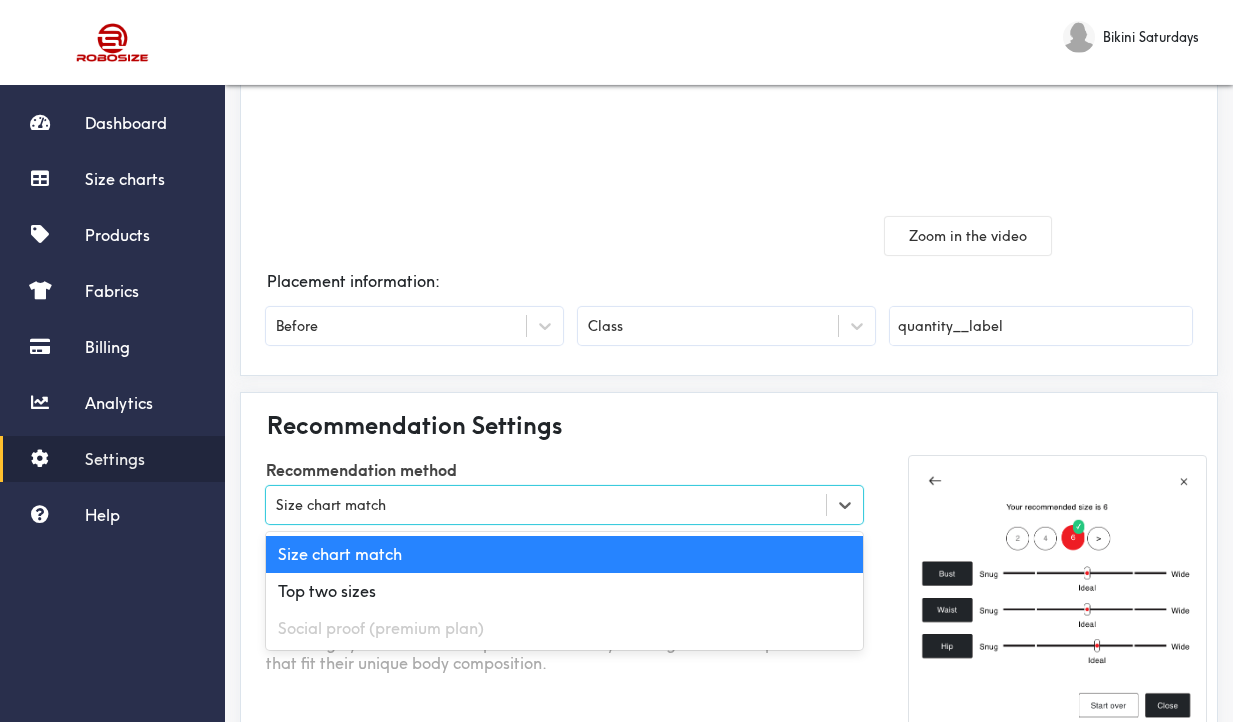 click on "Size chart match" at bounding box center [331, 505] 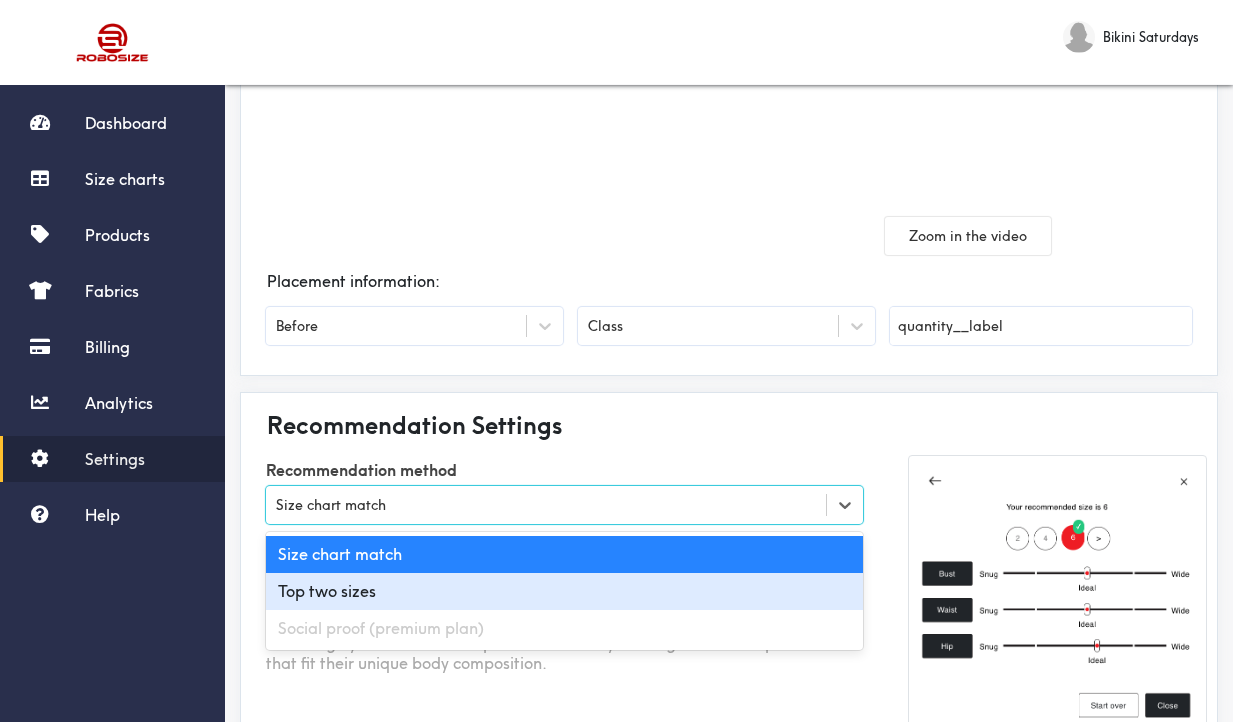 click on "Top two sizes" at bounding box center [564, 591] 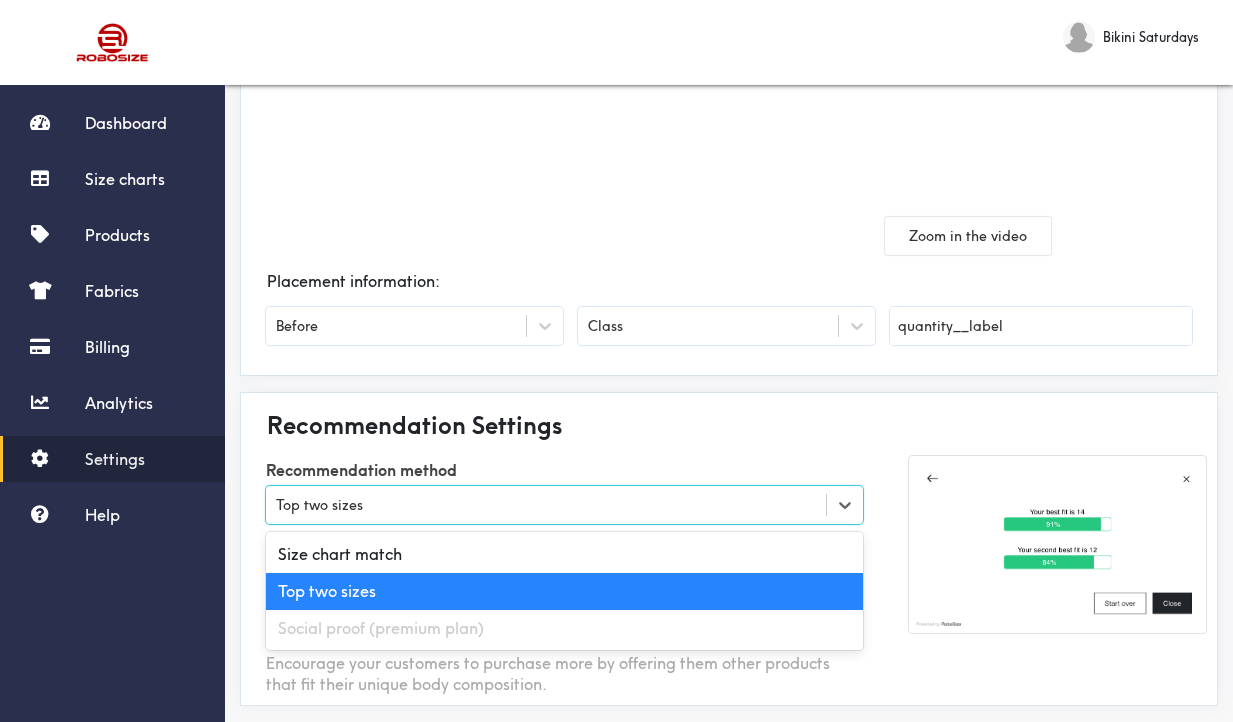 click on "Top two sizes" at bounding box center (546, 505) 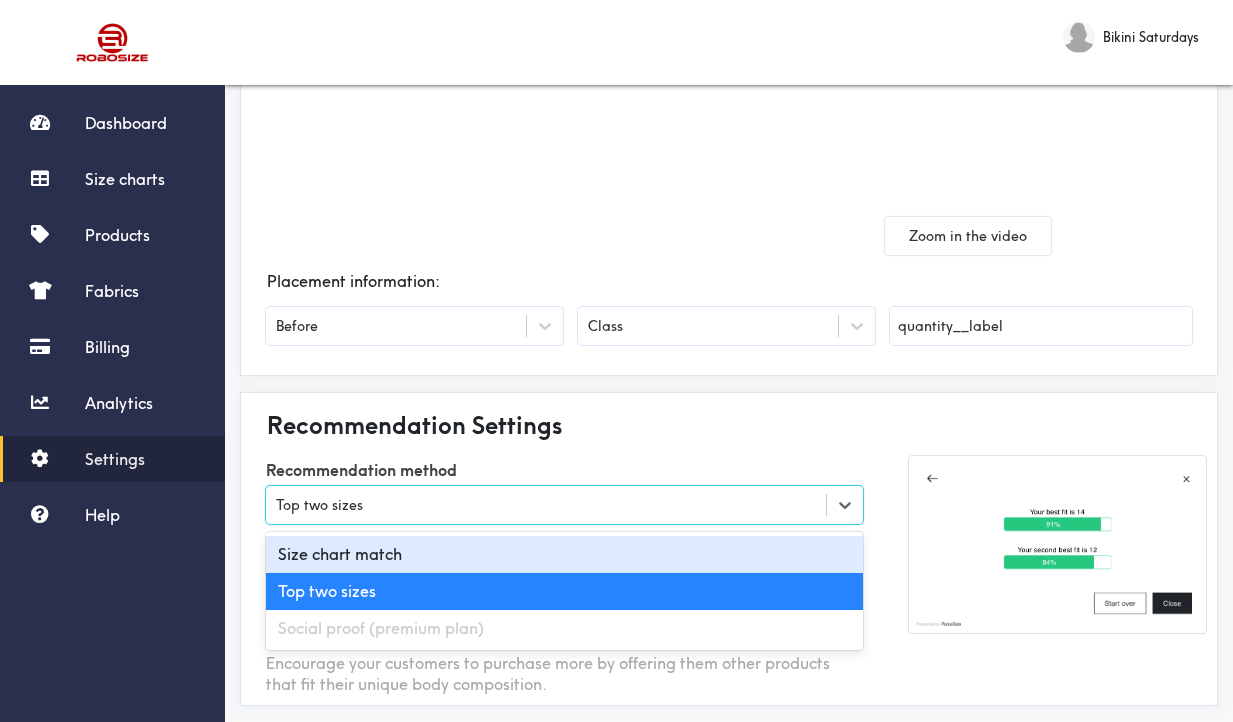 click on "Size chart match" at bounding box center (564, 554) 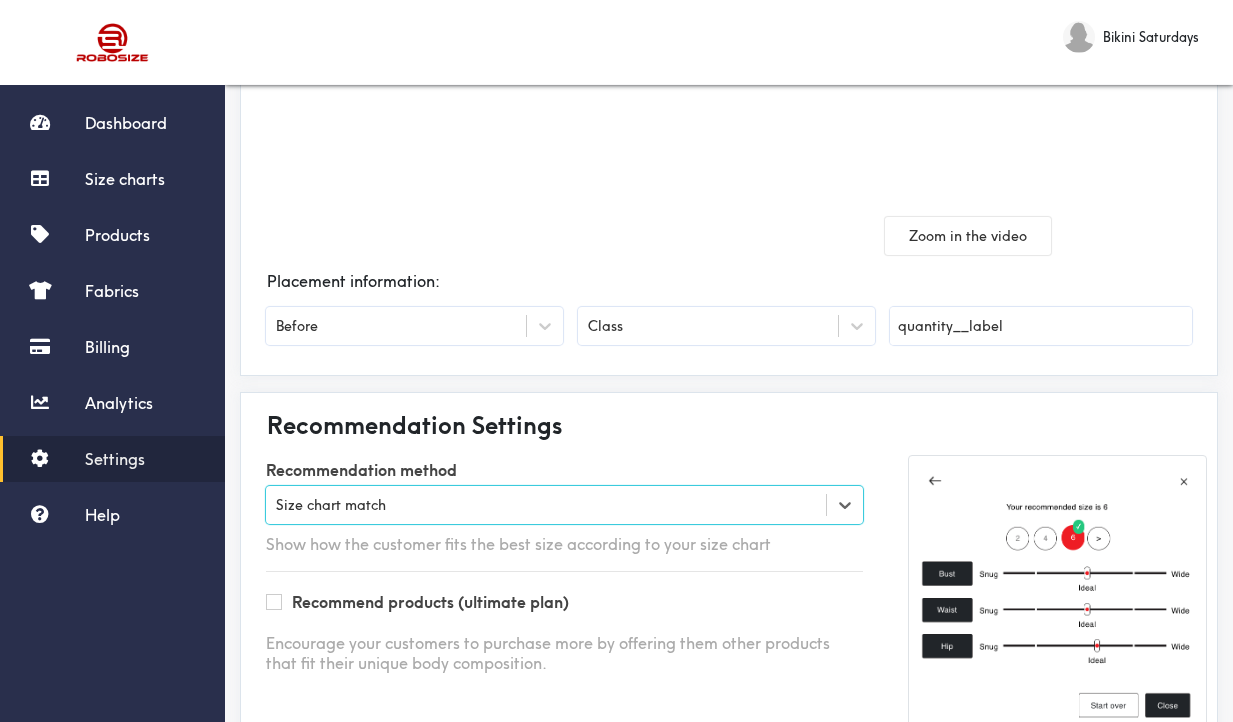 scroll, scrollTop: 0, scrollLeft: 0, axis: both 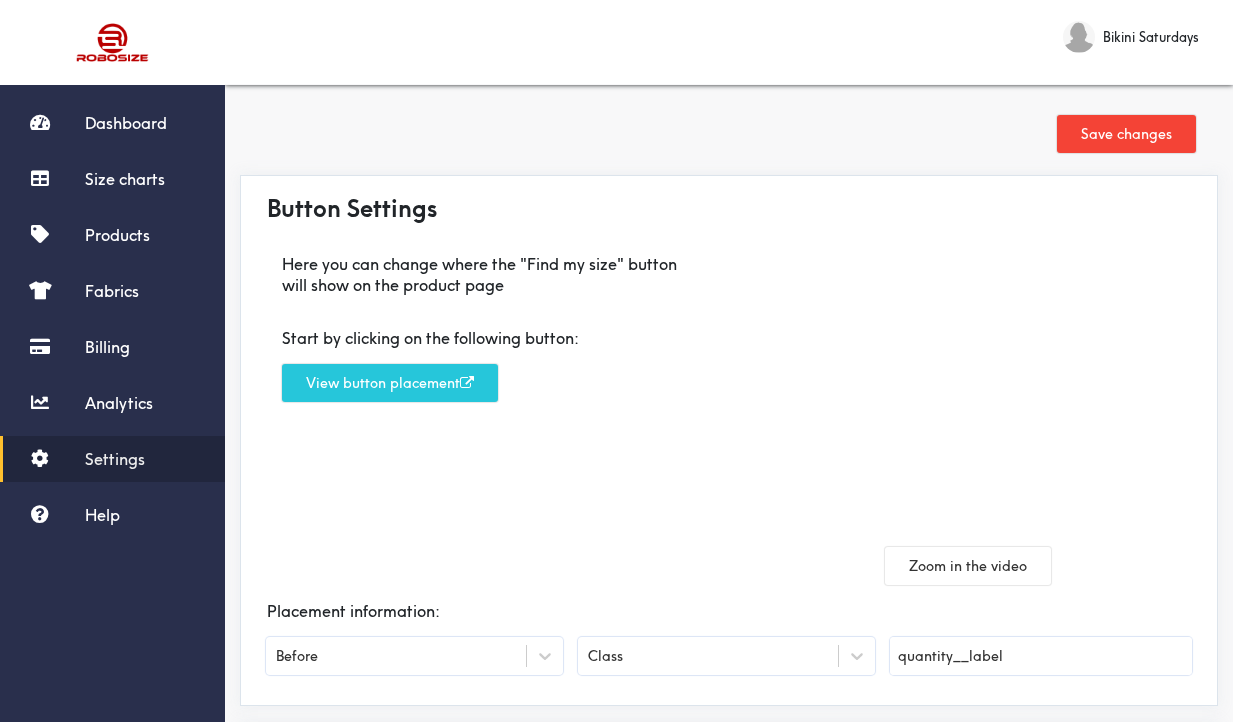 click on "Save changes" at bounding box center (1126, 134) 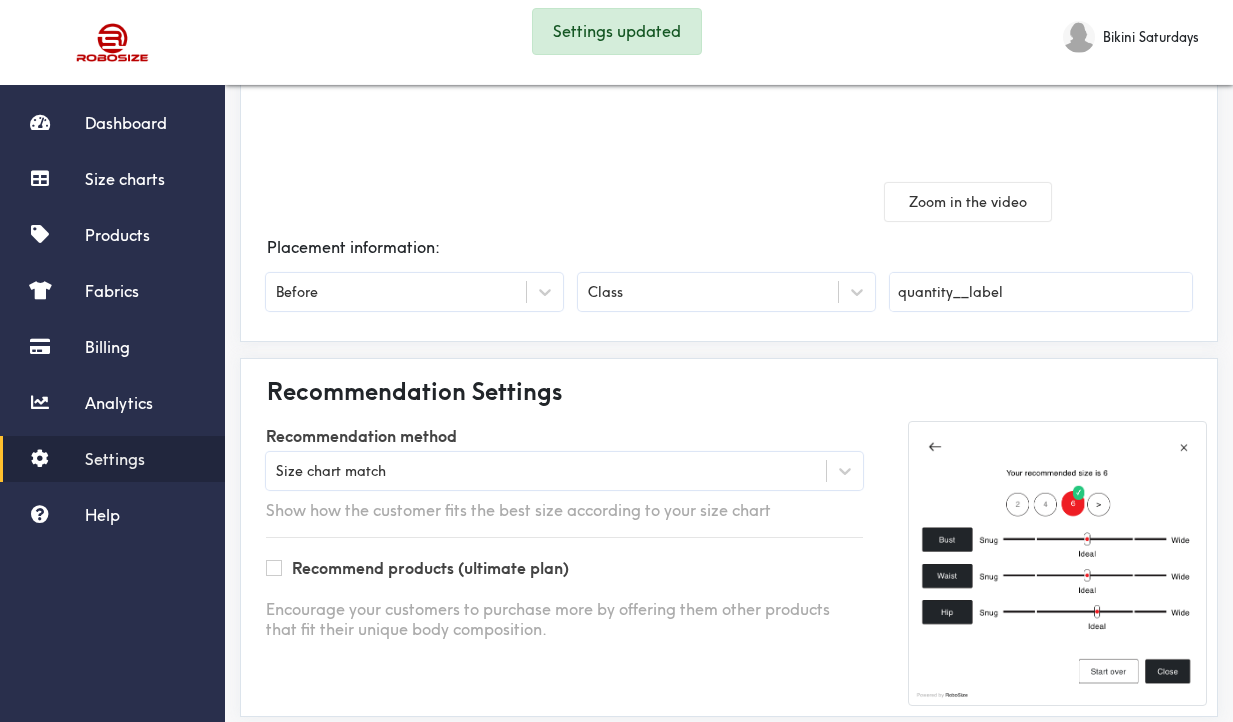 scroll, scrollTop: 400, scrollLeft: 0, axis: vertical 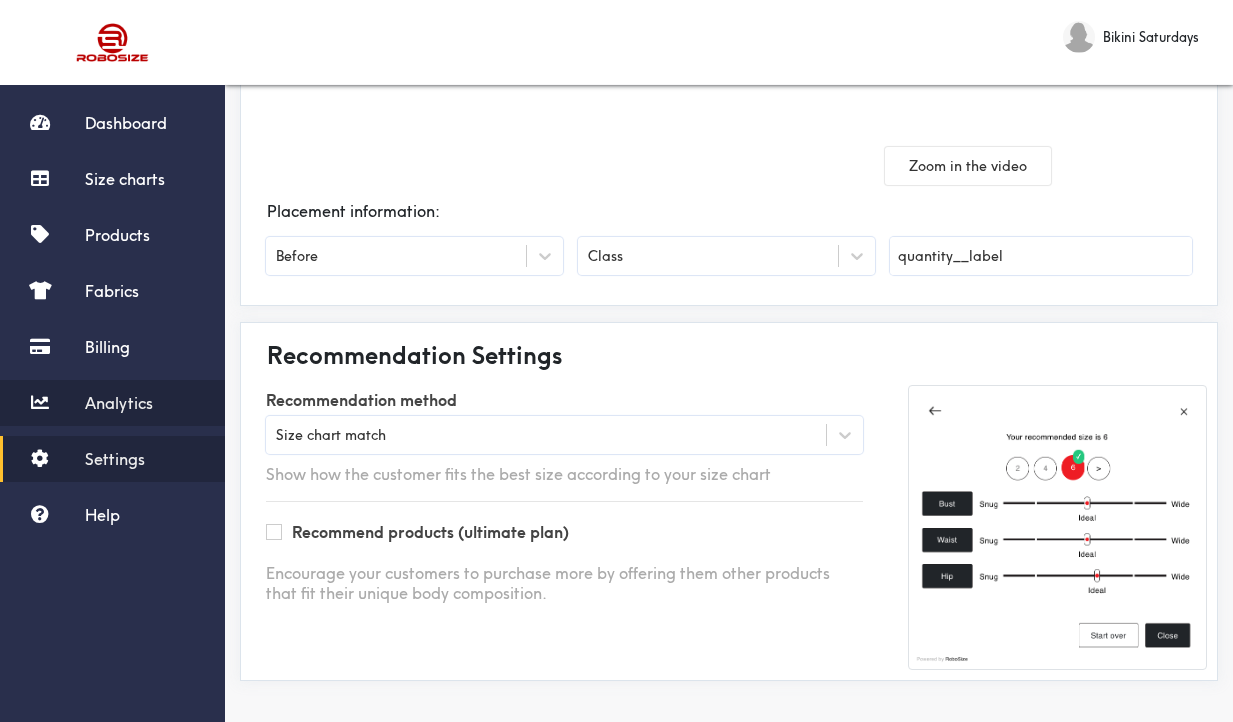 click on "Analytics" at bounding box center (119, 403) 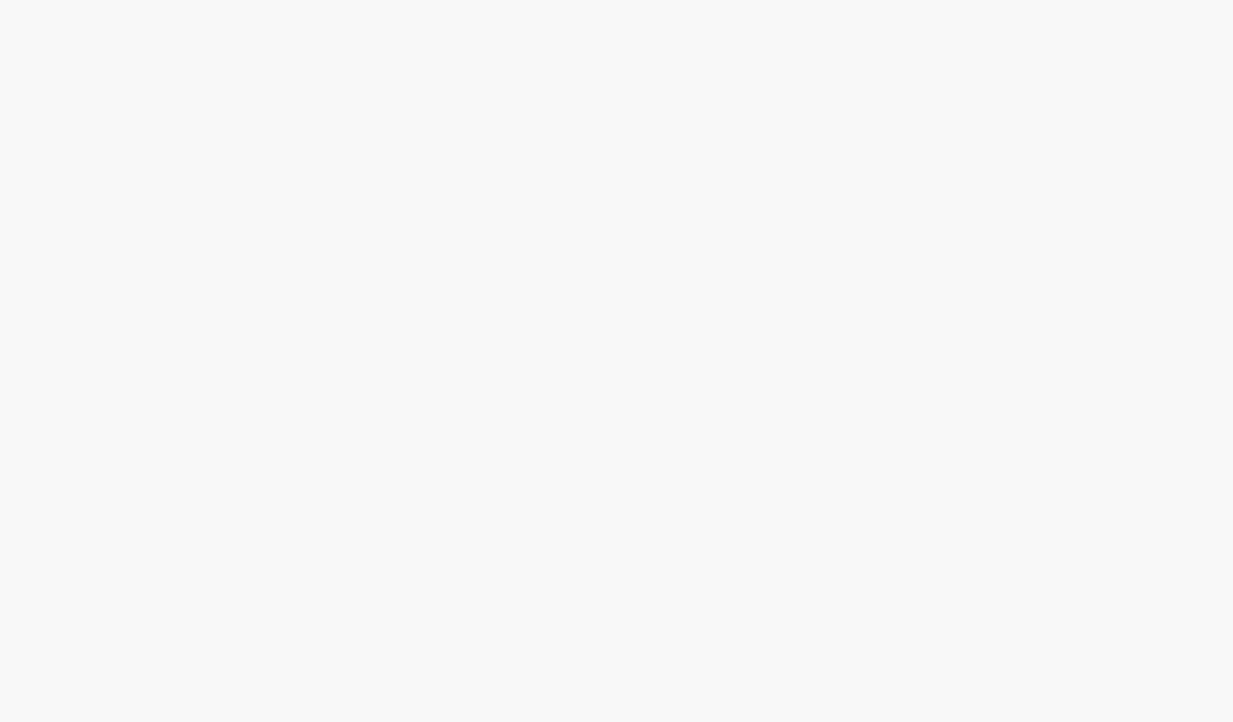 scroll, scrollTop: 0, scrollLeft: 0, axis: both 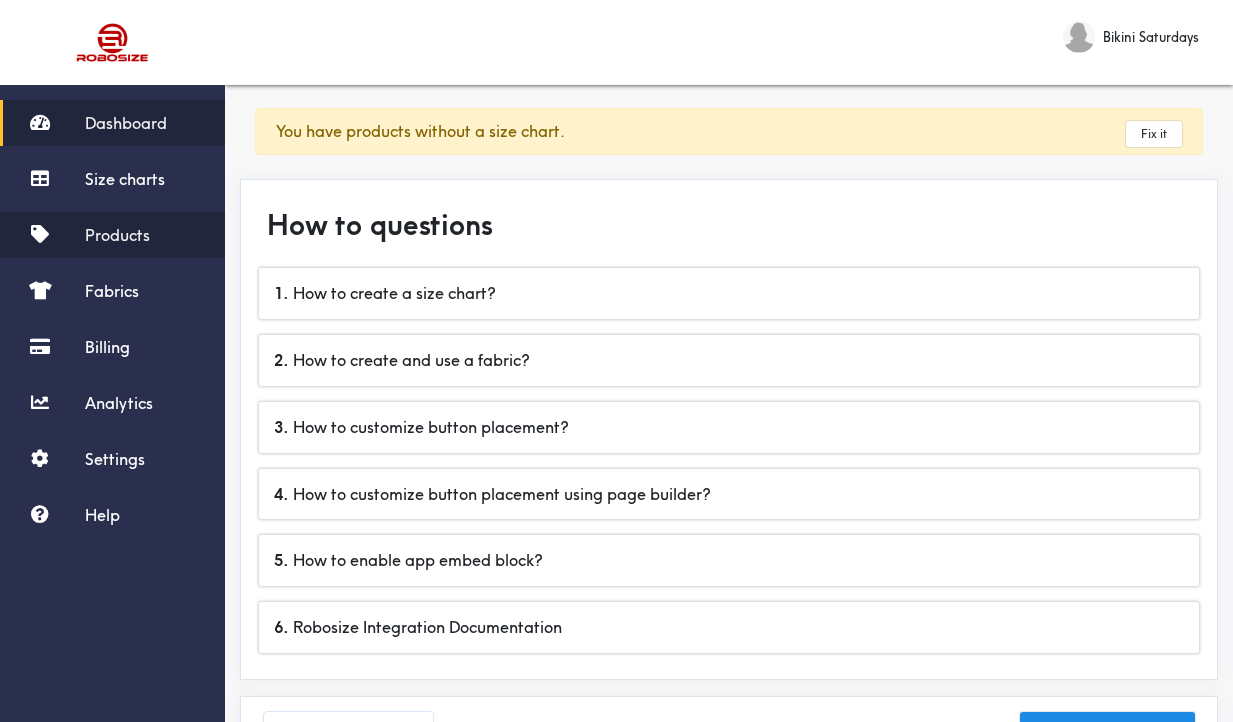 click on "Products" at bounding box center [112, 235] 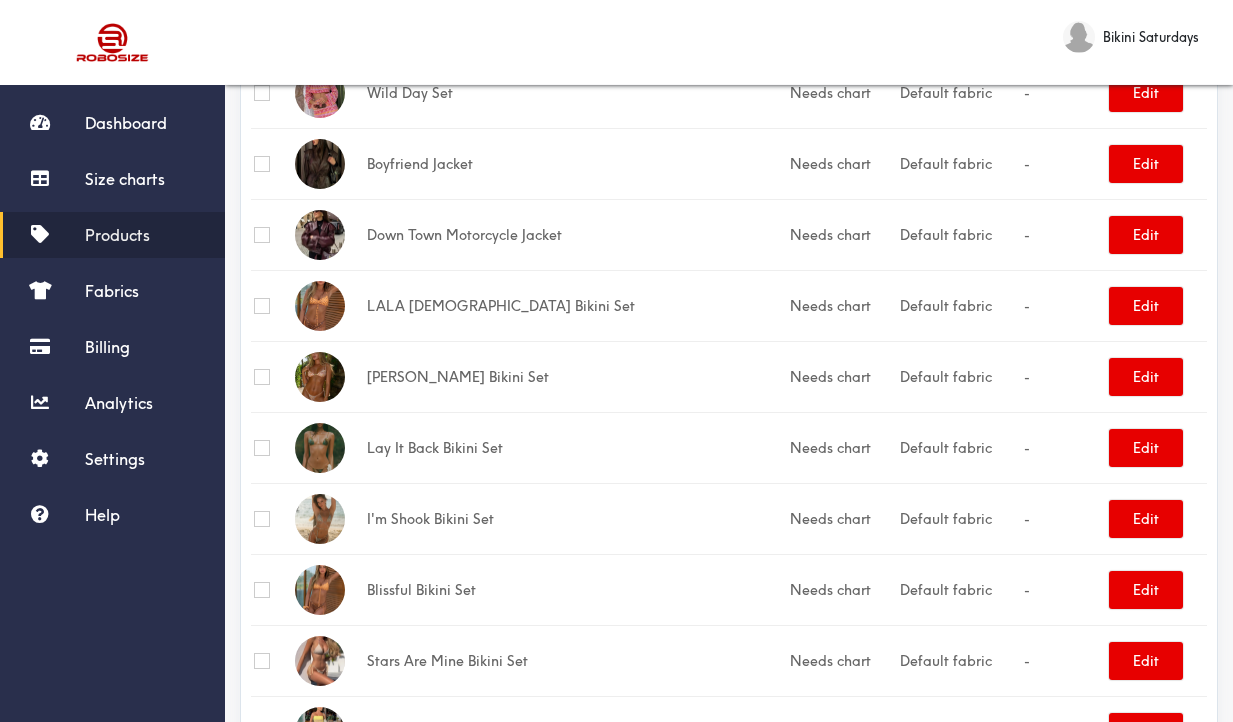 scroll, scrollTop: 987, scrollLeft: 0, axis: vertical 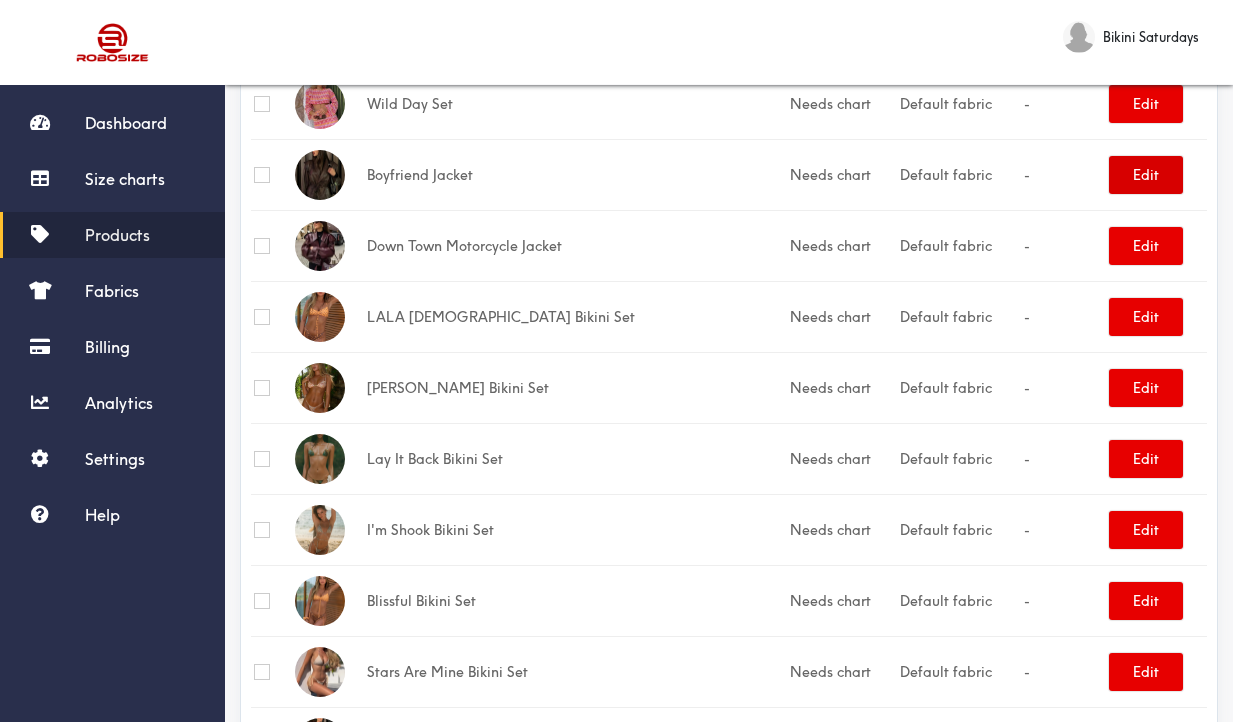 click on "Edit" at bounding box center [1146, 175] 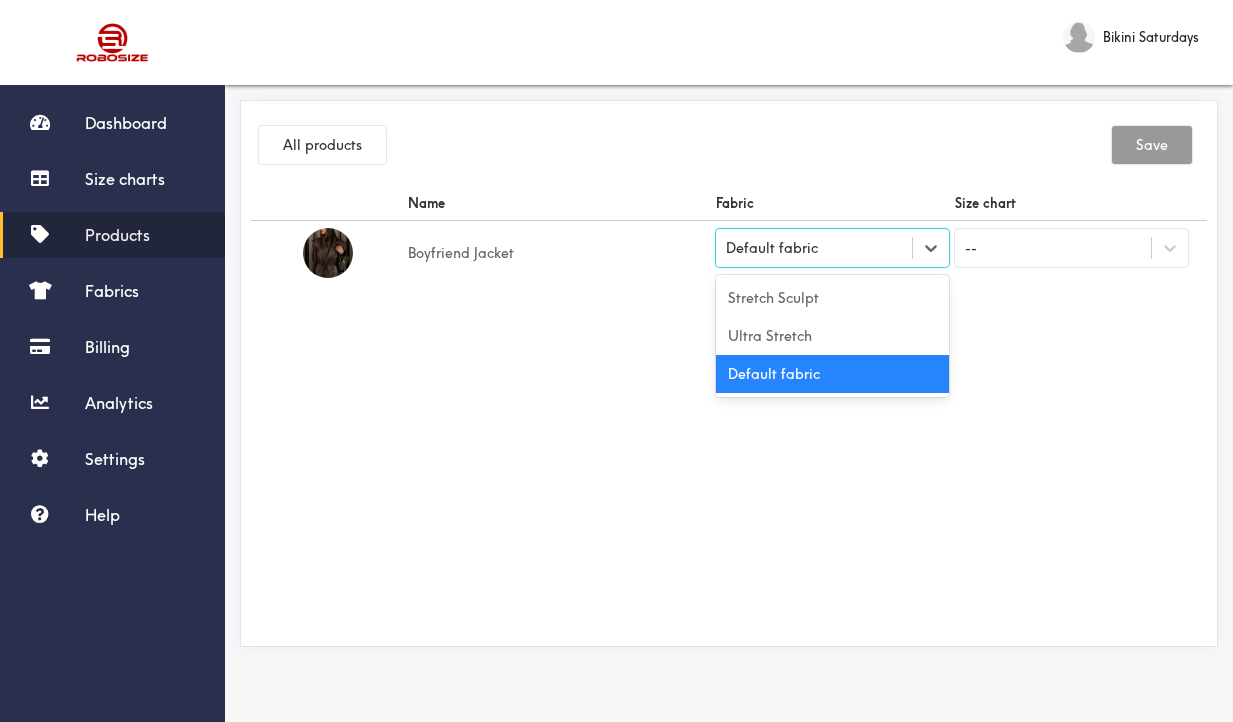 click on "Default fabric" at bounding box center (814, 248) 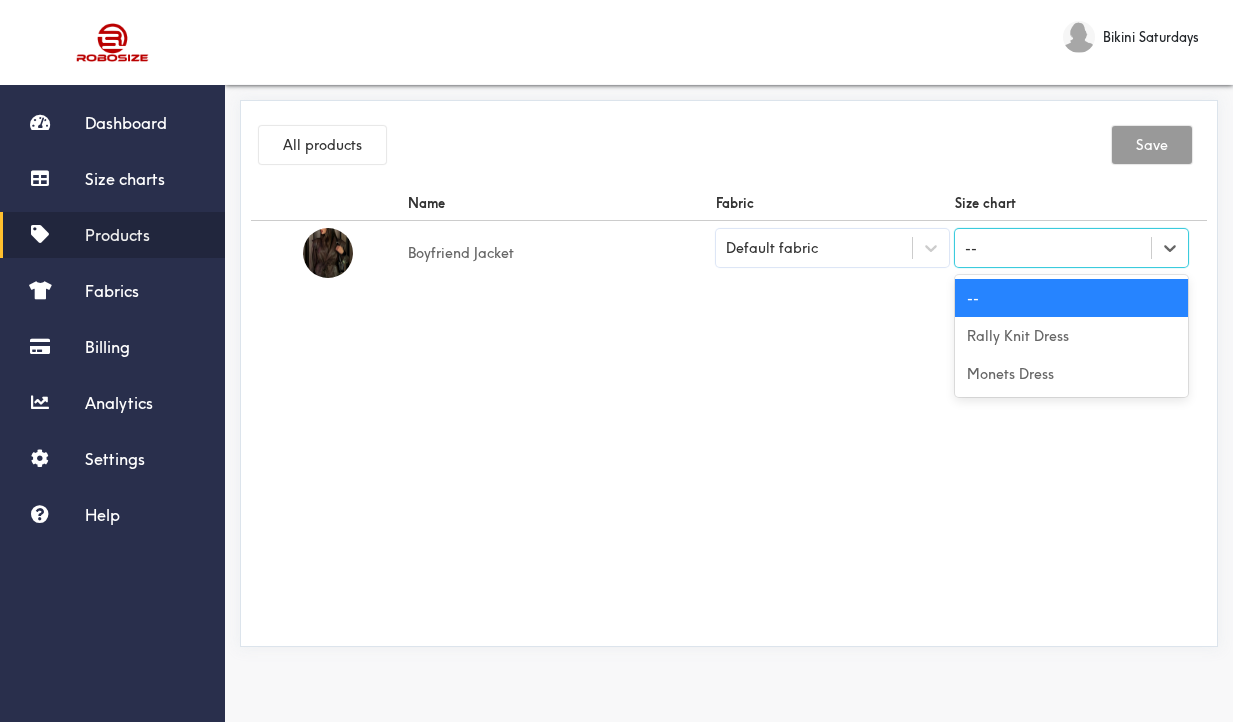 click on "--" at bounding box center (1053, 248) 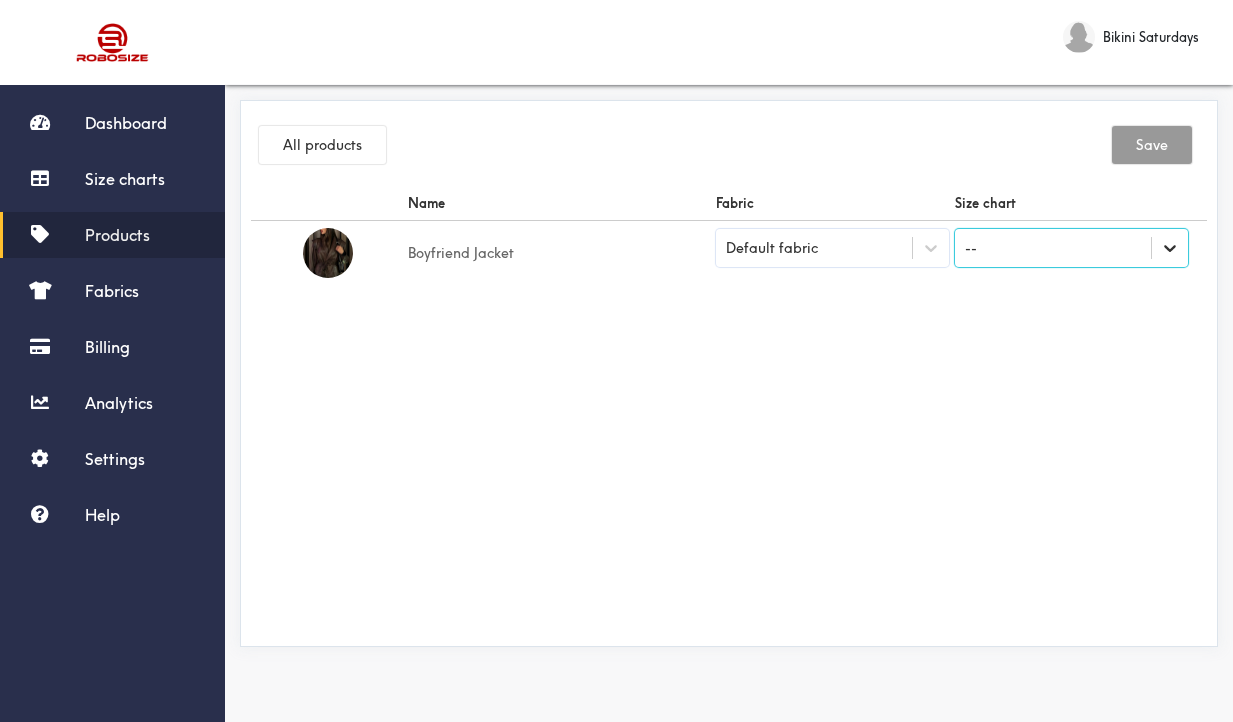 click 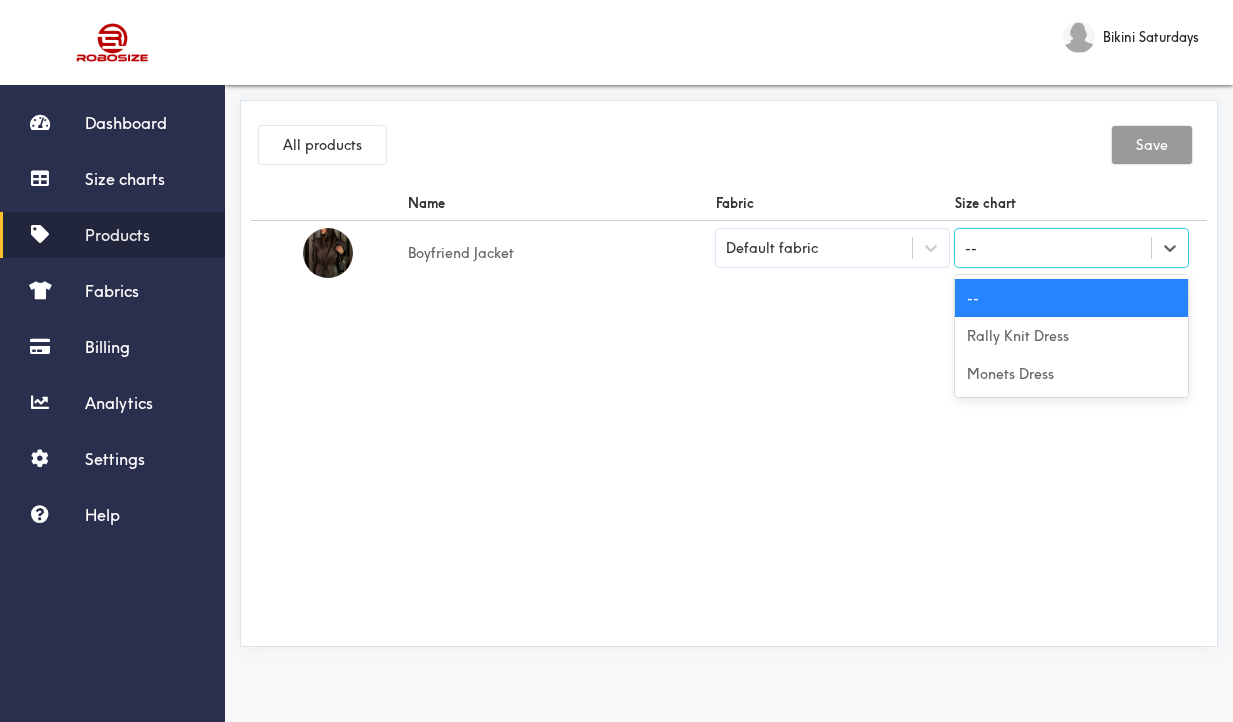 click on "--" at bounding box center [1071, 298] 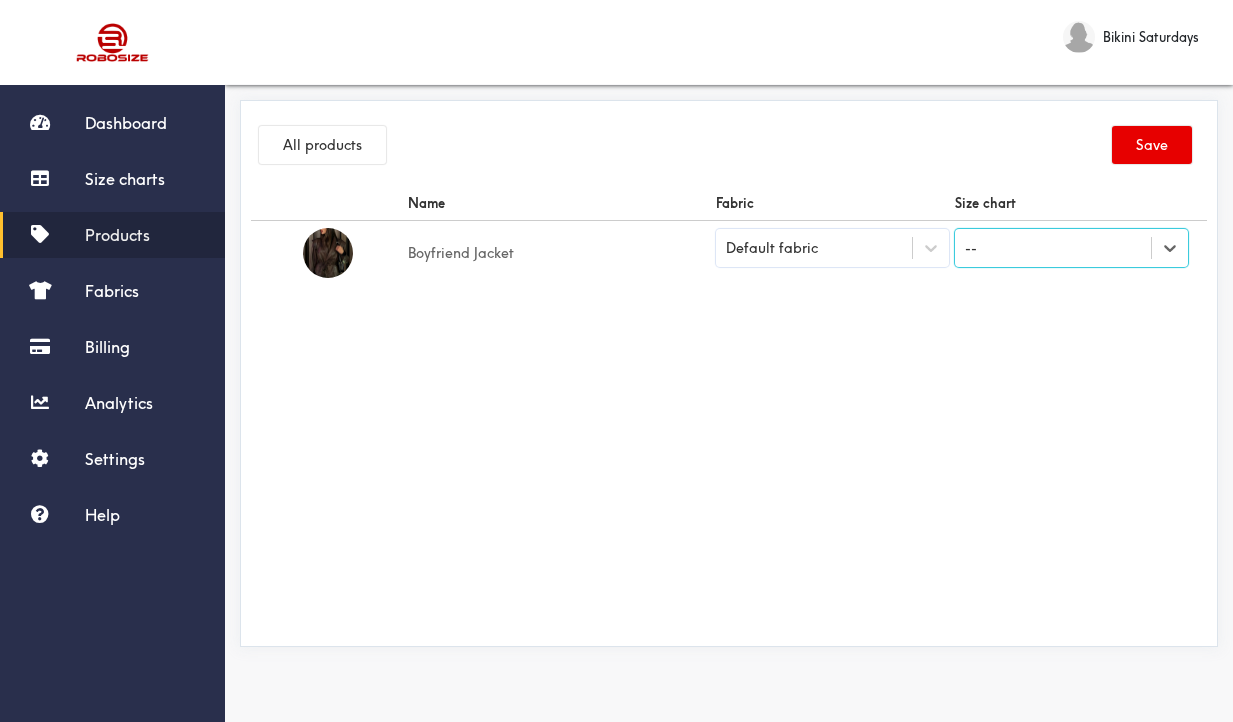 click on "Name Fabric Size chart Boyfriend Jacket Default fabric option --, selected.   Select is focused ,type to refine list, press Down to open the menu,  --" at bounding box center [729, 411] 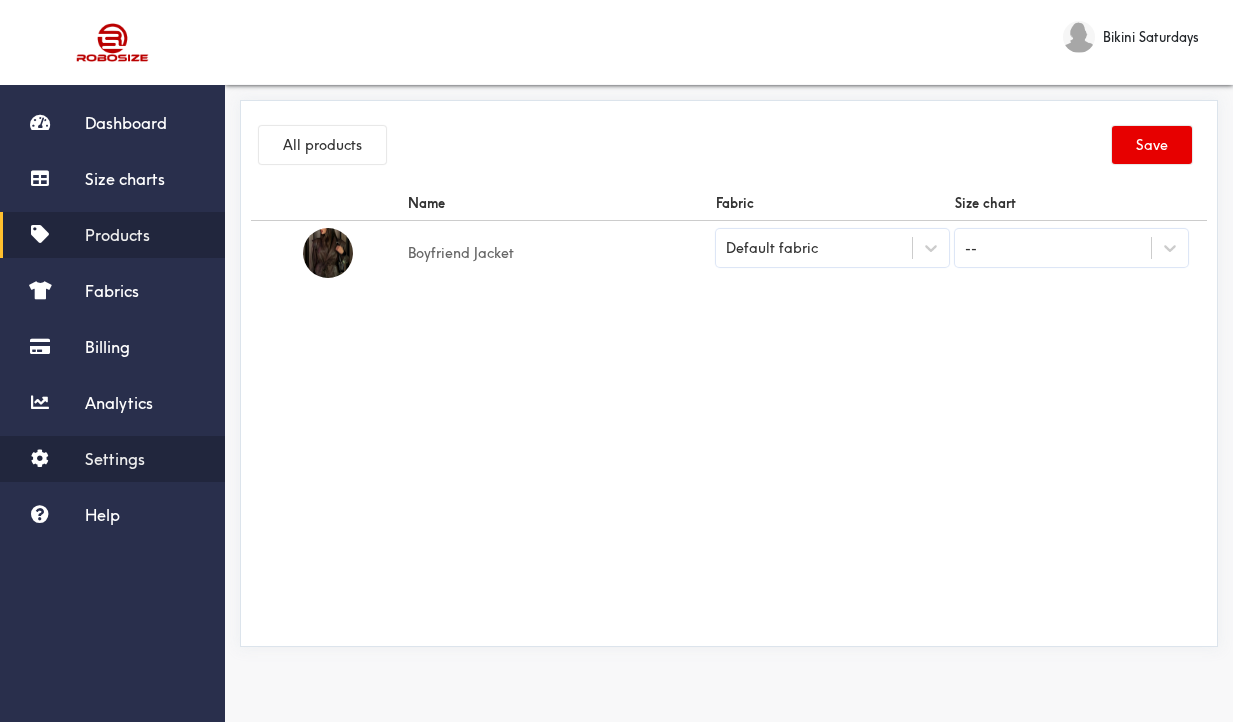 click on "Settings" at bounding box center (115, 459) 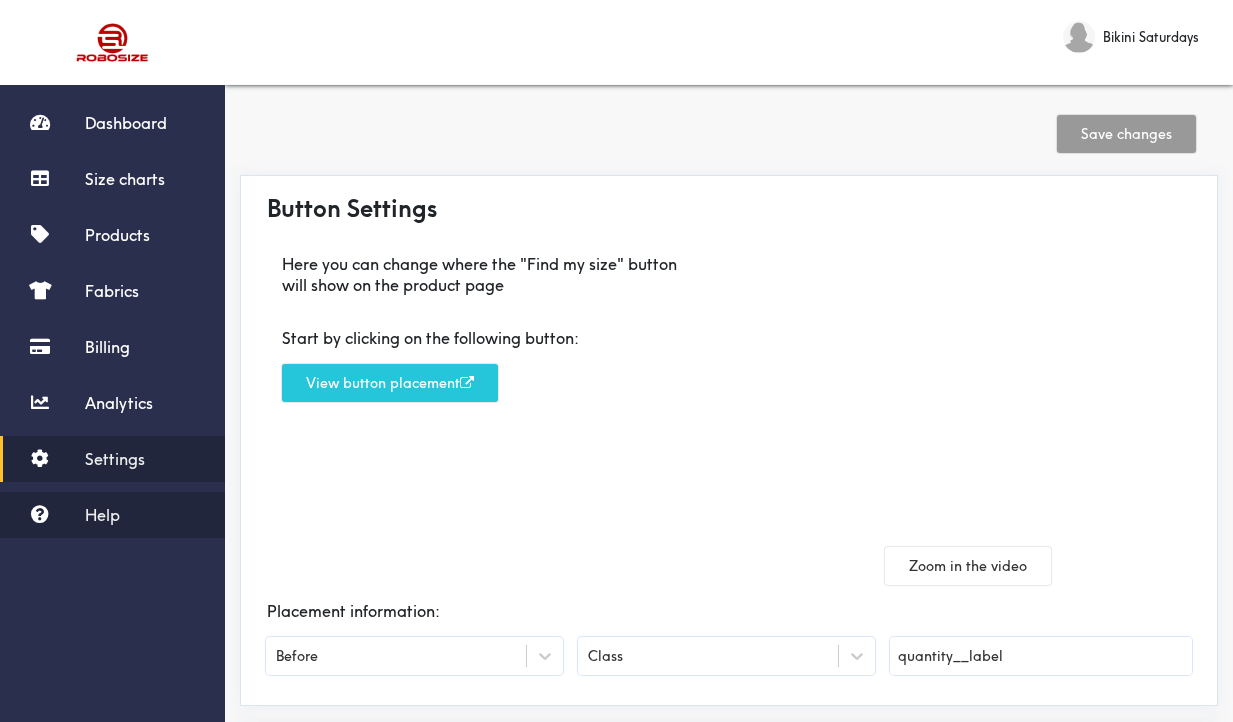 click on "Help" at bounding box center (112, 515) 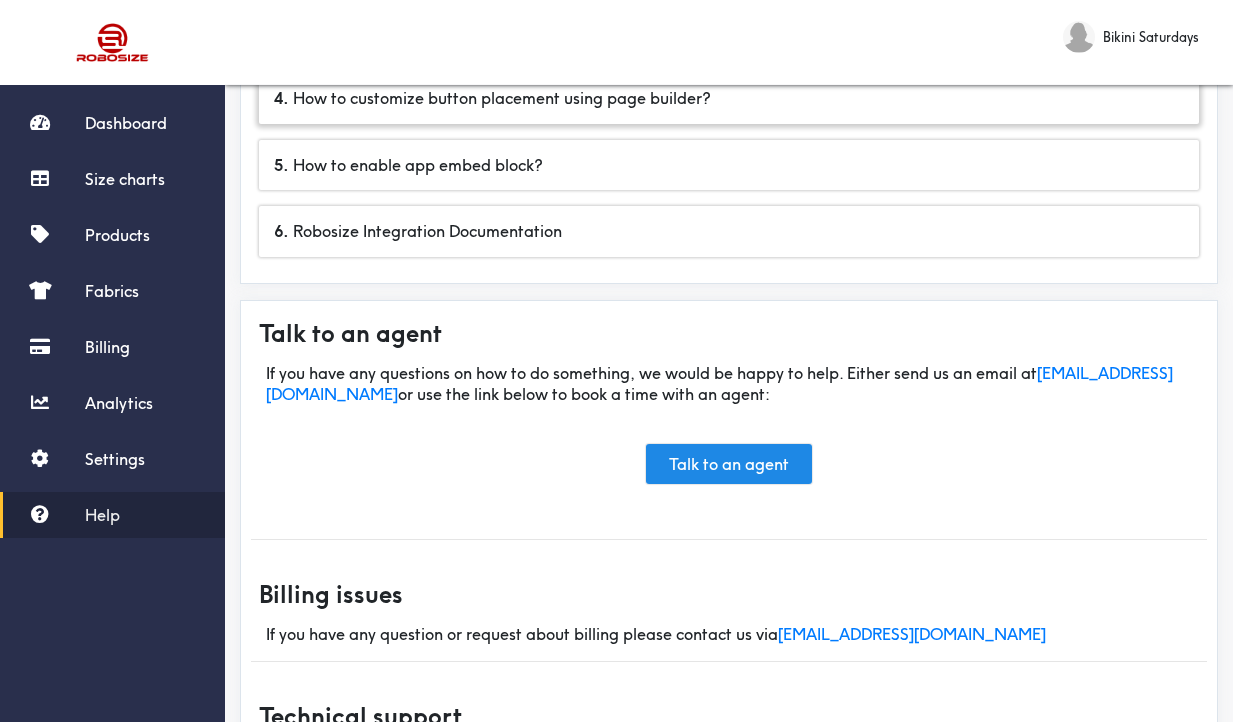 scroll, scrollTop: 405, scrollLeft: 0, axis: vertical 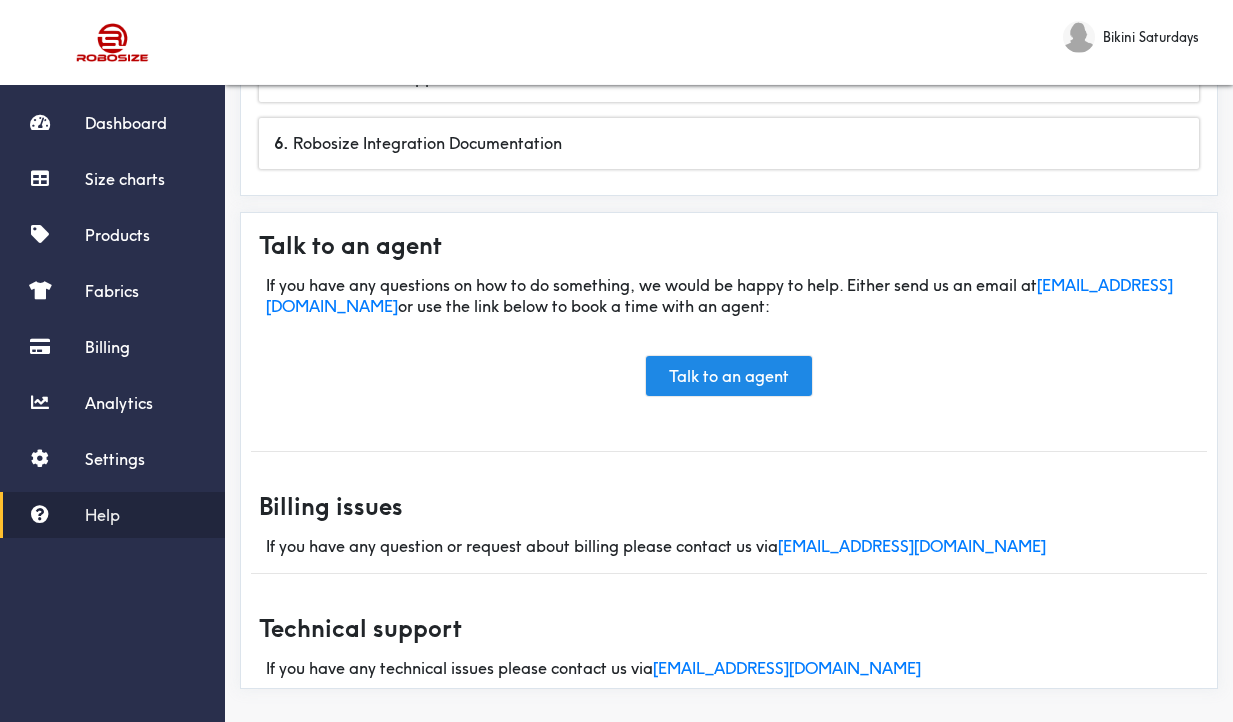 drag, startPoint x: 816, startPoint y: 656, endPoint x: 661, endPoint y: 662, distance: 155.11609 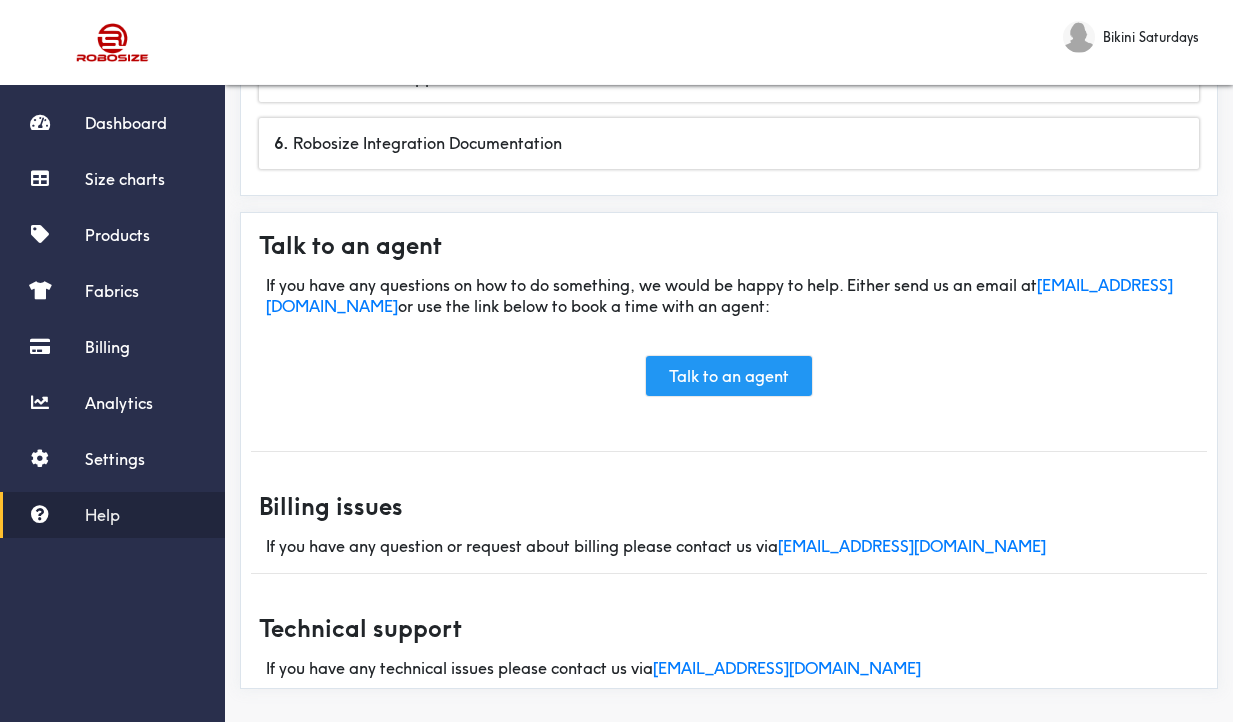 click on "Talk to an agent" at bounding box center [729, 376] 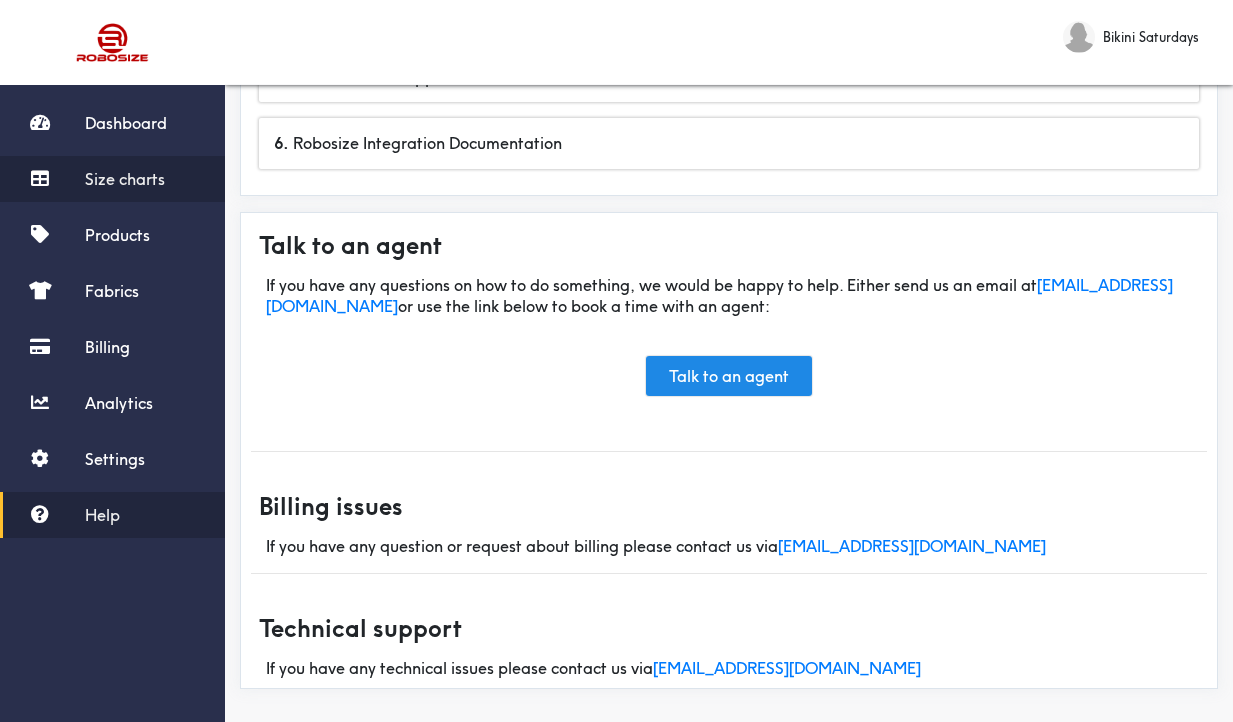 click on "Size charts" at bounding box center [125, 179] 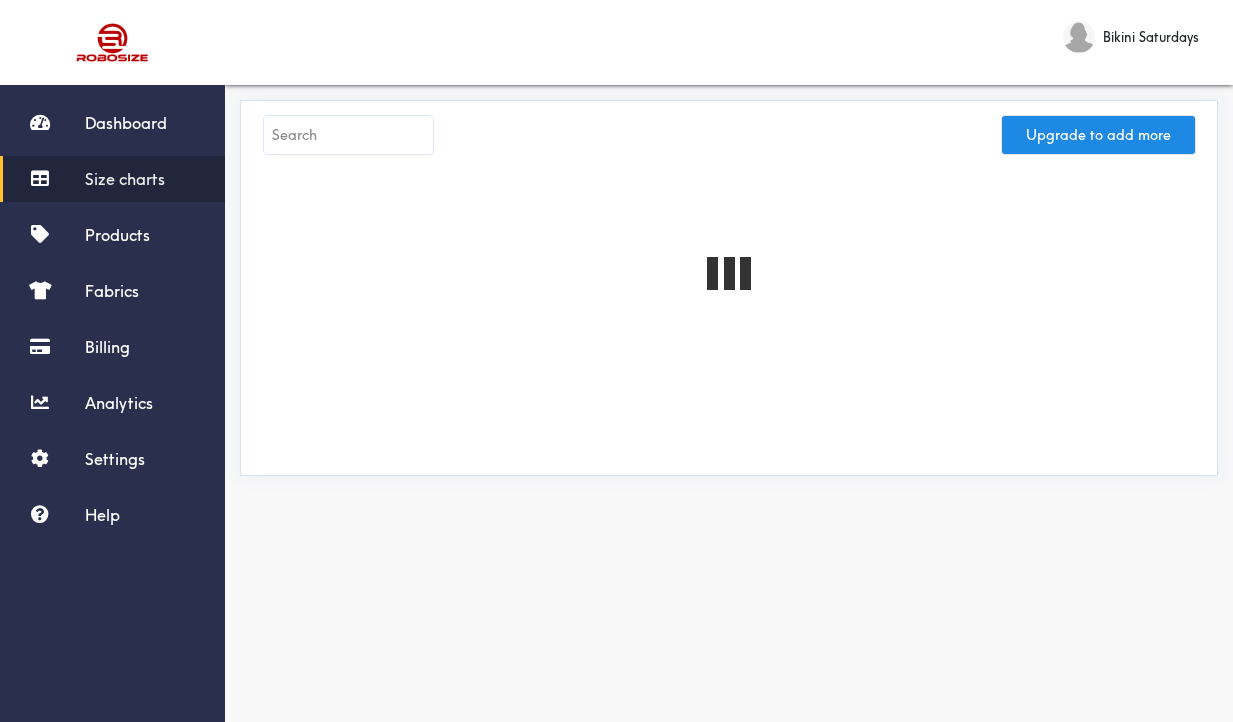 scroll, scrollTop: 0, scrollLeft: 0, axis: both 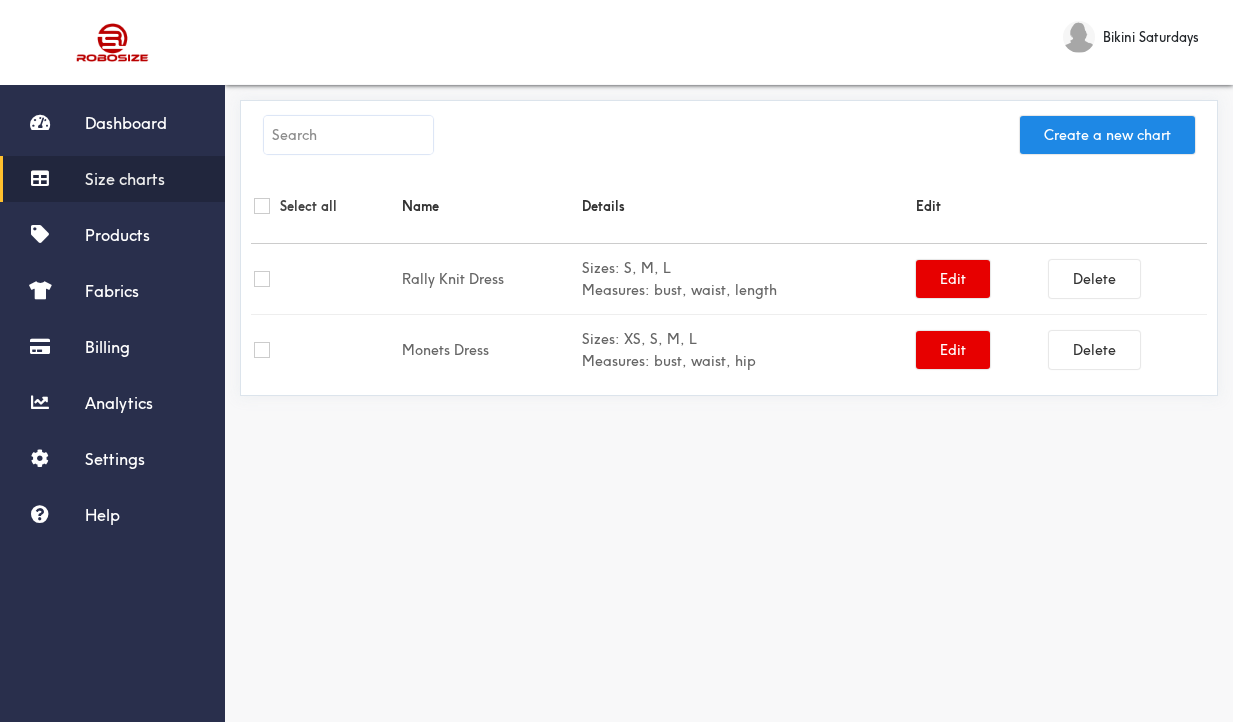 drag, startPoint x: 909, startPoint y: 19, endPoint x: 698, endPoint y: 10, distance: 211.19185 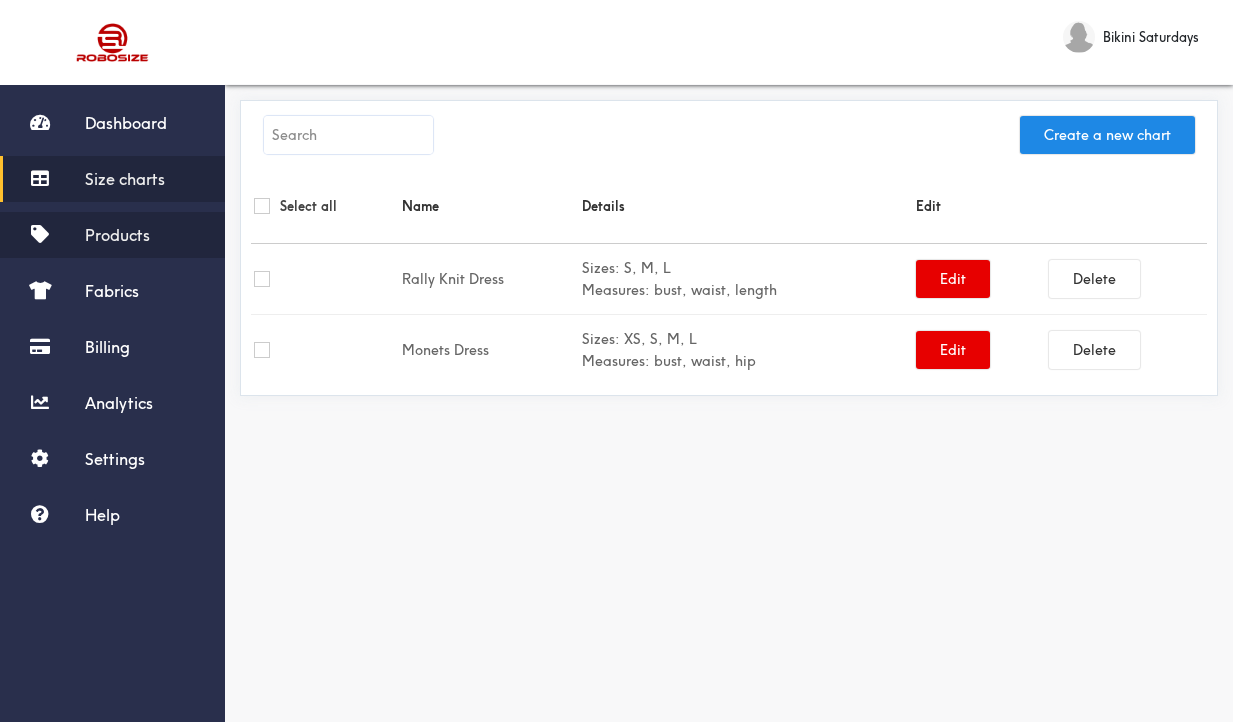 click on "Products" at bounding box center [117, 235] 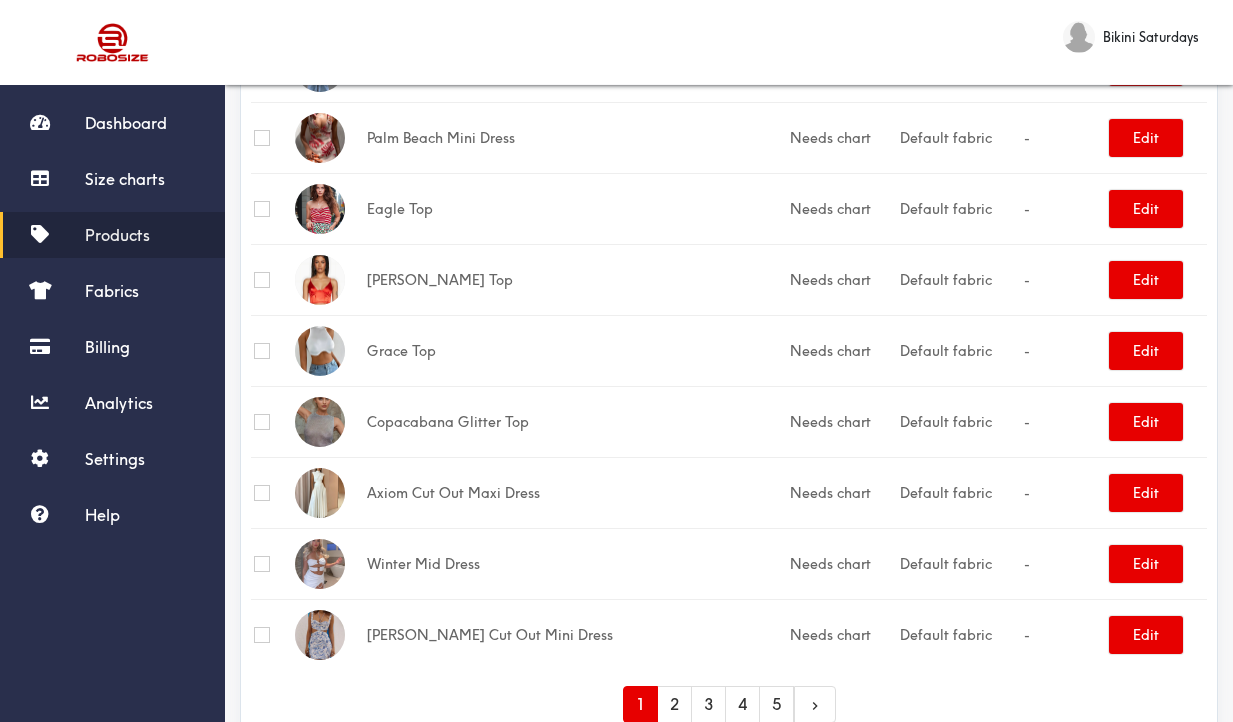 scroll, scrollTop: 3205, scrollLeft: 0, axis: vertical 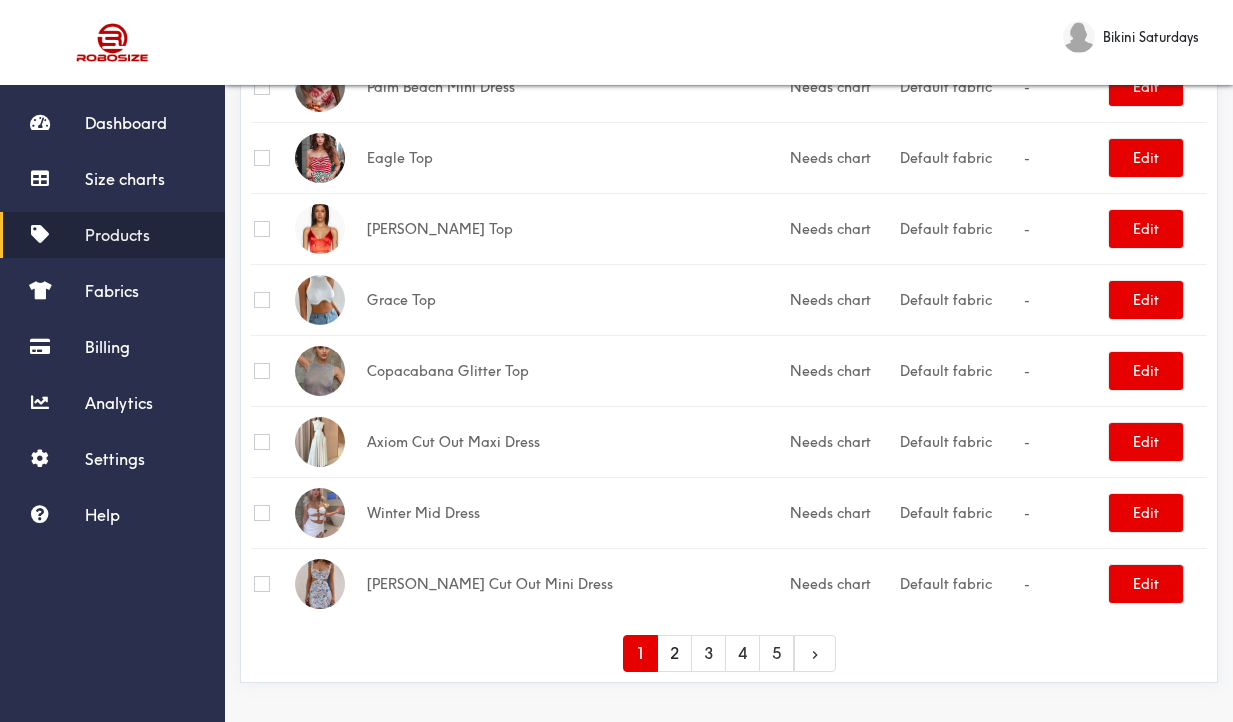 click on "2" at bounding box center [674, 653] 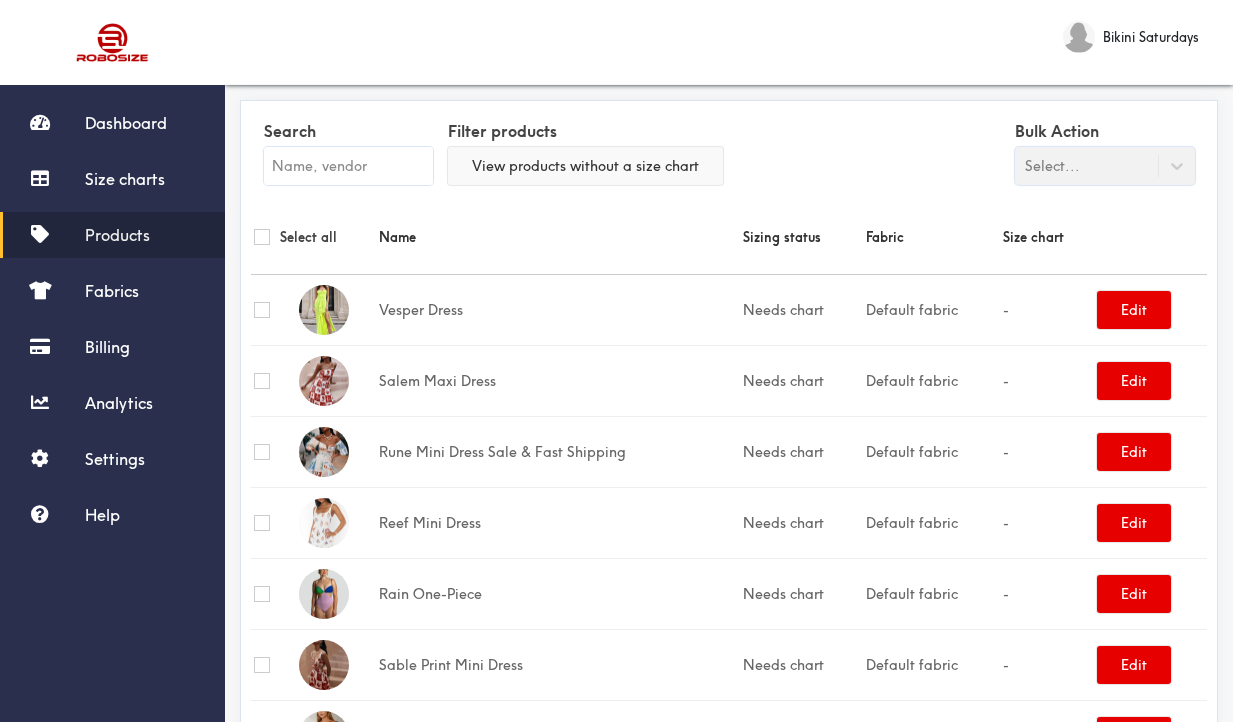 click on "View products without a size chart" at bounding box center (585, 166) 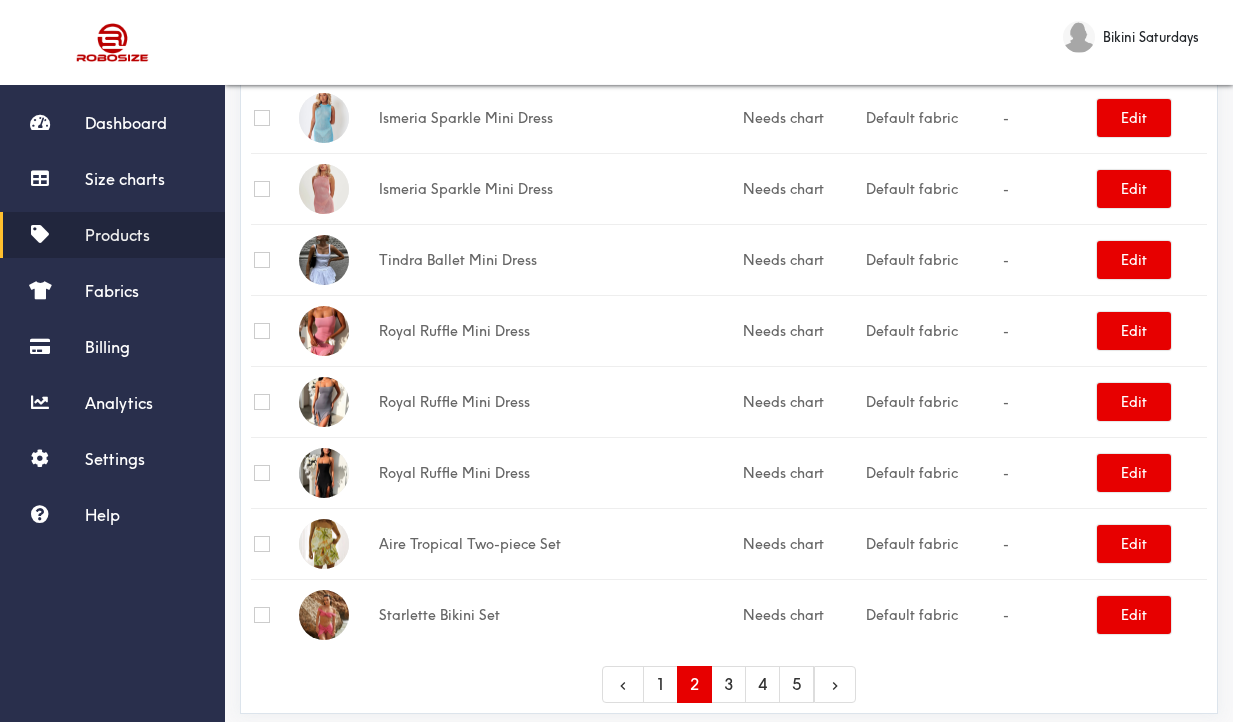 scroll, scrollTop: 3205, scrollLeft: 0, axis: vertical 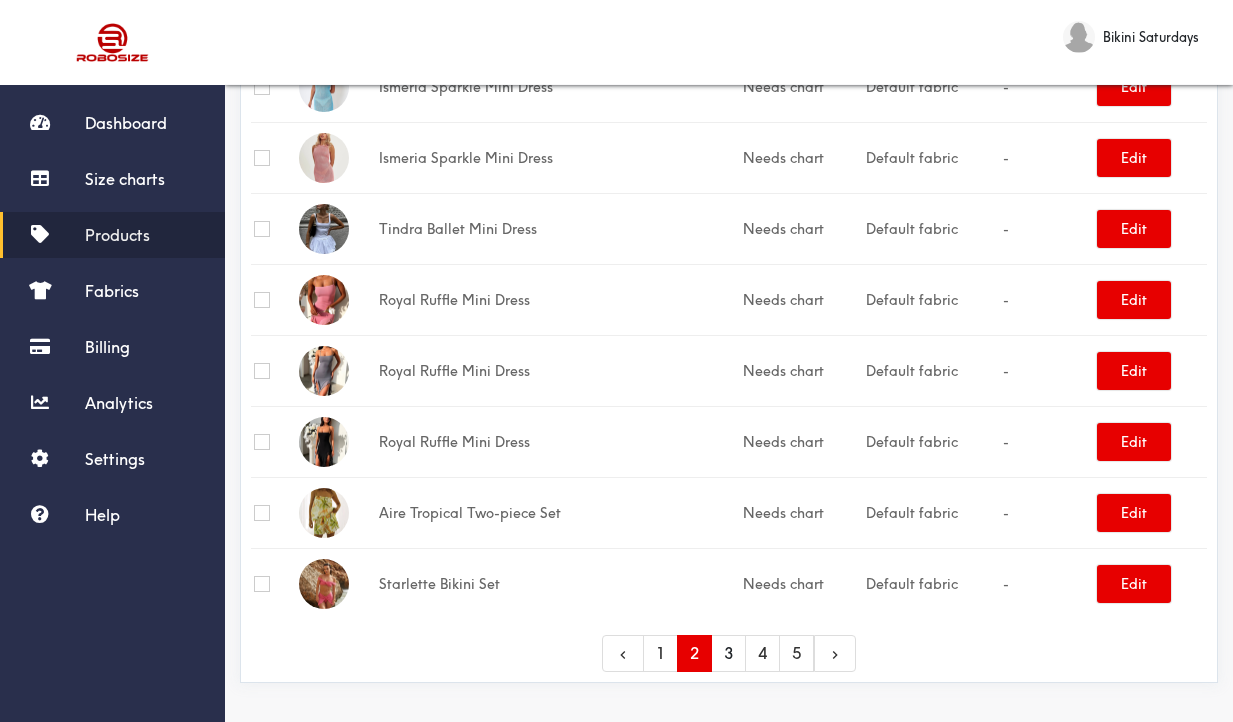 click on "3" at bounding box center (728, 653) 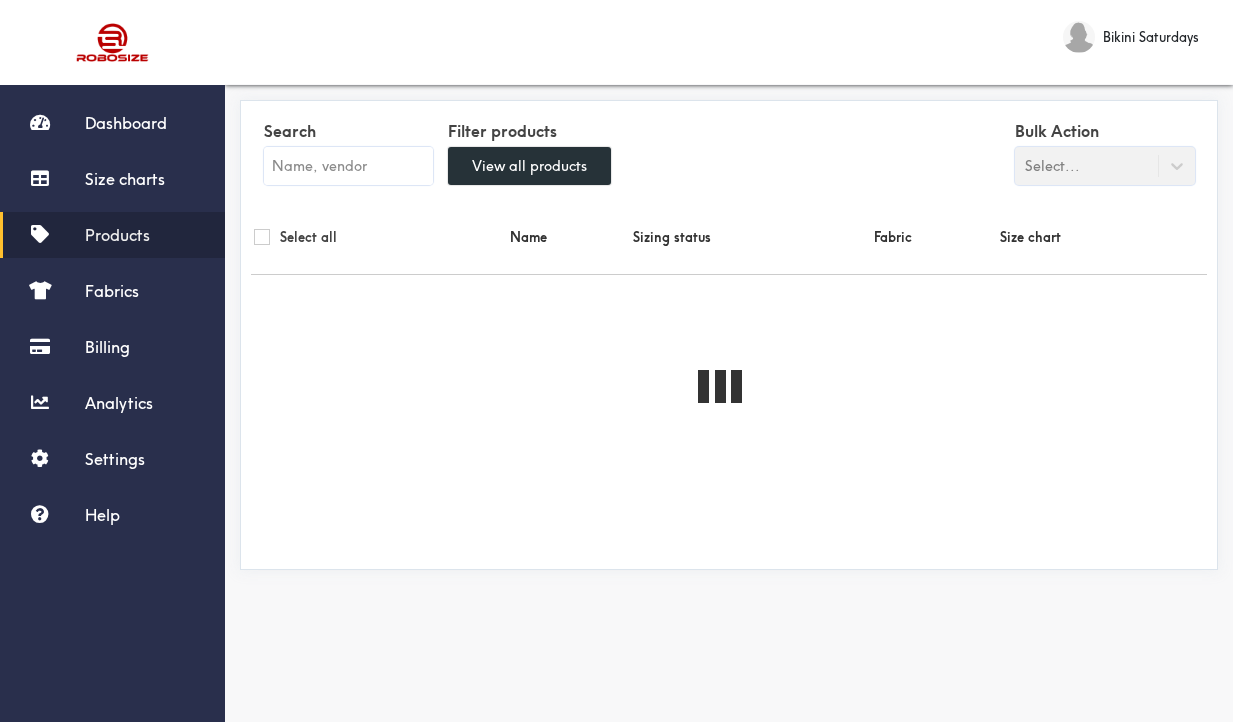 scroll, scrollTop: 0, scrollLeft: 0, axis: both 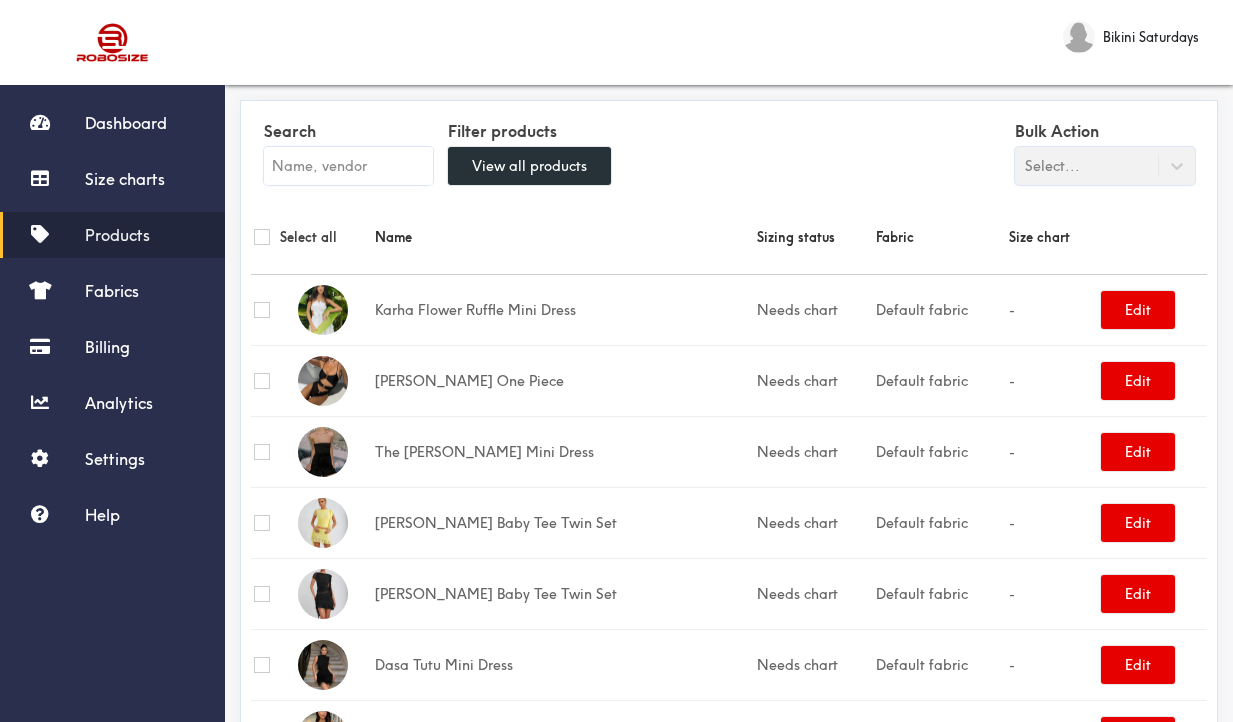 click at bounding box center (348, 166) 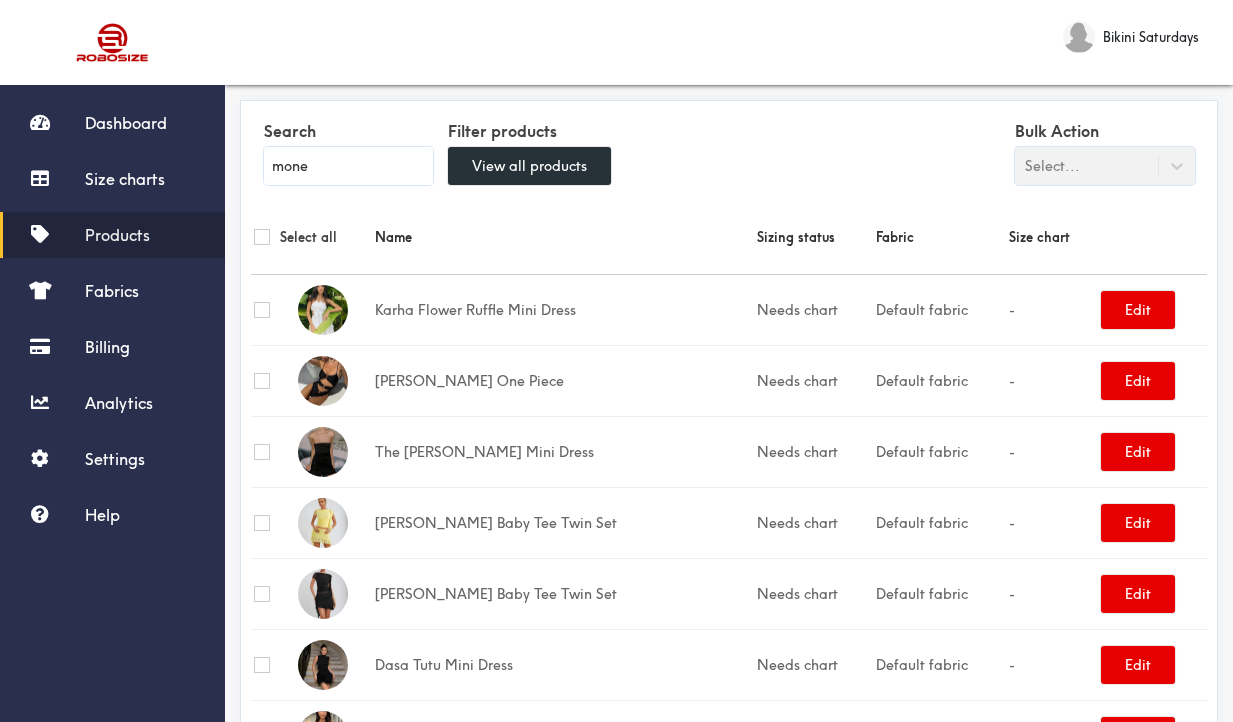 type on "monet" 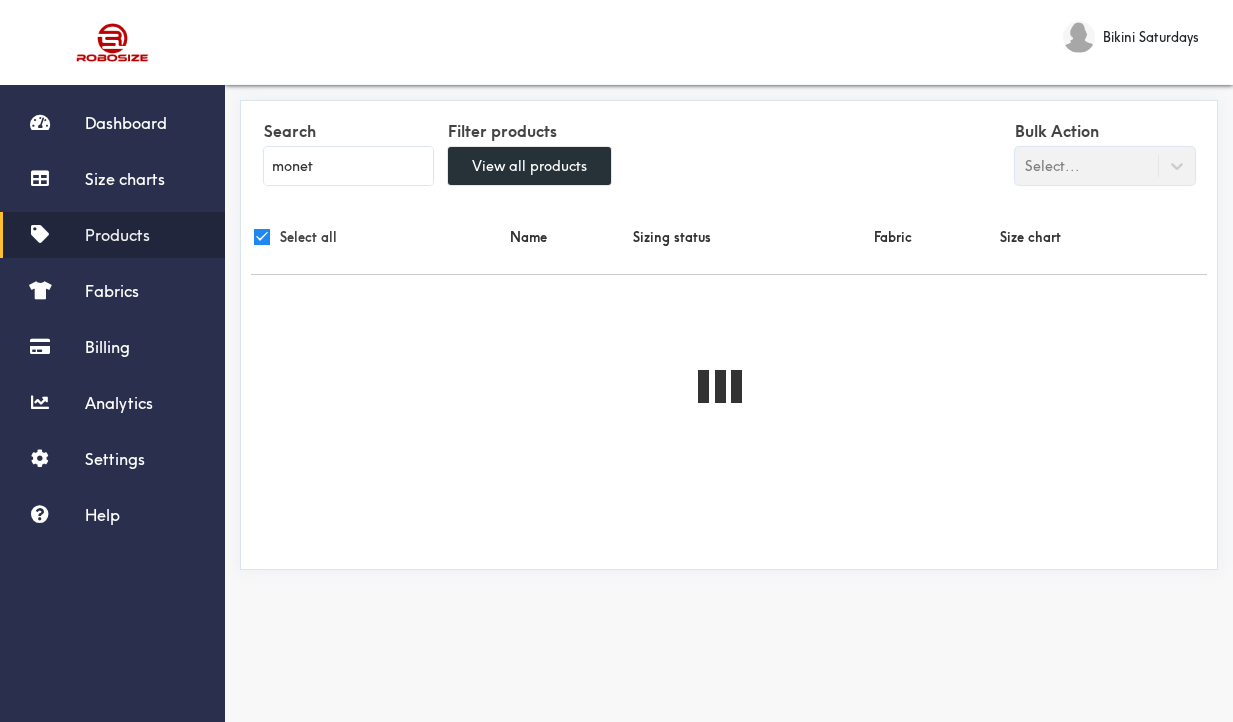 checkbox on "true" 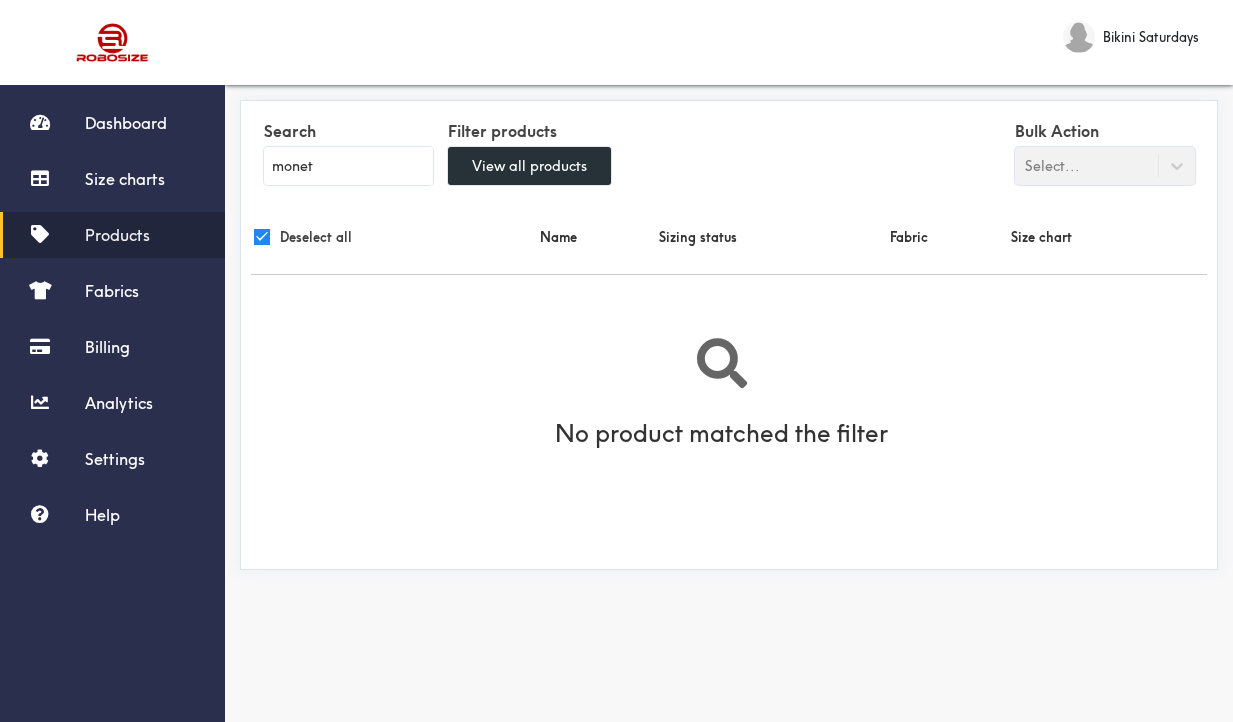 type on "monet" 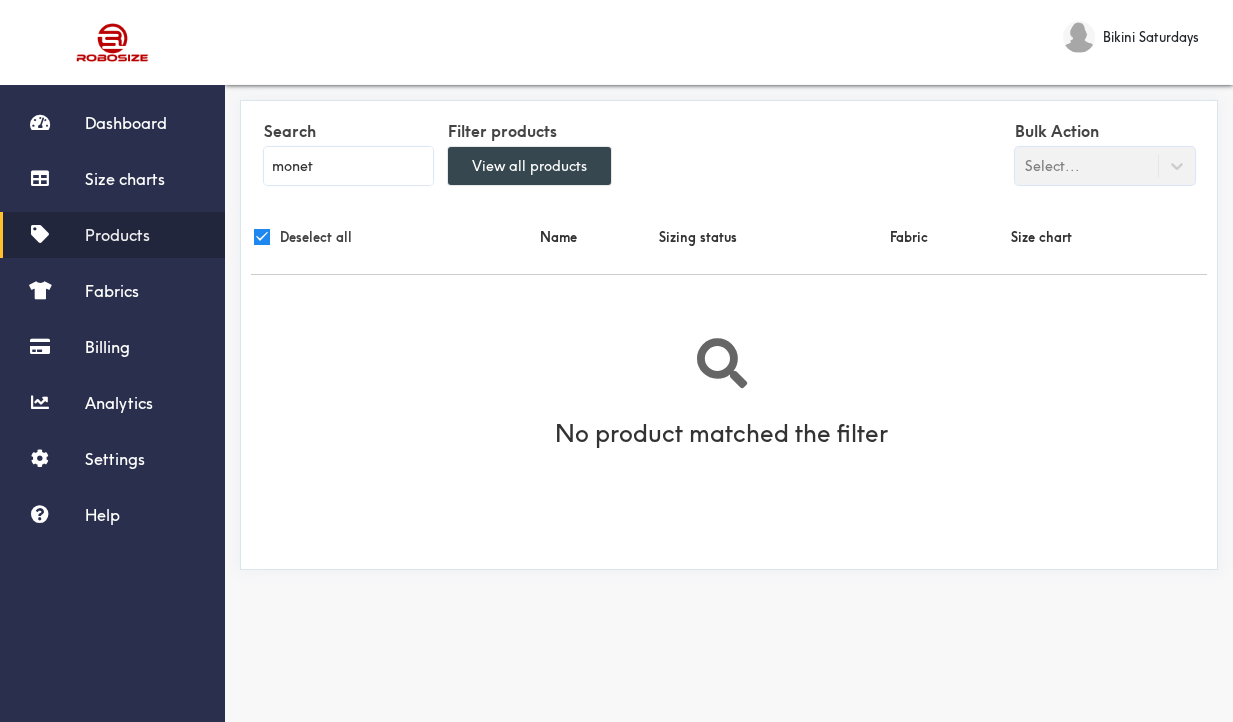 click on "View all products" at bounding box center (529, 166) 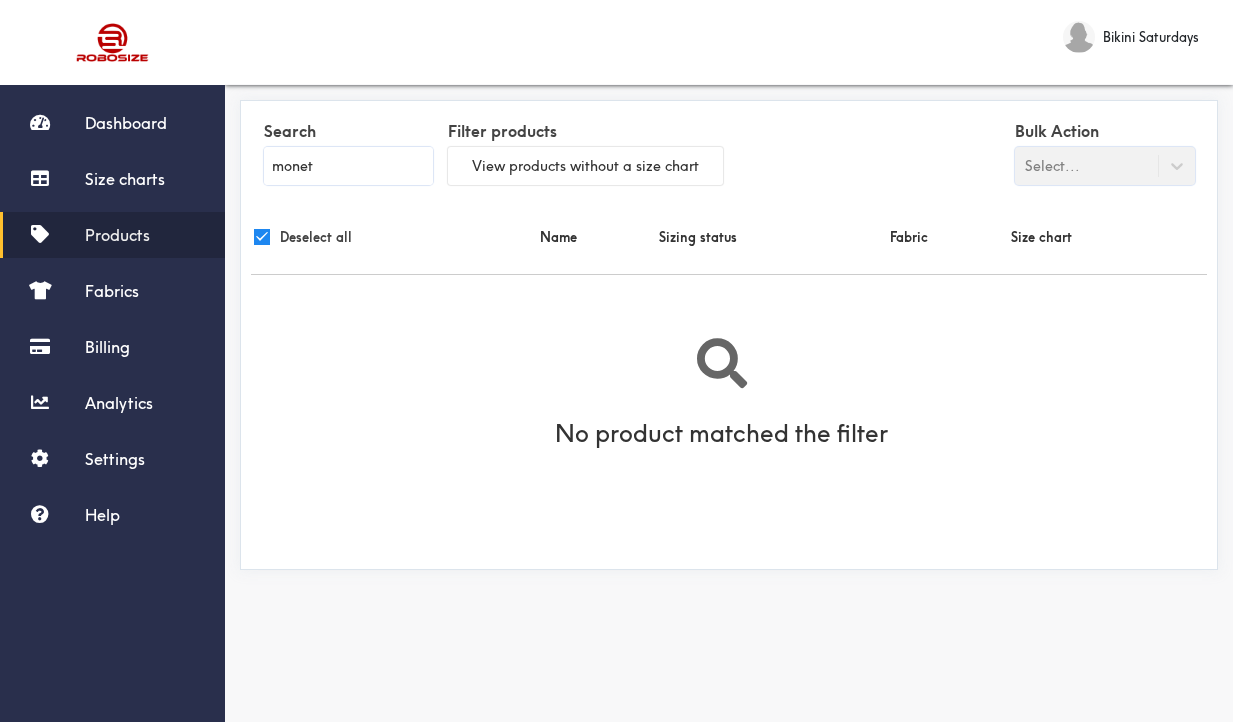 click on "monet" at bounding box center [348, 166] 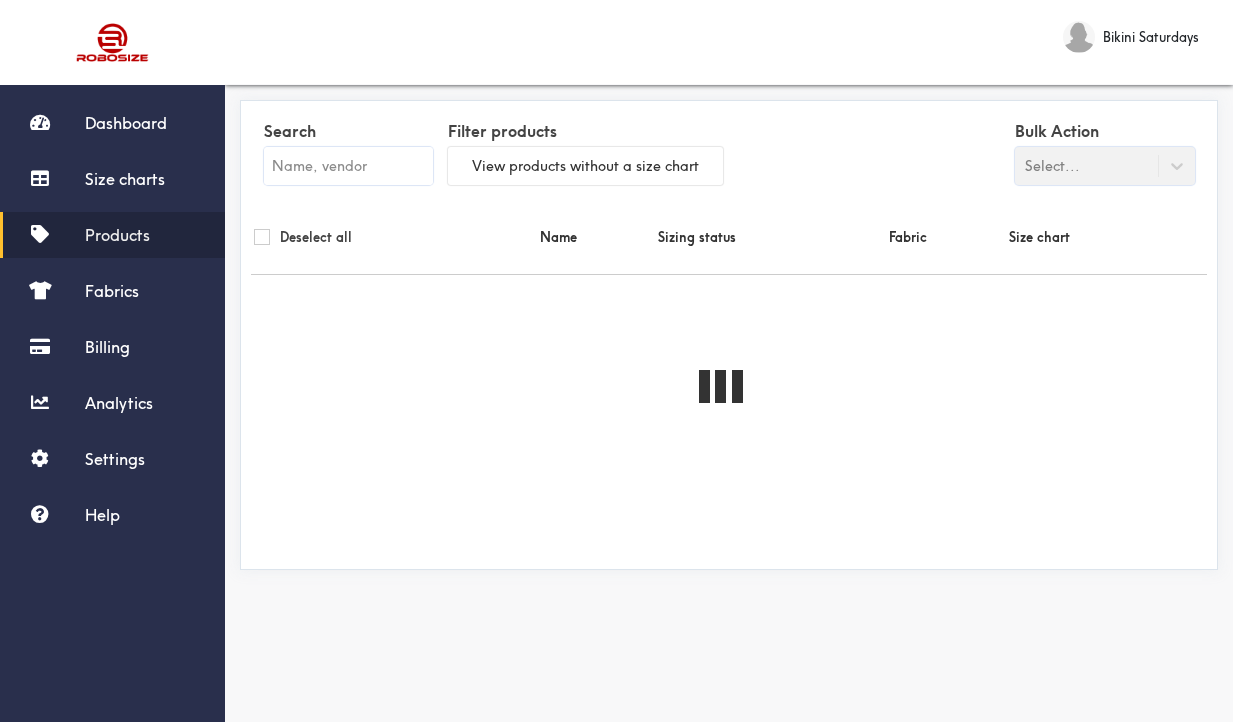 checkbox on "false" 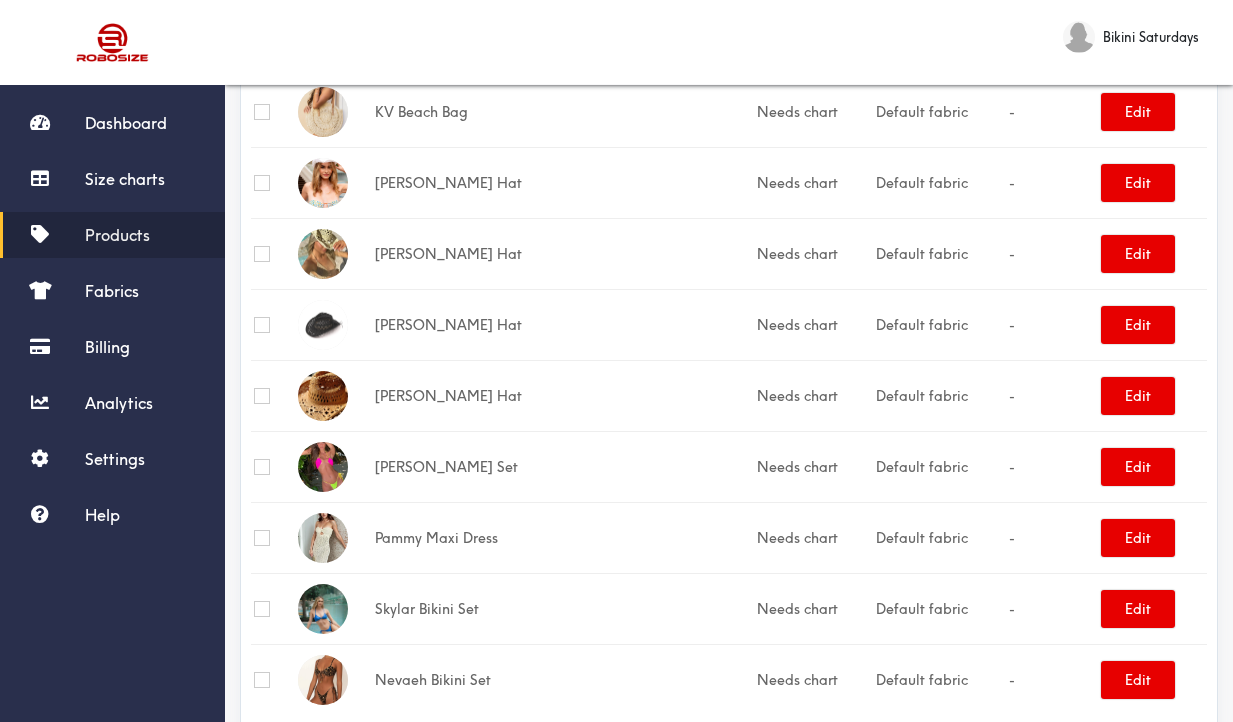 scroll, scrollTop: 3205, scrollLeft: 0, axis: vertical 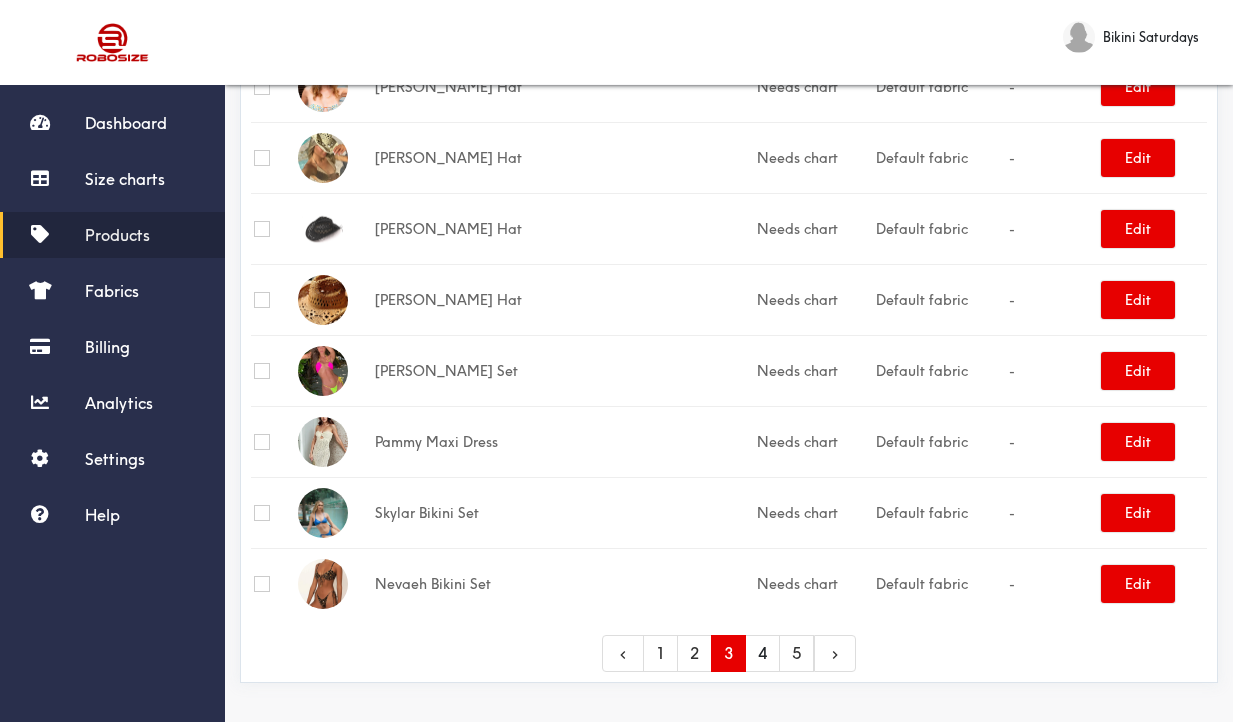 click on "4" at bounding box center [762, 653] 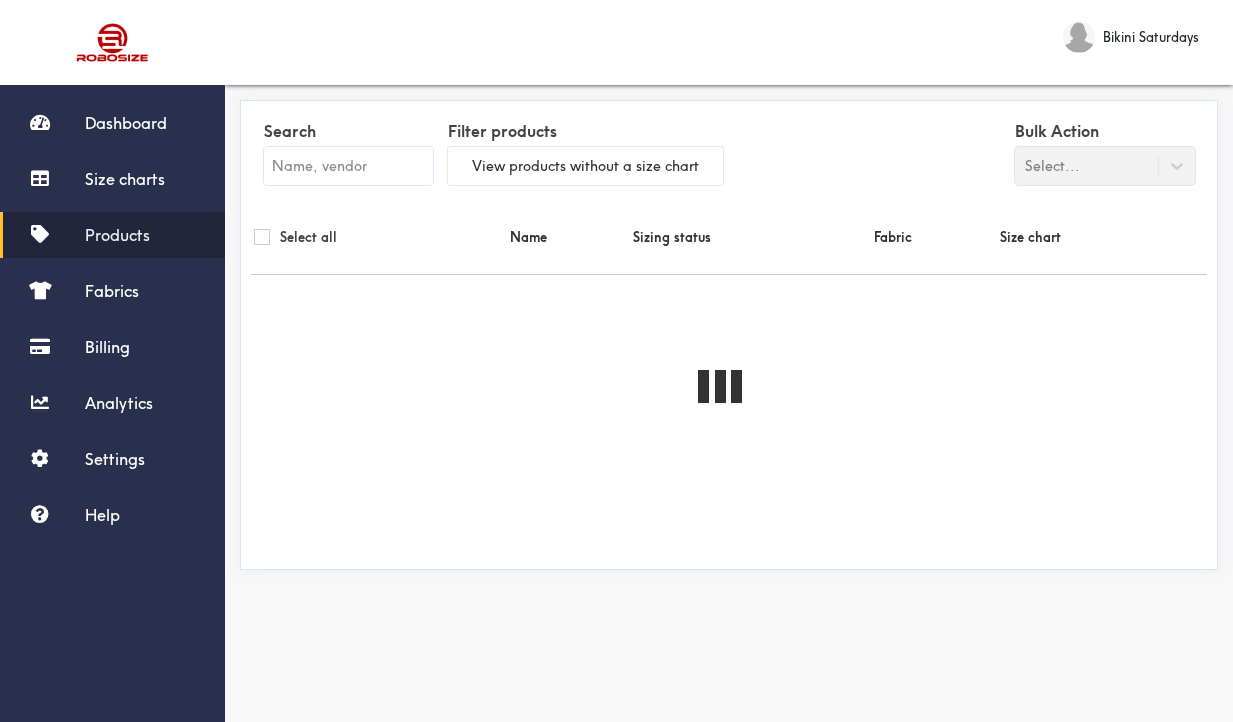 scroll, scrollTop: 0, scrollLeft: 0, axis: both 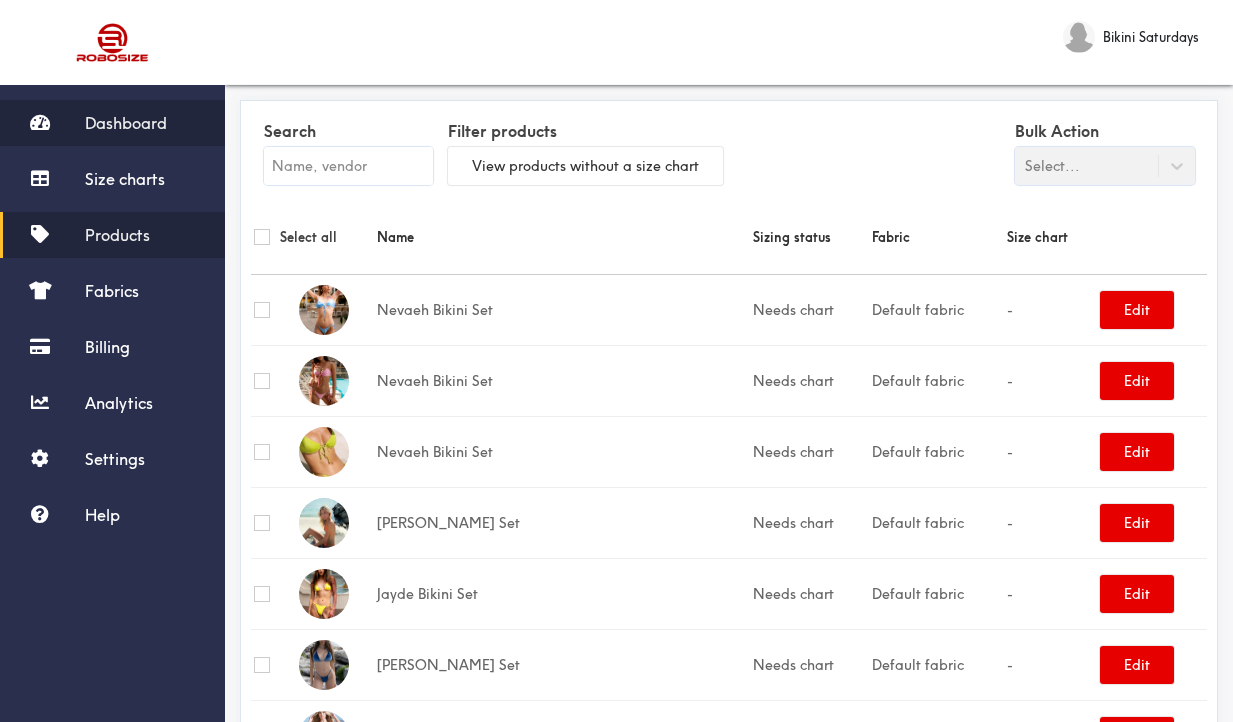 click on "Dashboard" at bounding box center (126, 123) 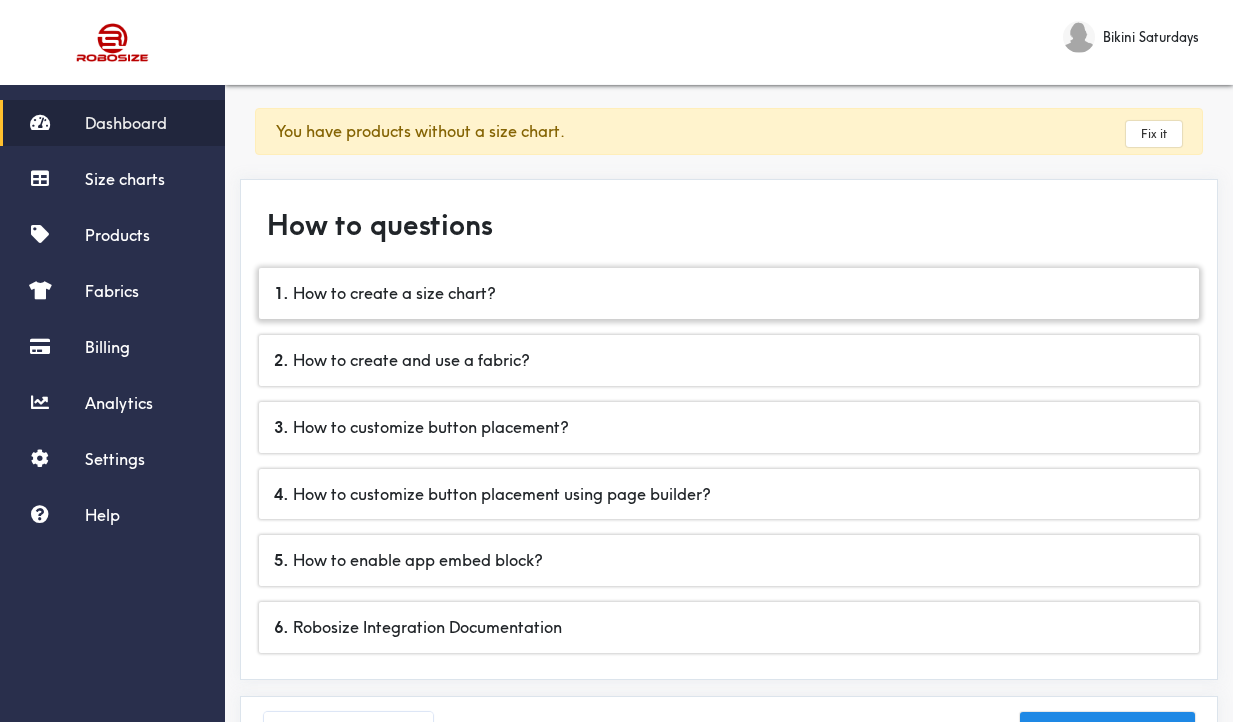 click on "1 .   How to create a size chart?" at bounding box center [729, 293] 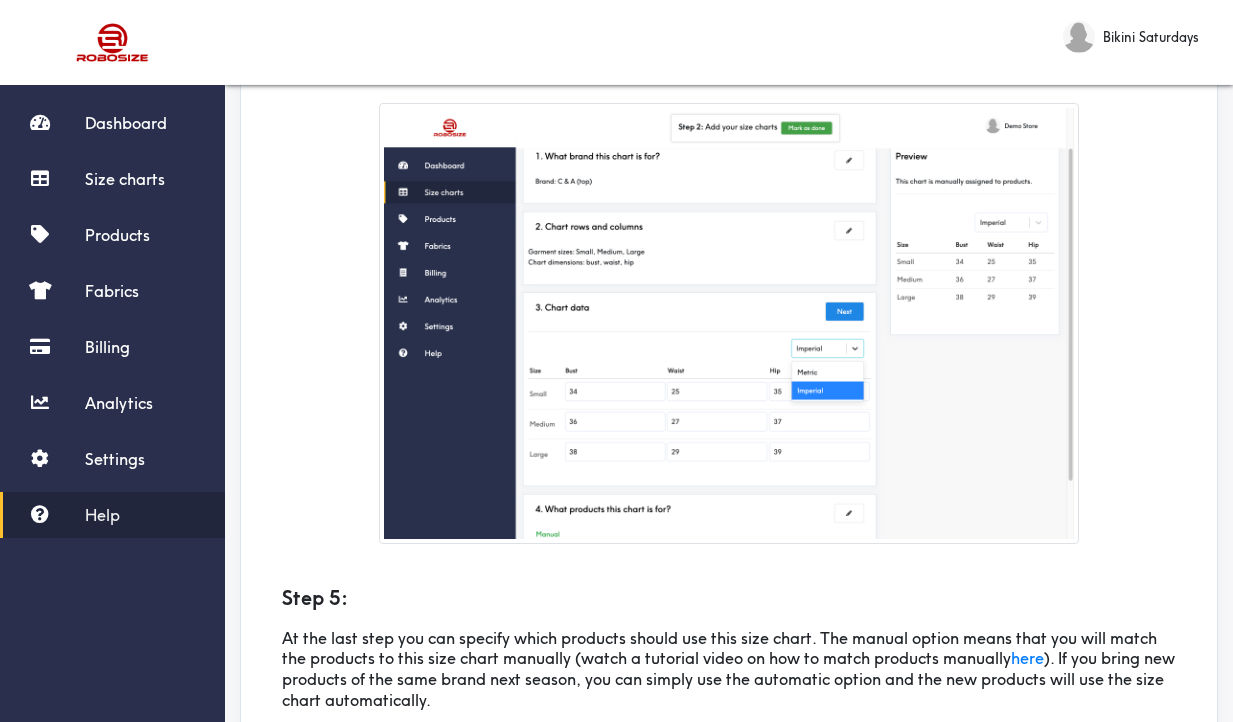 scroll, scrollTop: 2055, scrollLeft: 0, axis: vertical 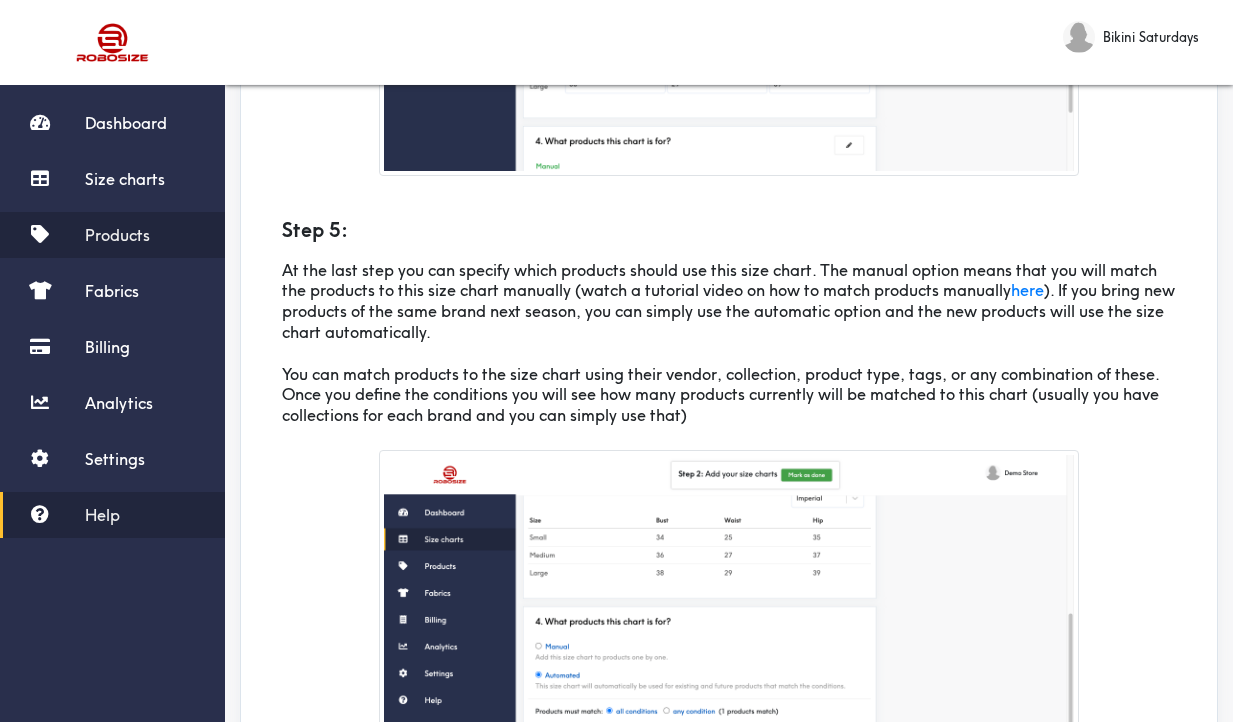 click on "Products" at bounding box center (112, 235) 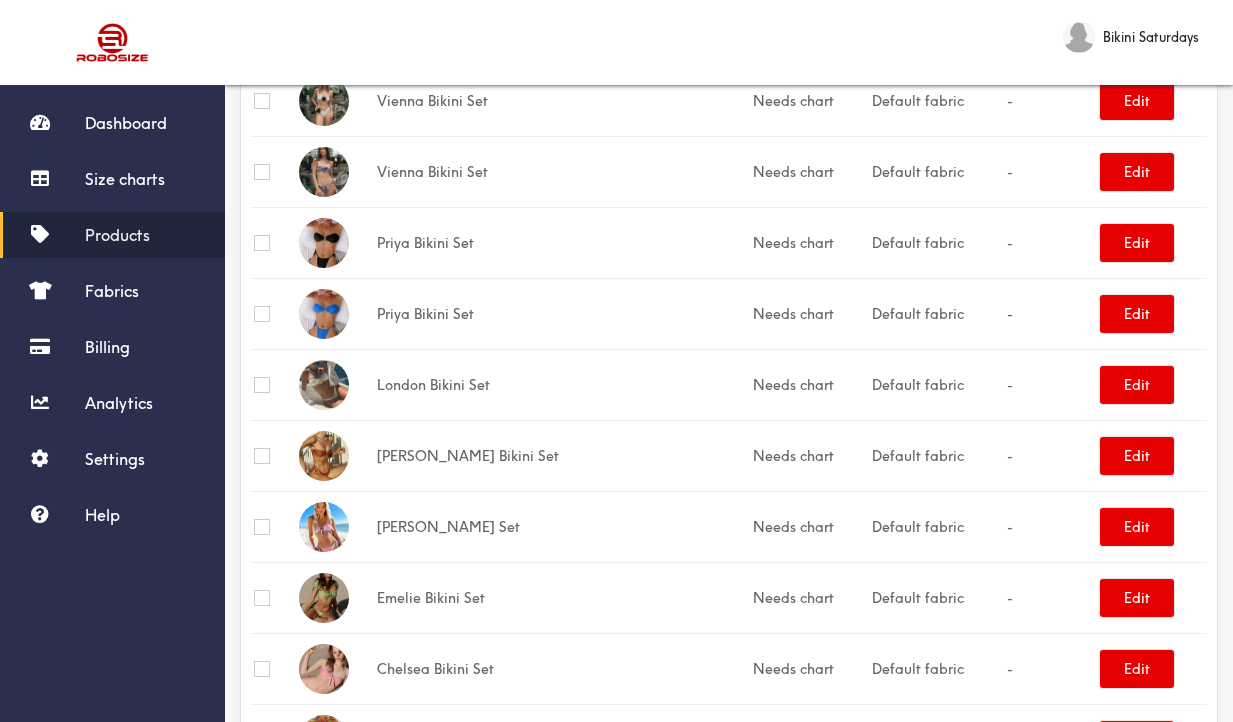 scroll, scrollTop: 0, scrollLeft: 0, axis: both 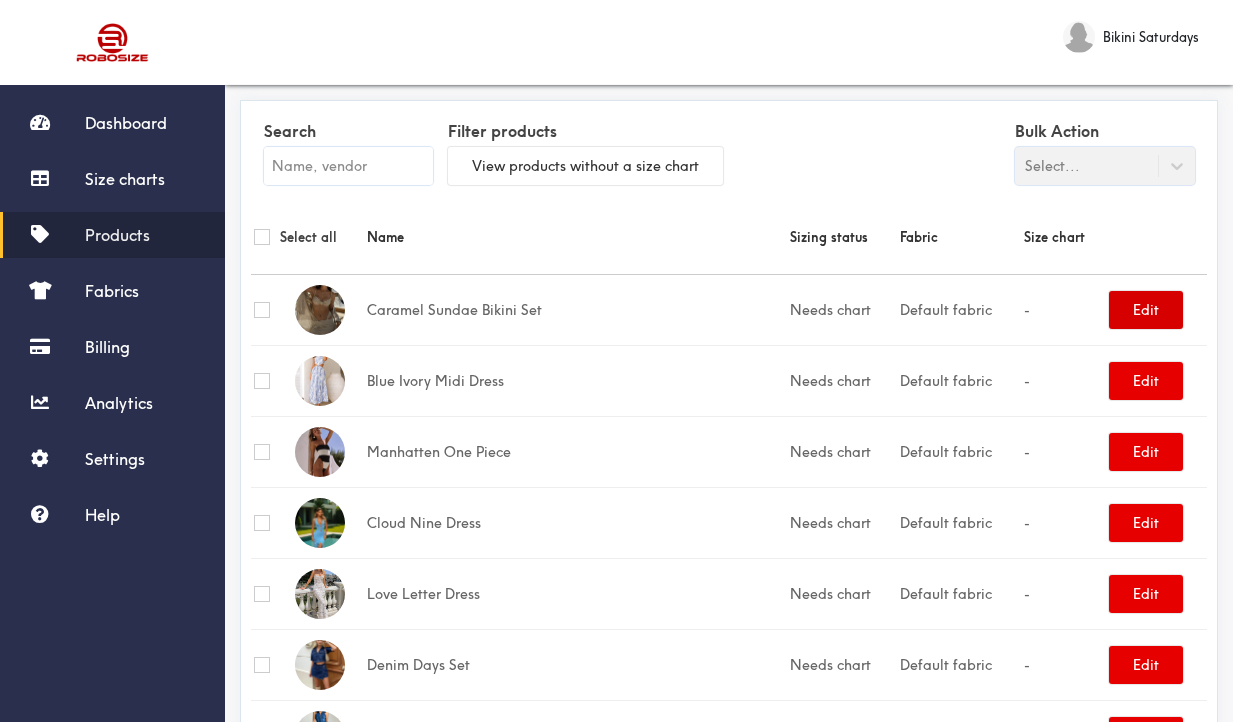 click on "Edit" at bounding box center [1146, 310] 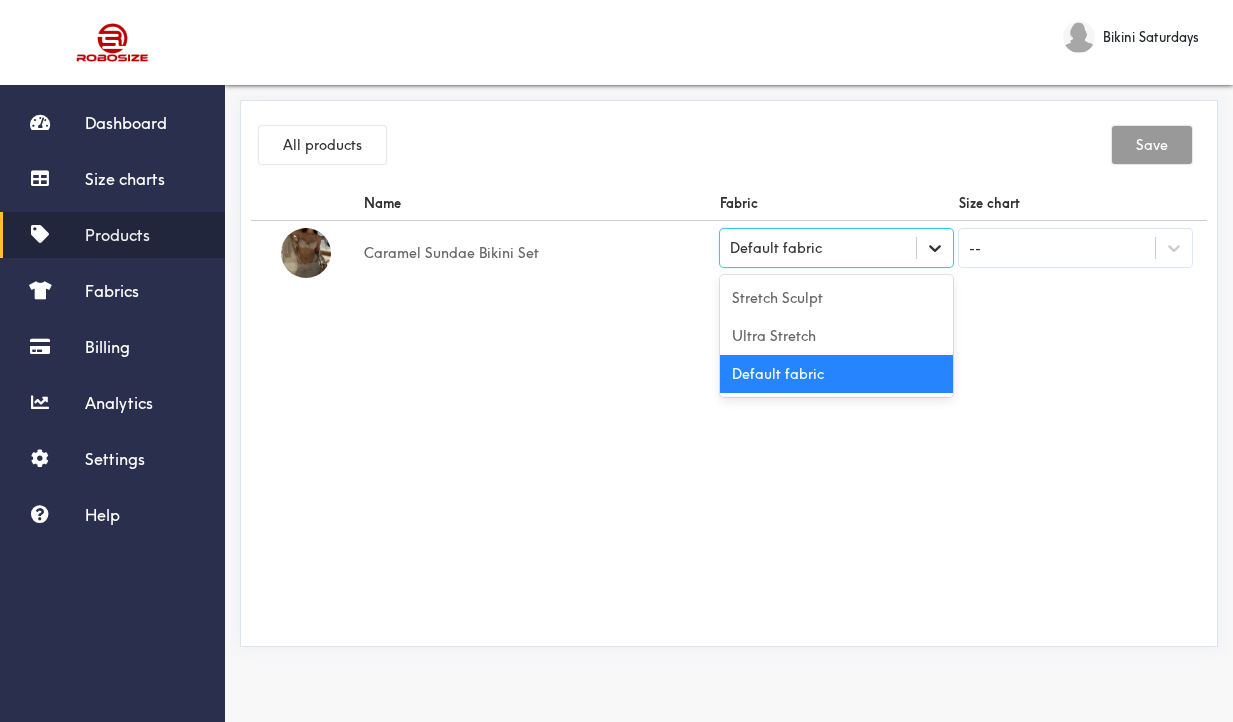 click 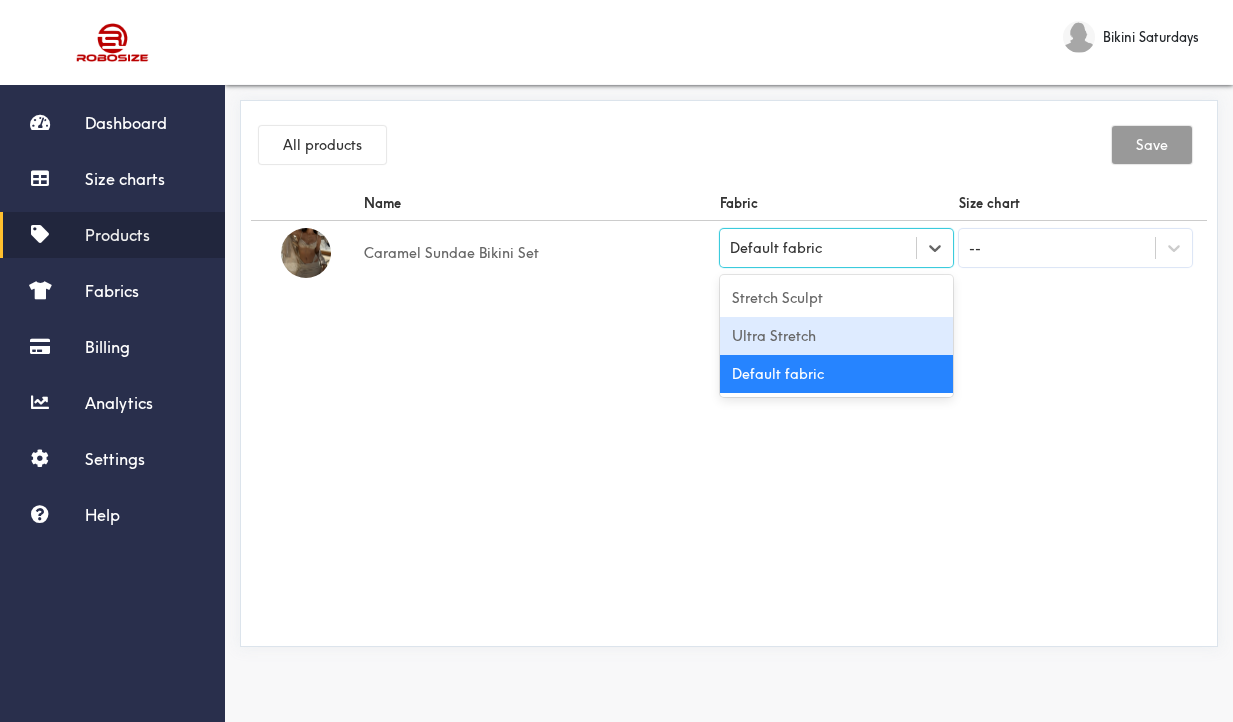 click on "Ultra Stretch" at bounding box center [836, 336] 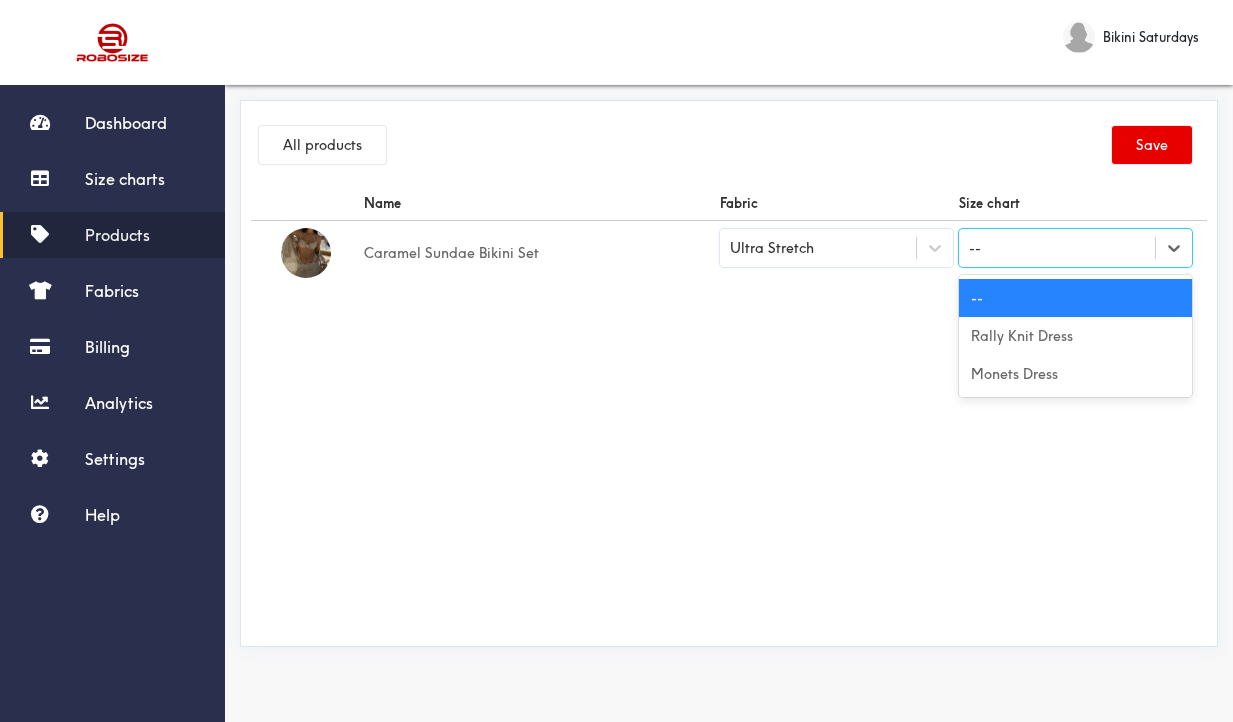 click on "--" at bounding box center [1057, 248] 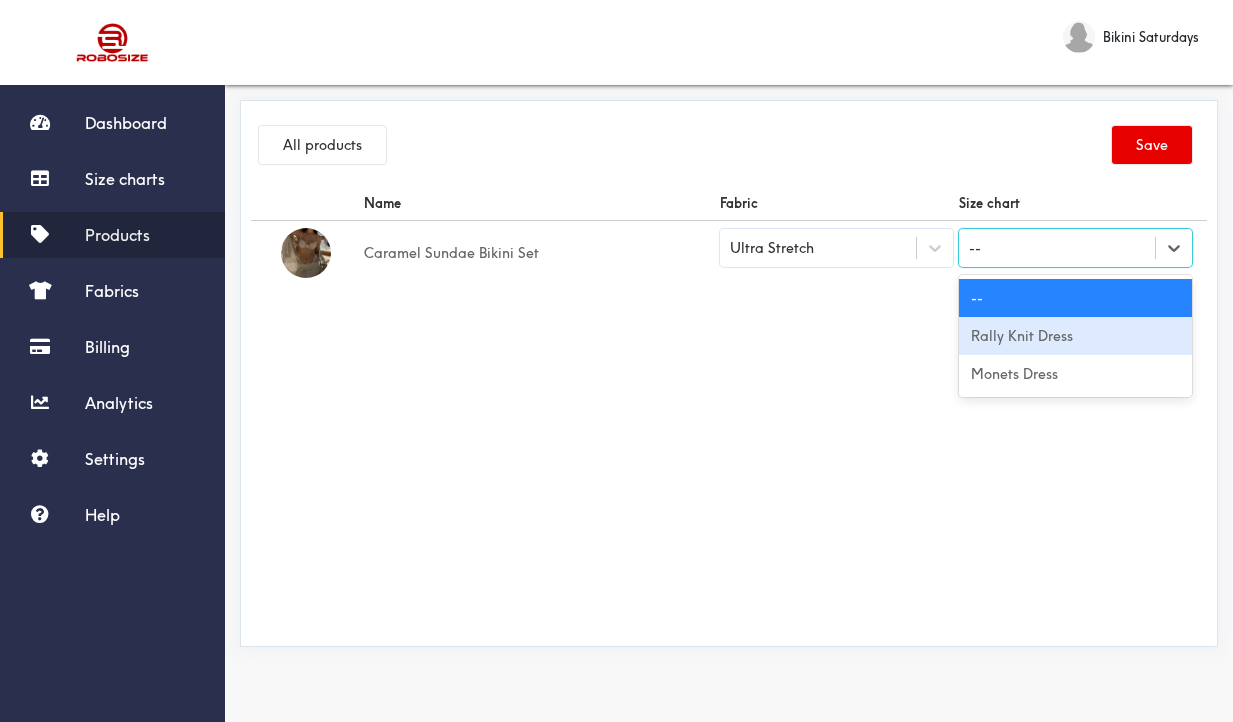 click on "Rally Knit Dress" at bounding box center [1075, 336] 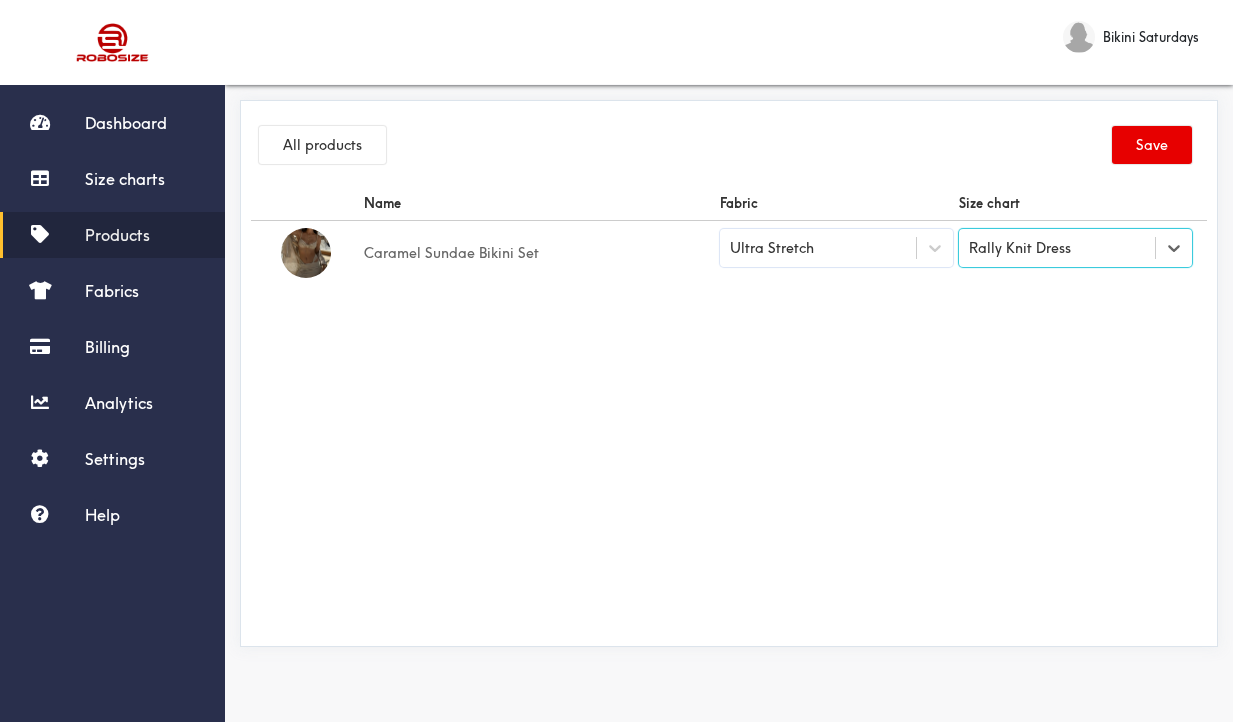 click on "Rally Knit Dress" at bounding box center (1020, 248) 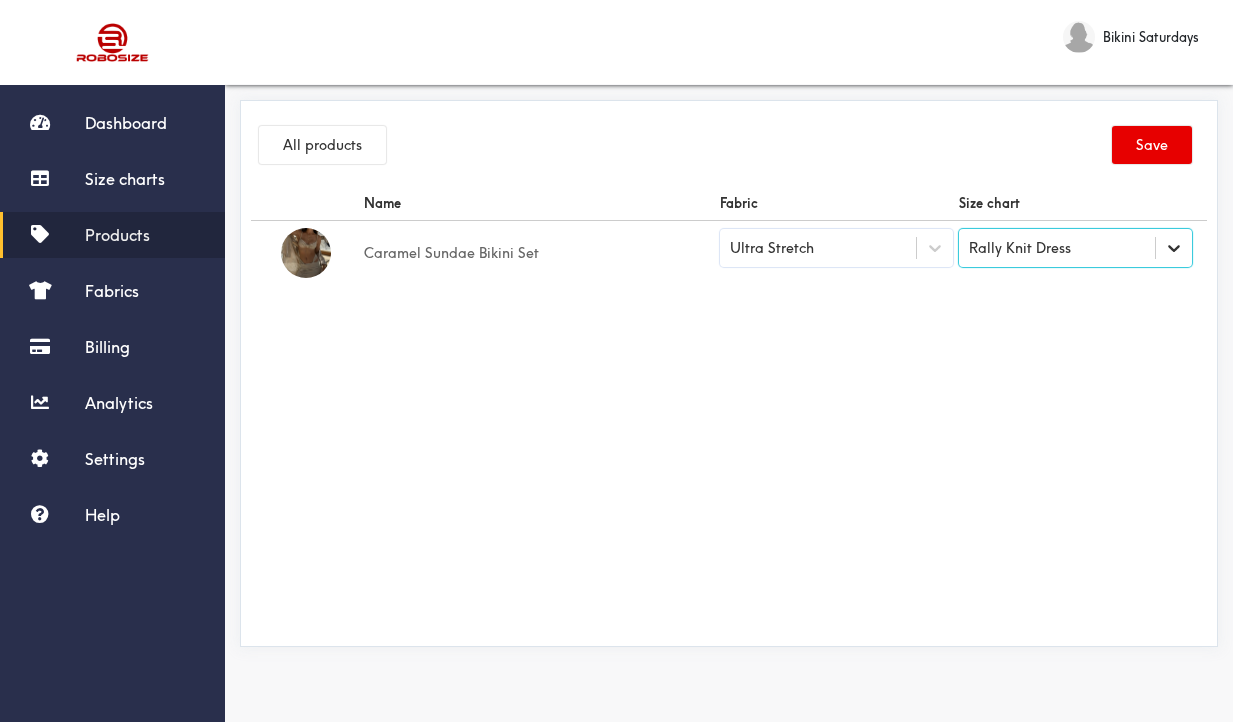 click 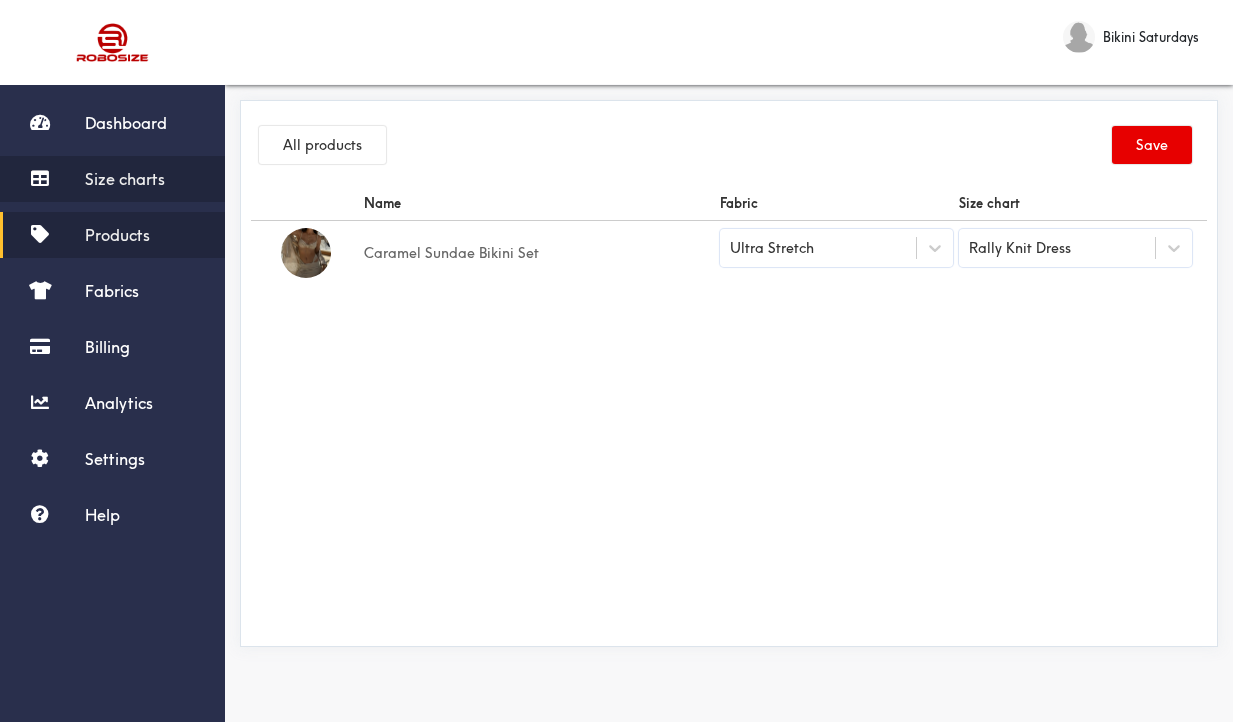 click on "Size charts" at bounding box center [125, 179] 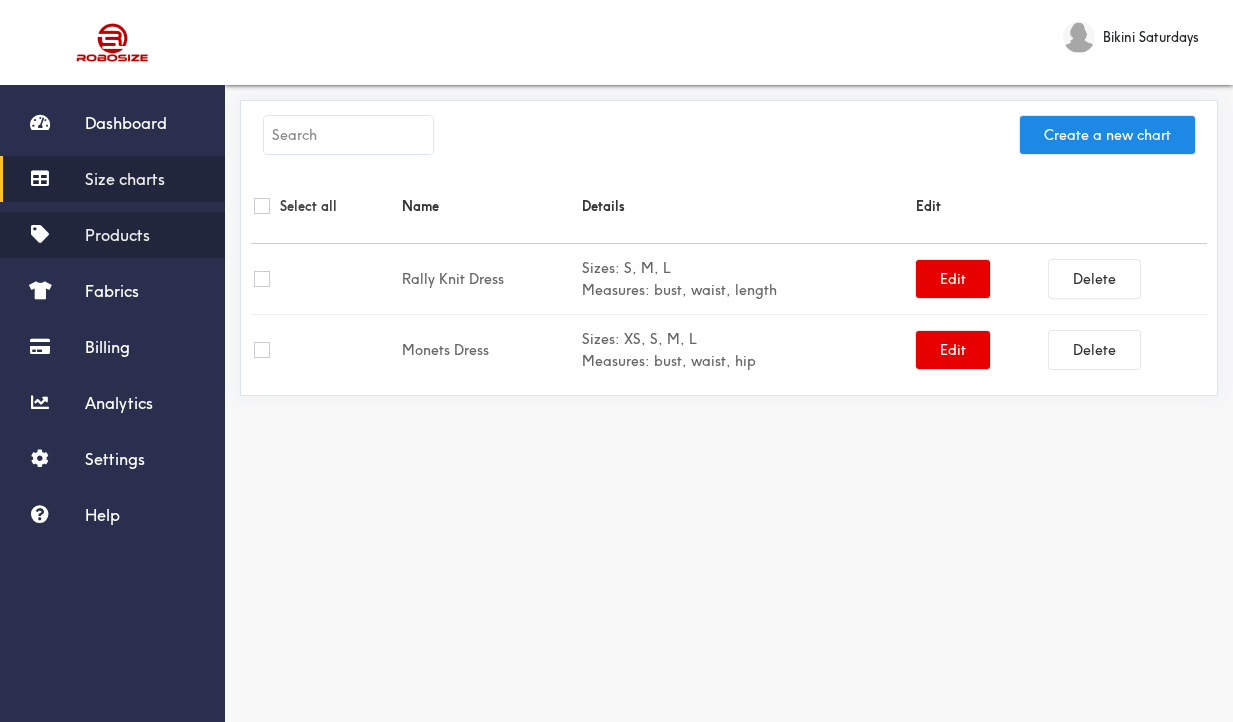click on "Products" at bounding box center (117, 235) 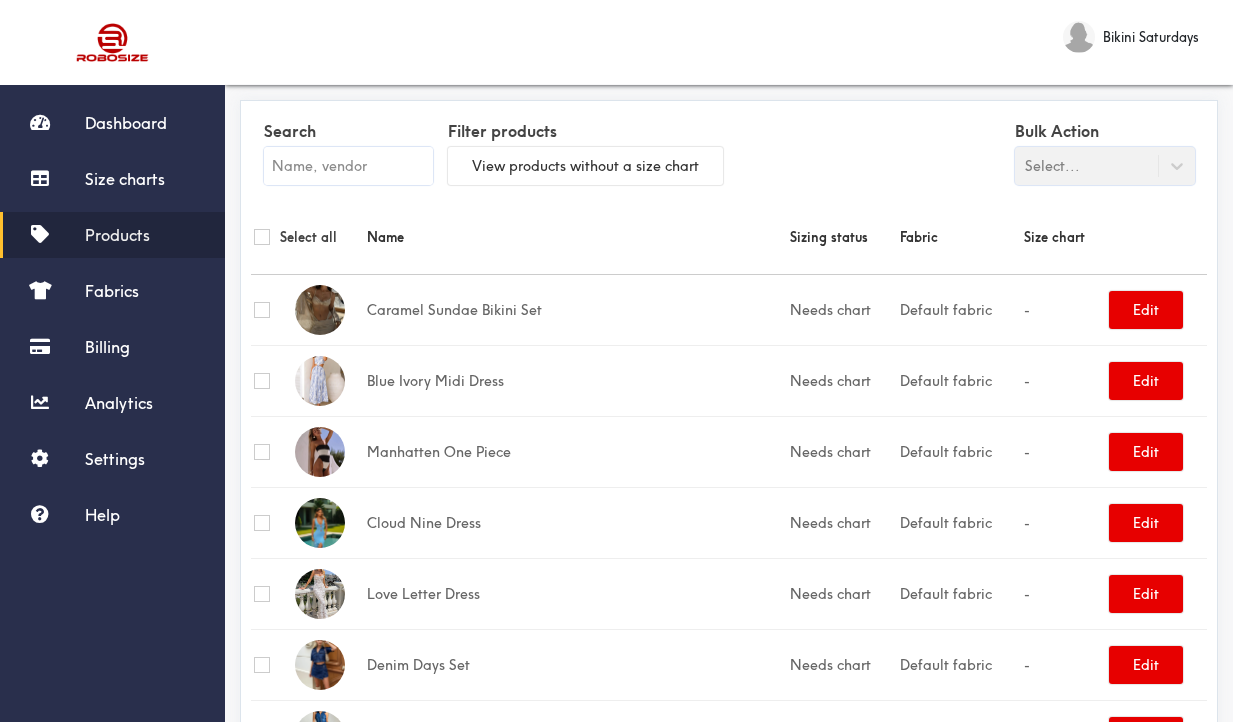 click on "Bulk Action Select..." at bounding box center (1105, 150) 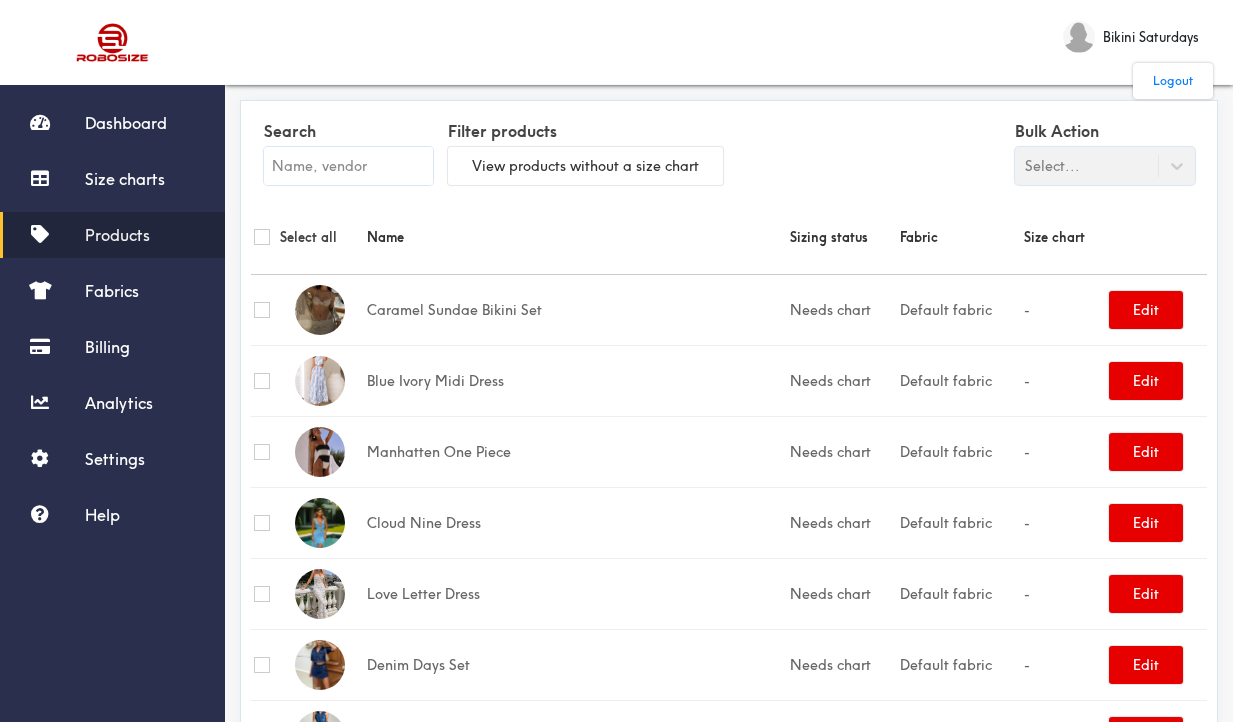 click at bounding box center [113, 42] 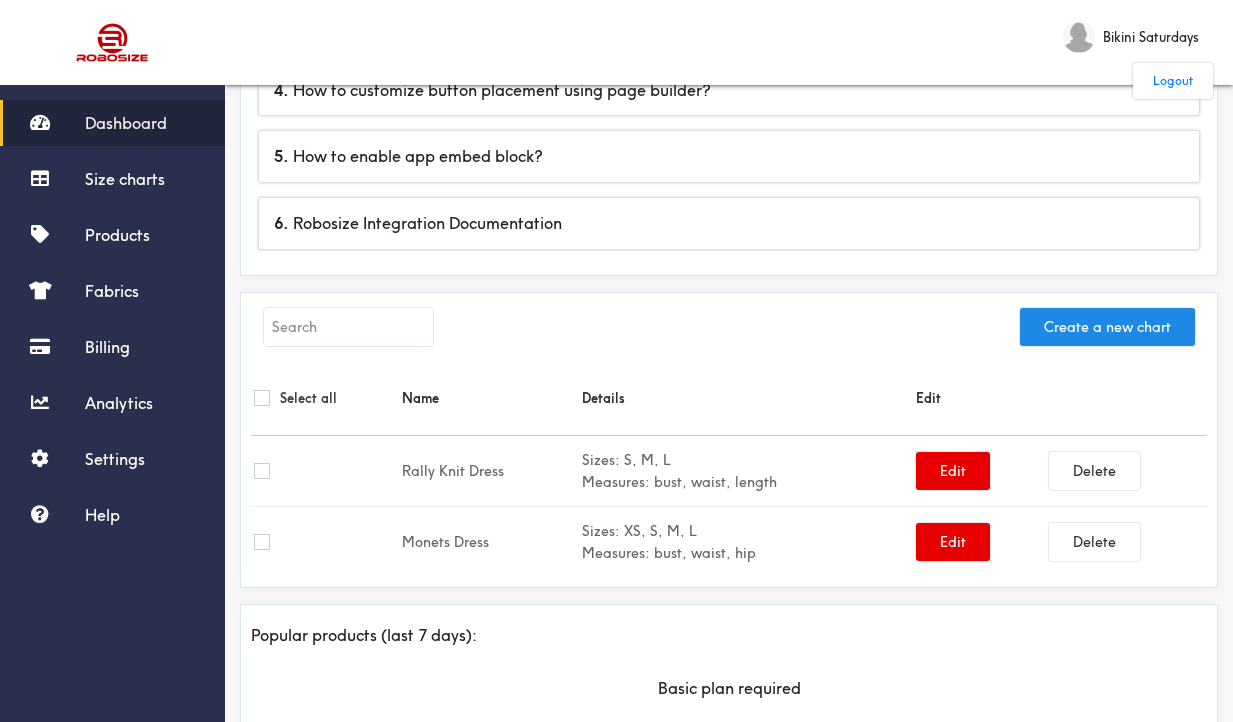 scroll, scrollTop: 451, scrollLeft: 0, axis: vertical 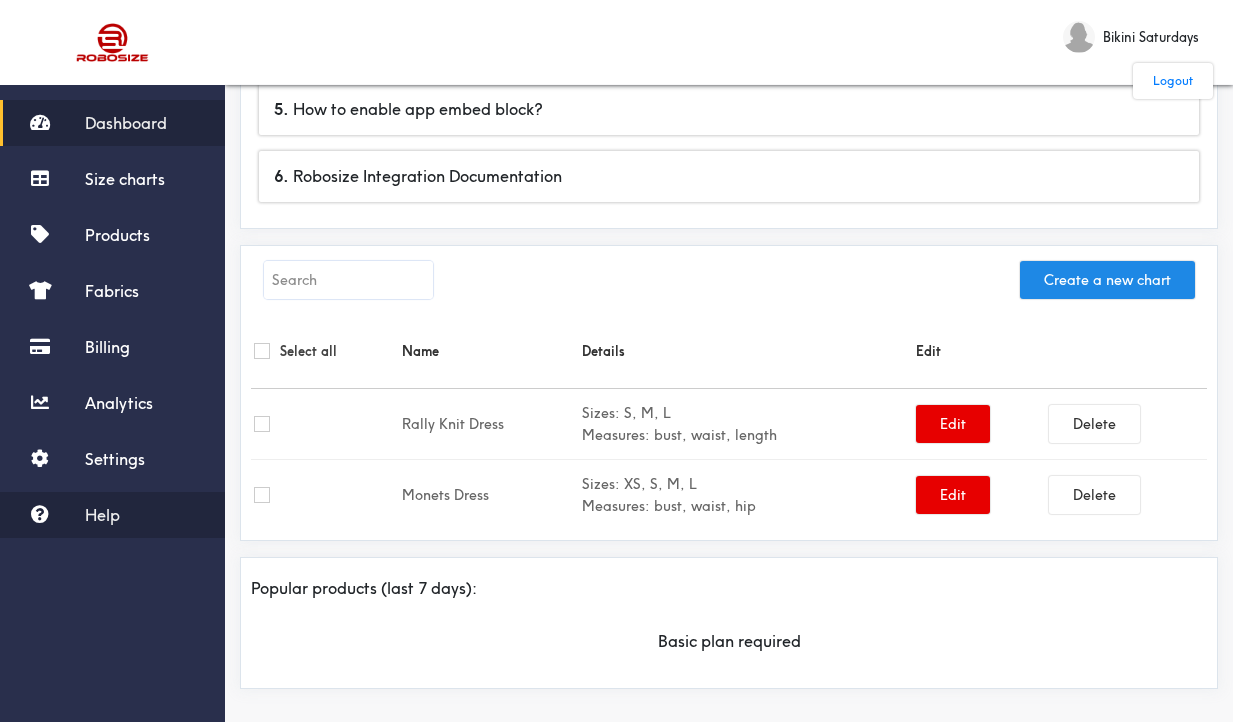click on "Help" at bounding box center (102, 515) 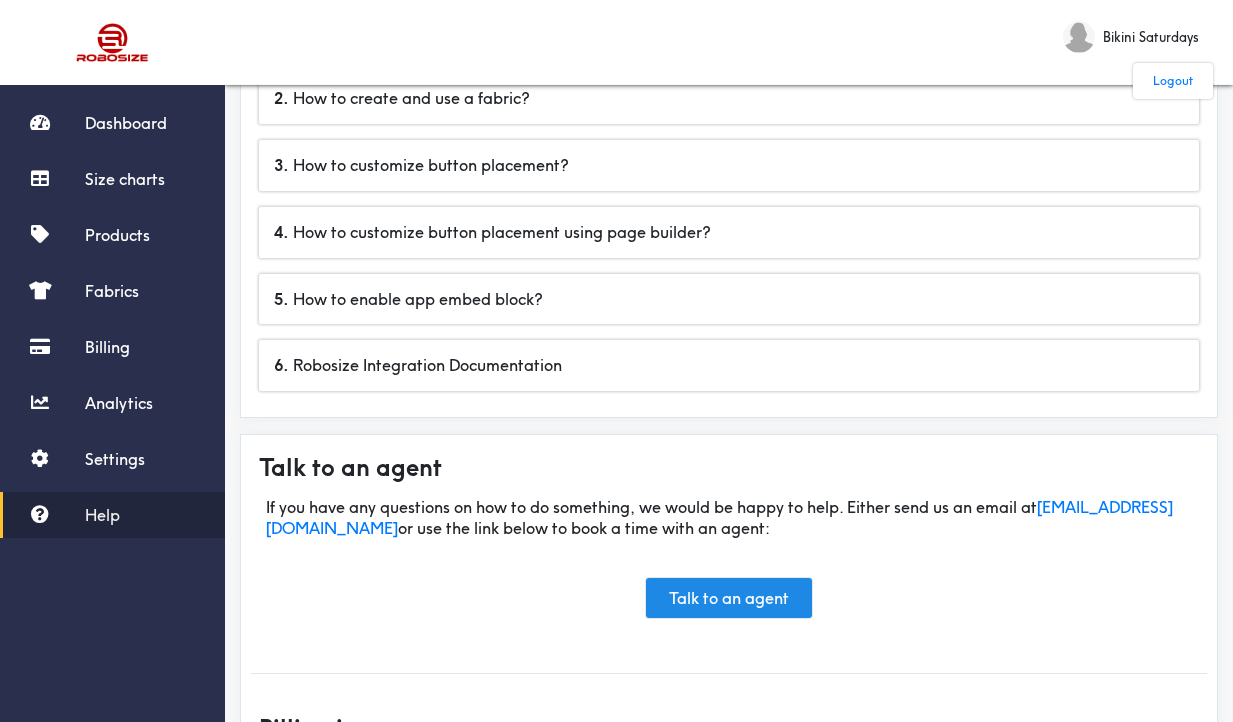 scroll, scrollTop: 0, scrollLeft: 0, axis: both 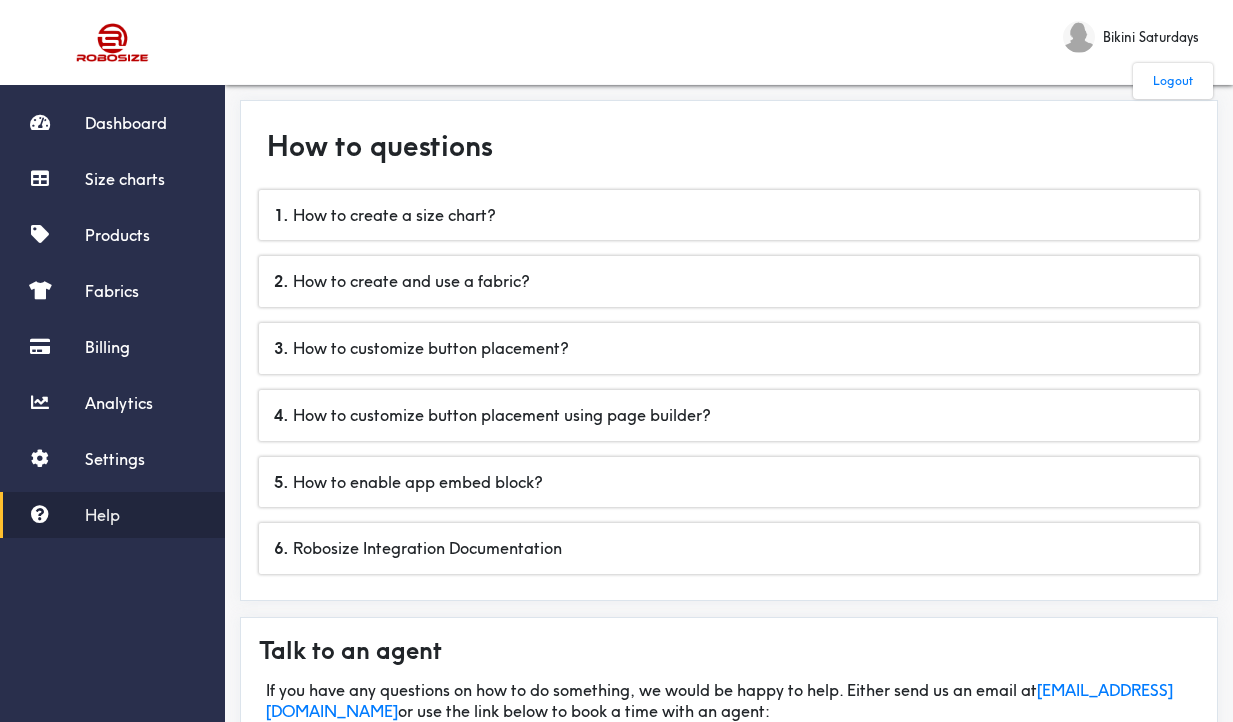click at bounding box center (113, 42) 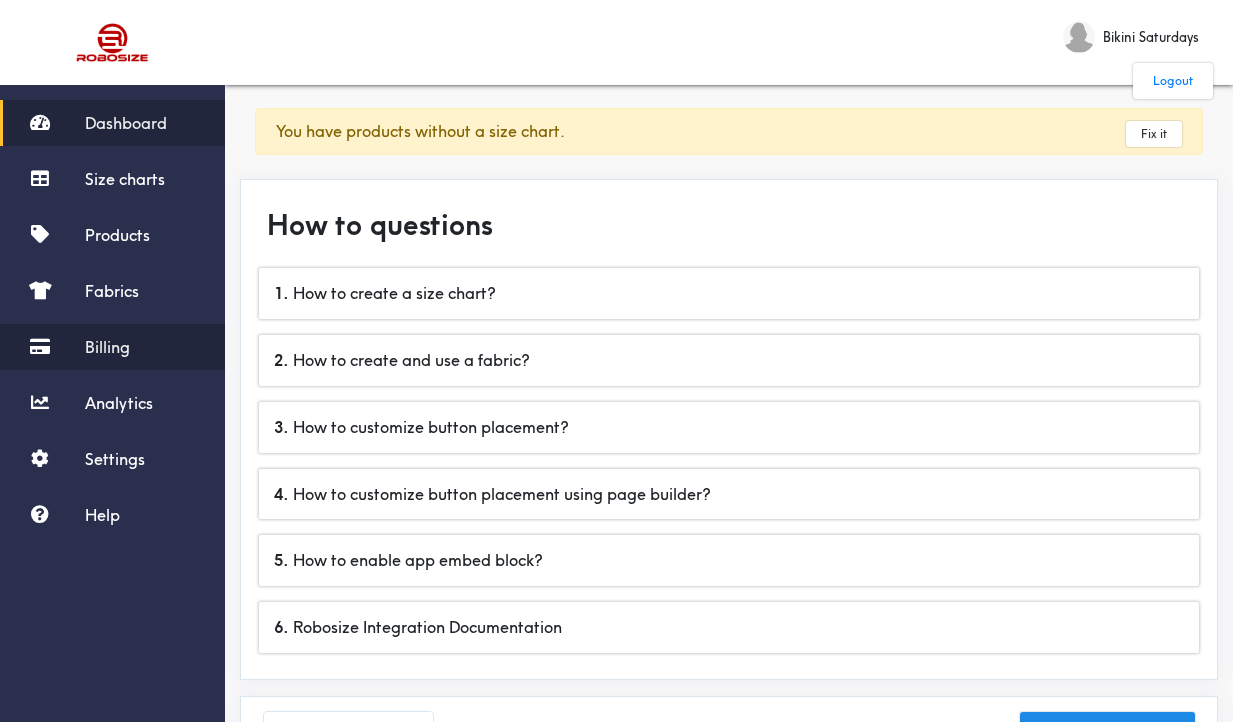 click on "Billing" at bounding box center [107, 347] 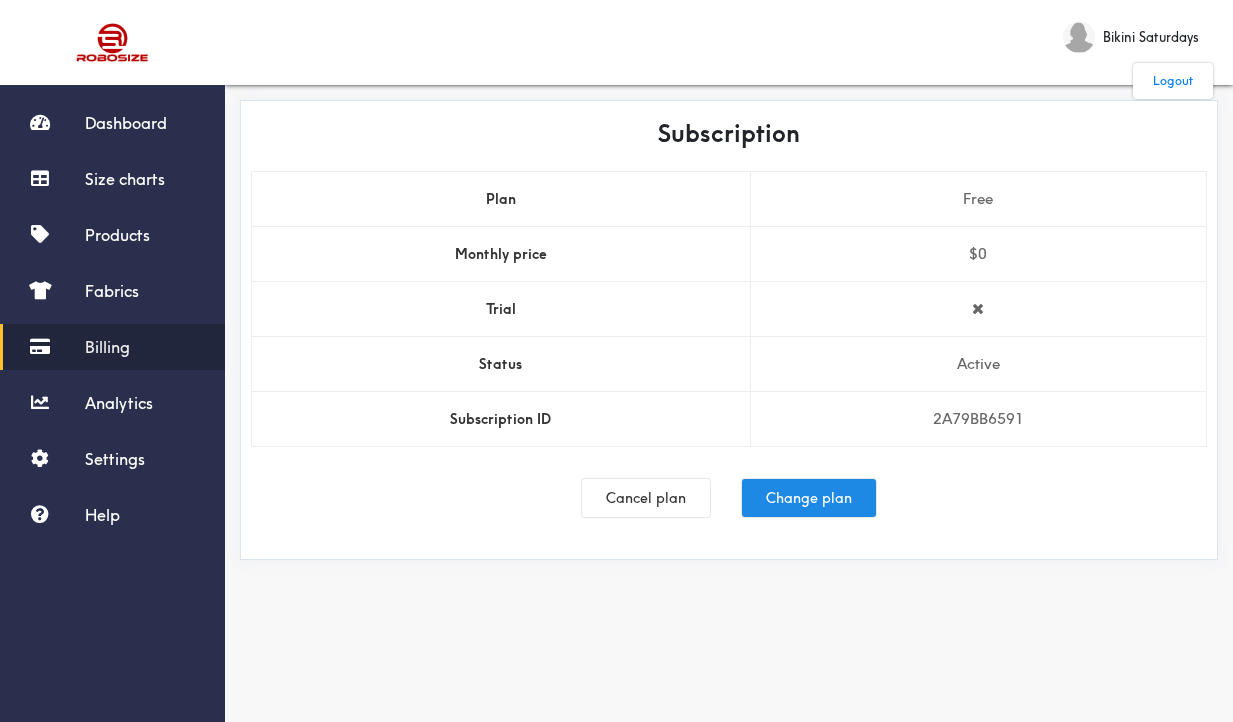 click at bounding box center [616, 361] 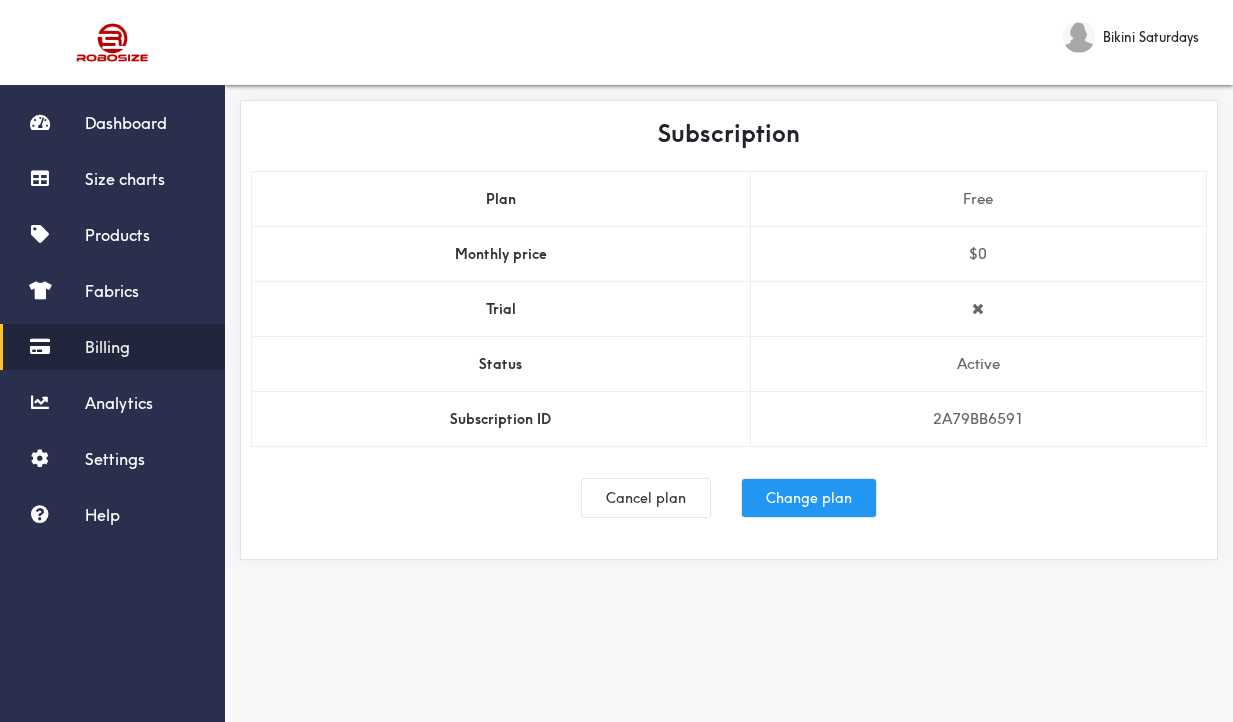 click on "Change plan" at bounding box center (809, 498) 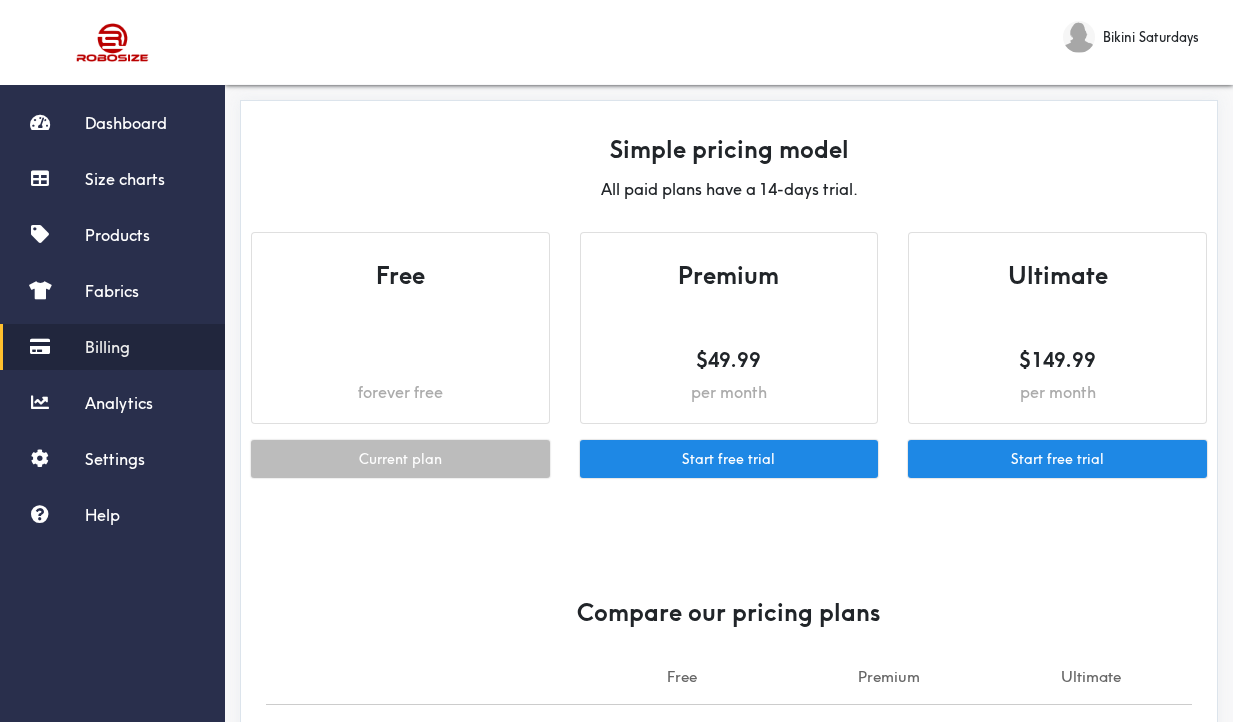 click on "Free   forever free" at bounding box center [400, 328] 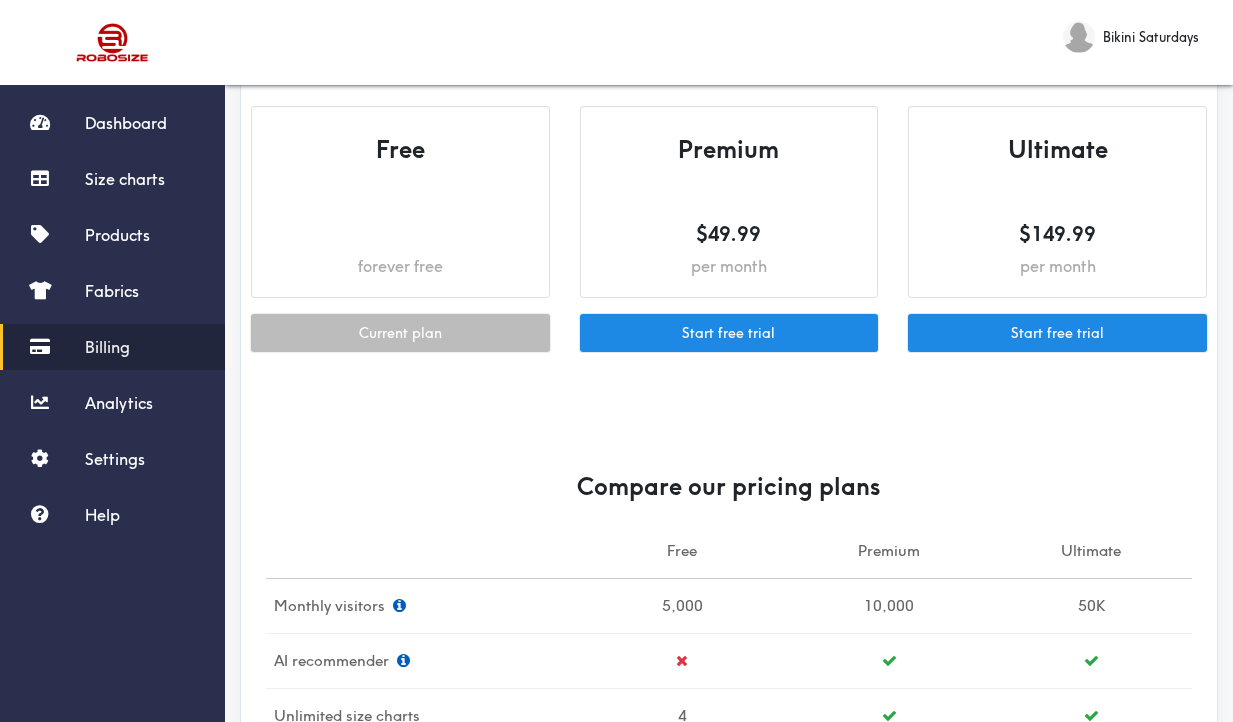 scroll, scrollTop: 73, scrollLeft: 0, axis: vertical 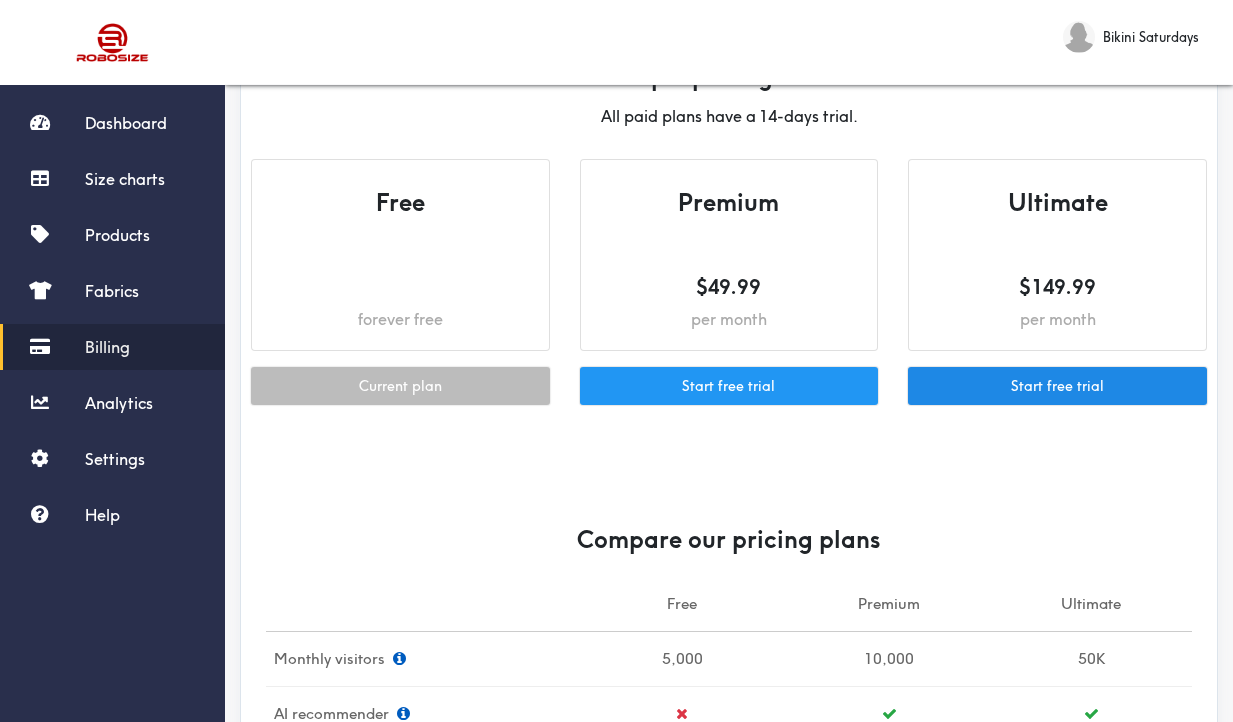 click on "Start free trial" at bounding box center (729, 386) 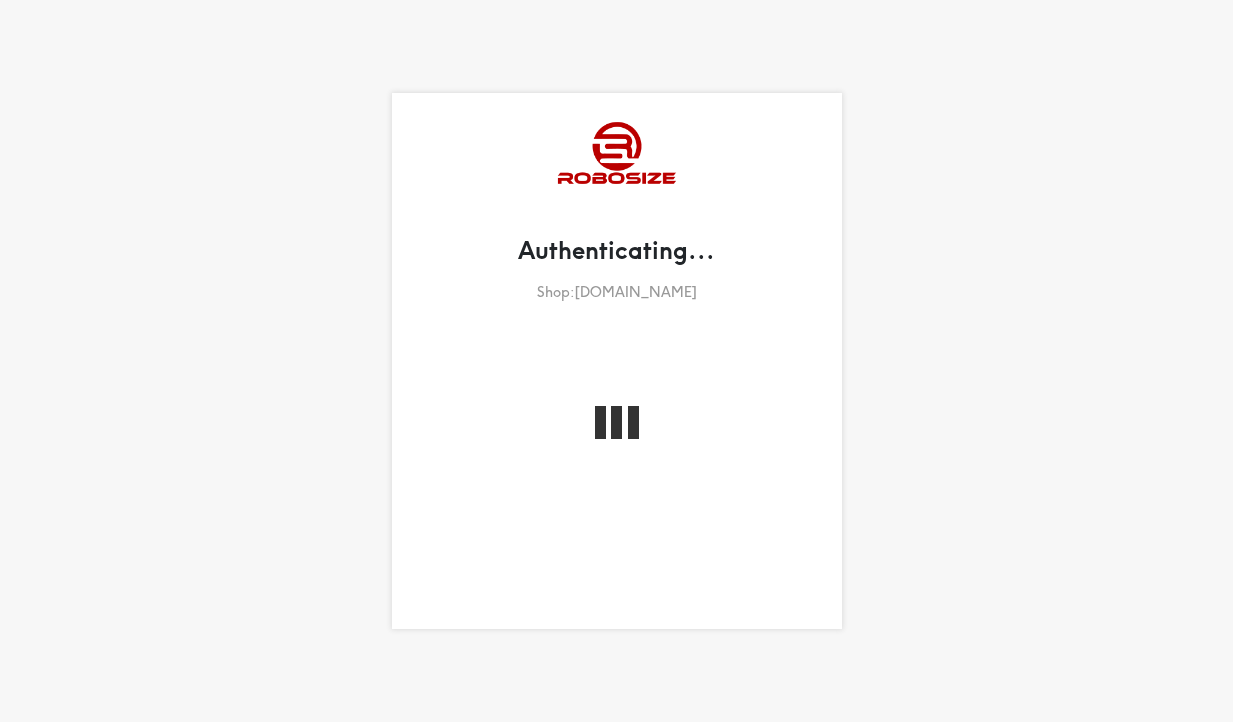 scroll, scrollTop: 0, scrollLeft: 0, axis: both 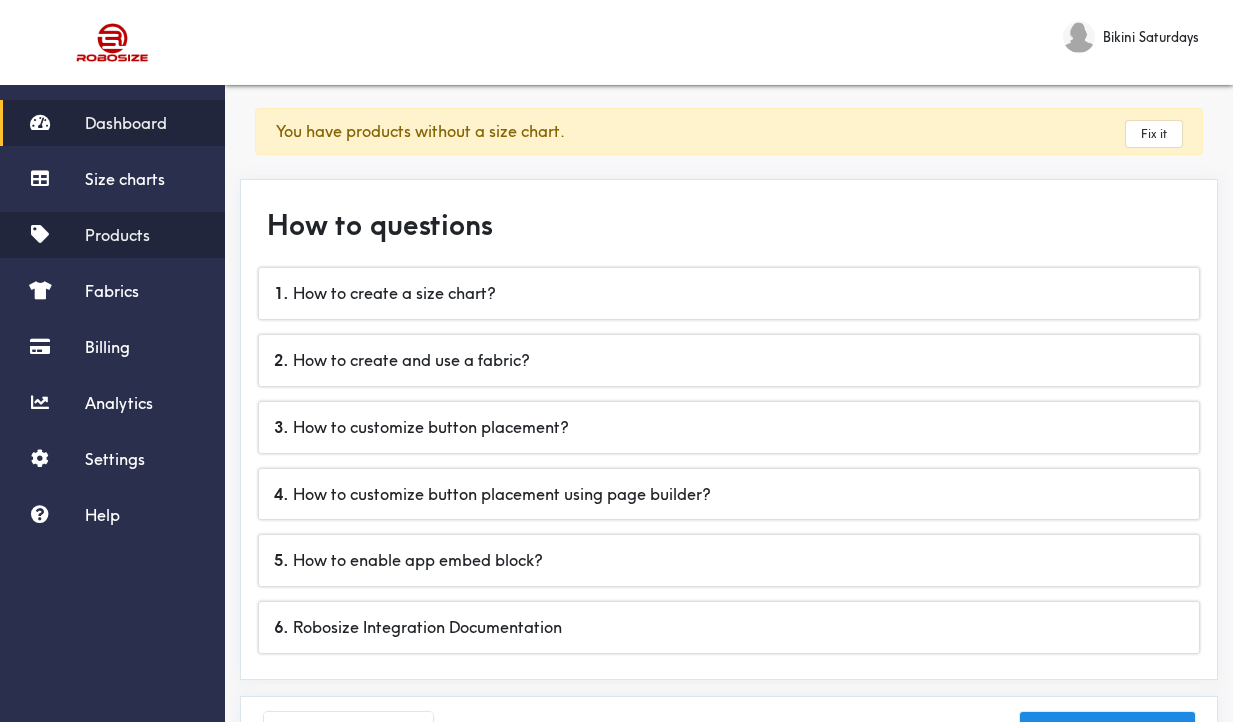 click on "Products" at bounding box center [117, 235] 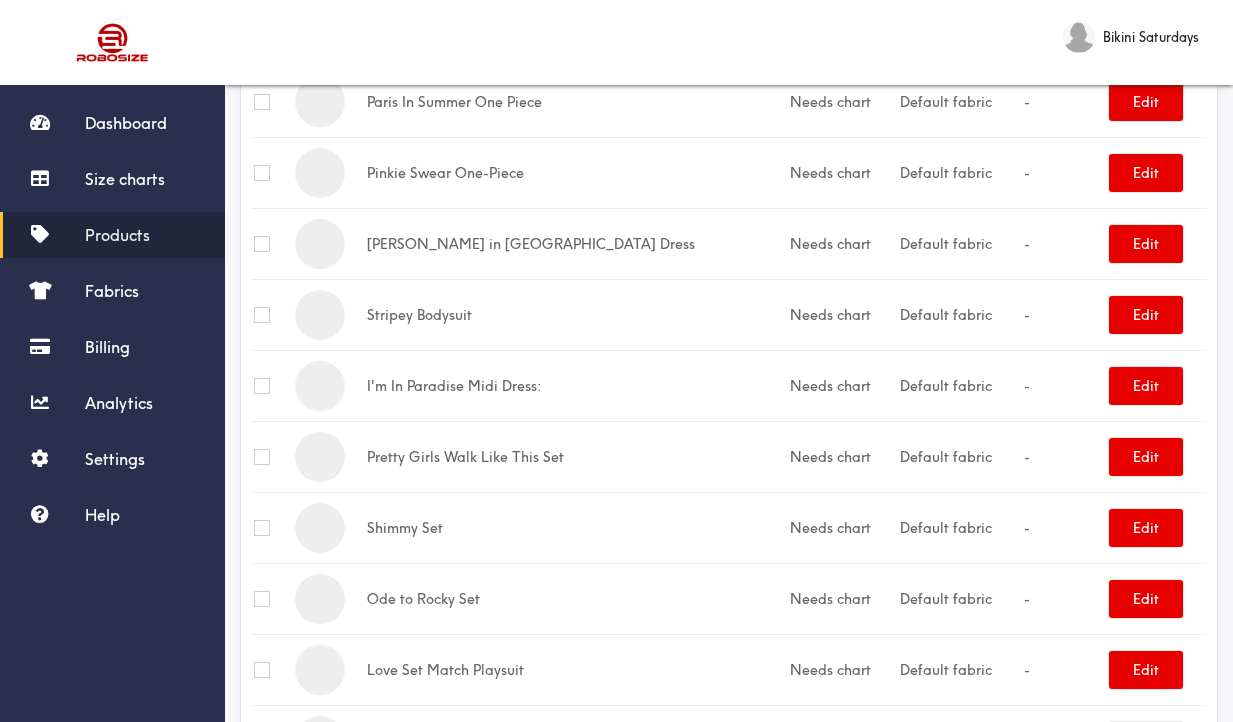 scroll, scrollTop: 3205, scrollLeft: 0, axis: vertical 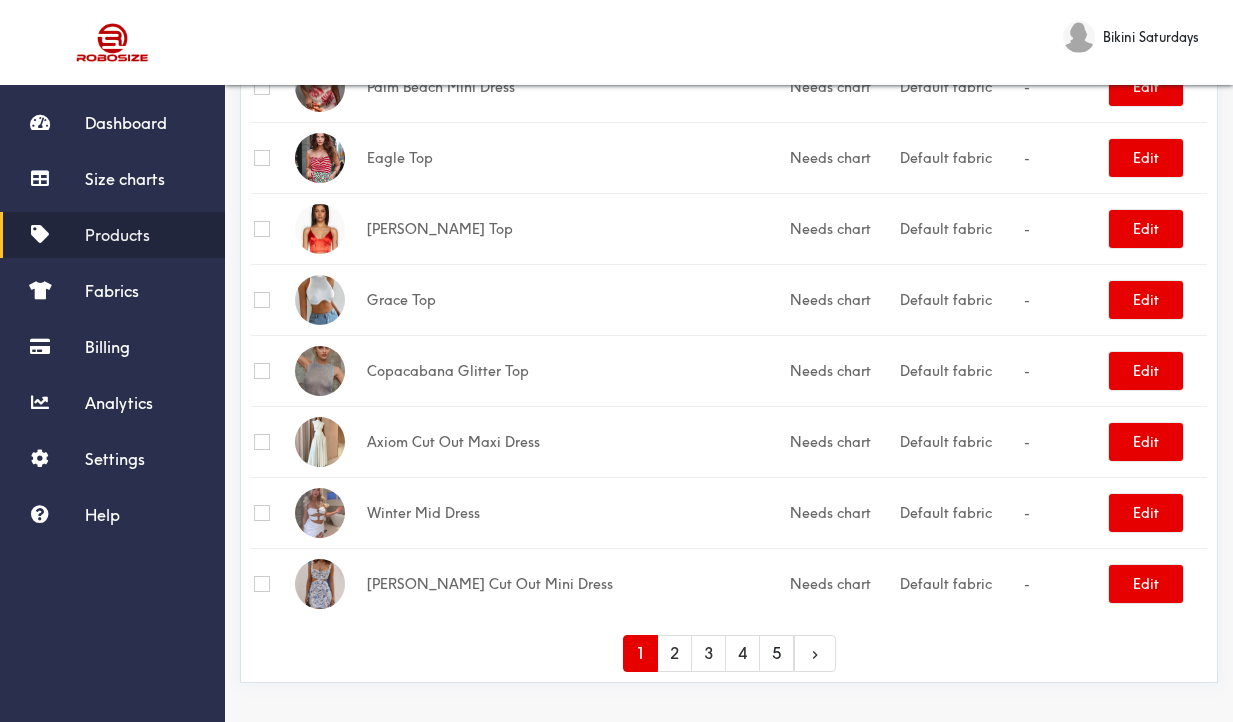 click on "5" at bounding box center [776, 653] 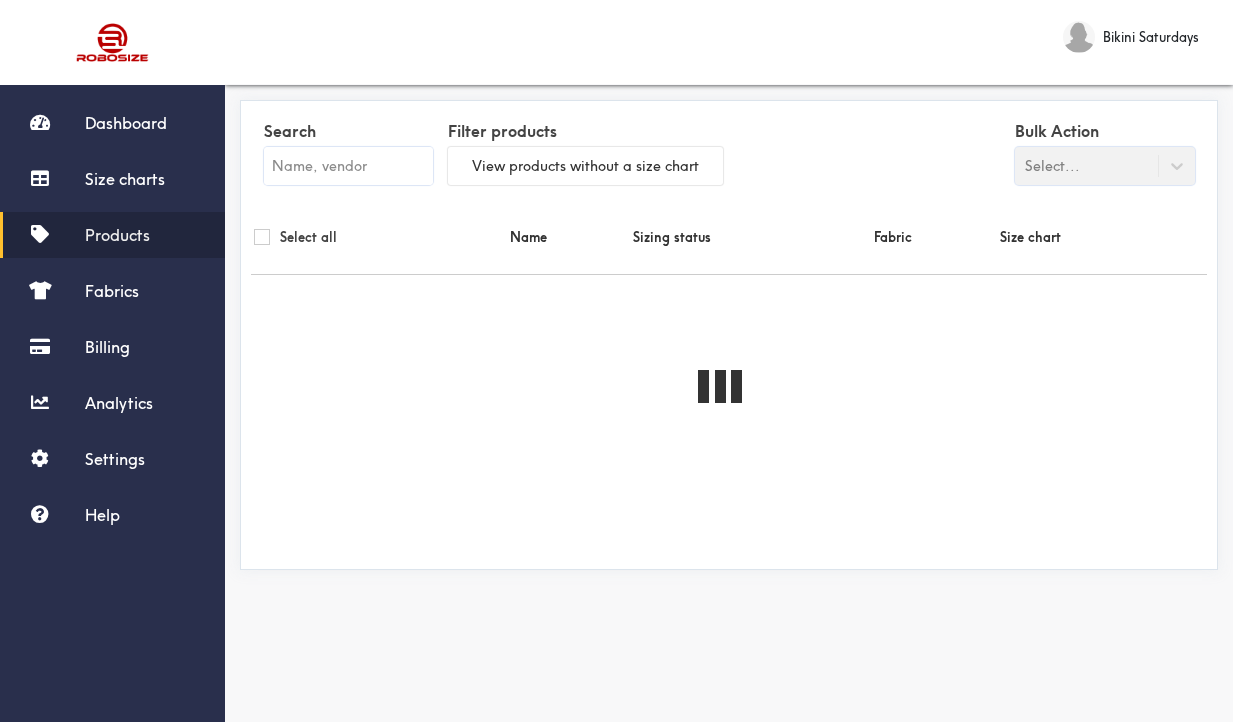 scroll, scrollTop: 0, scrollLeft: 0, axis: both 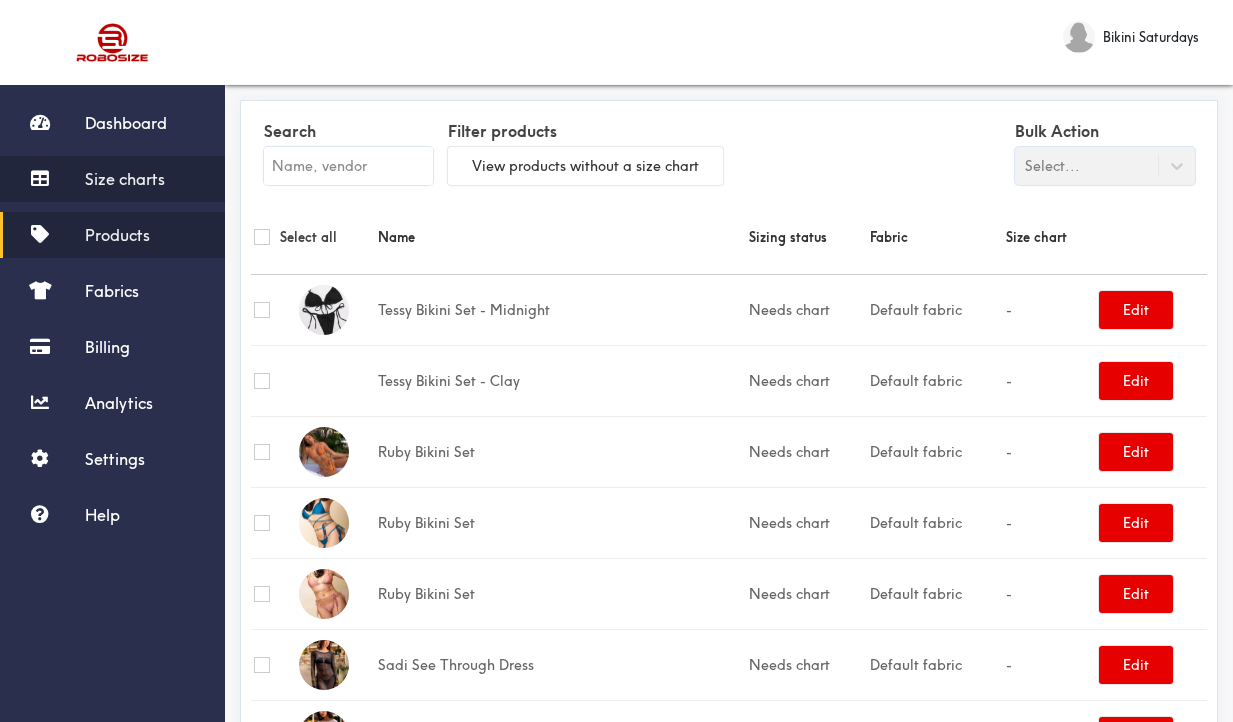 click on "Size charts" at bounding box center (125, 179) 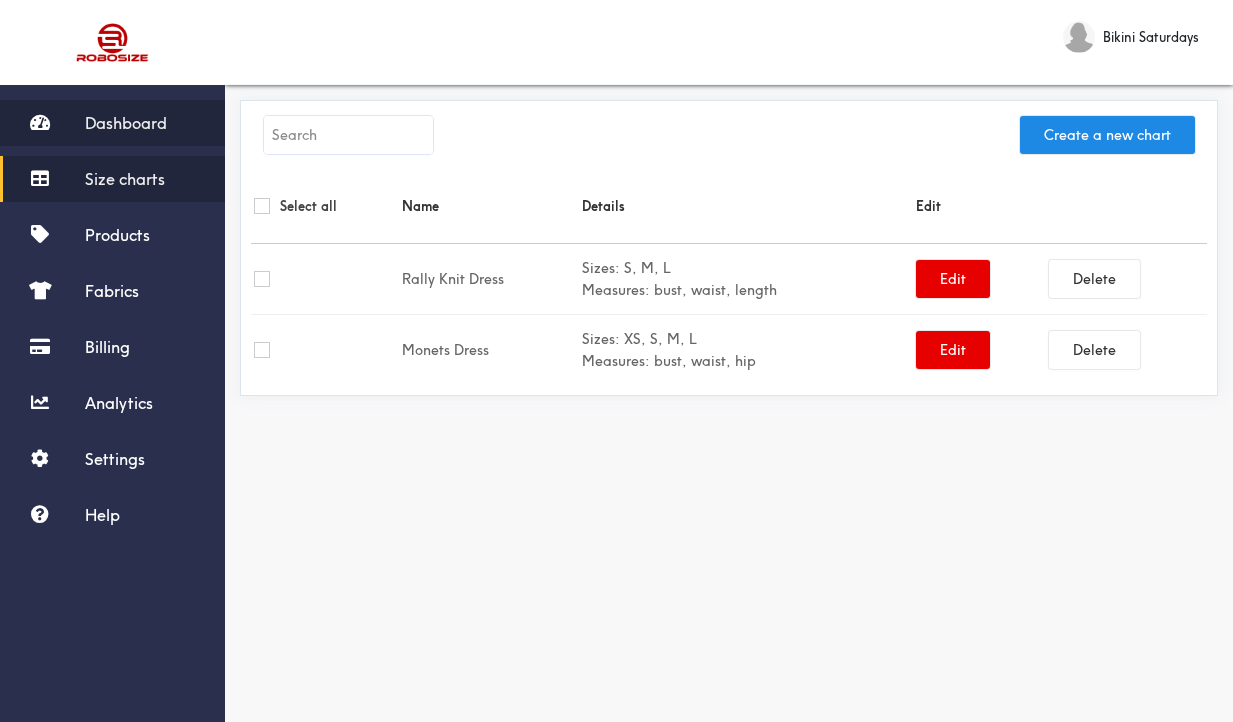click on "Dashboard" at bounding box center (126, 123) 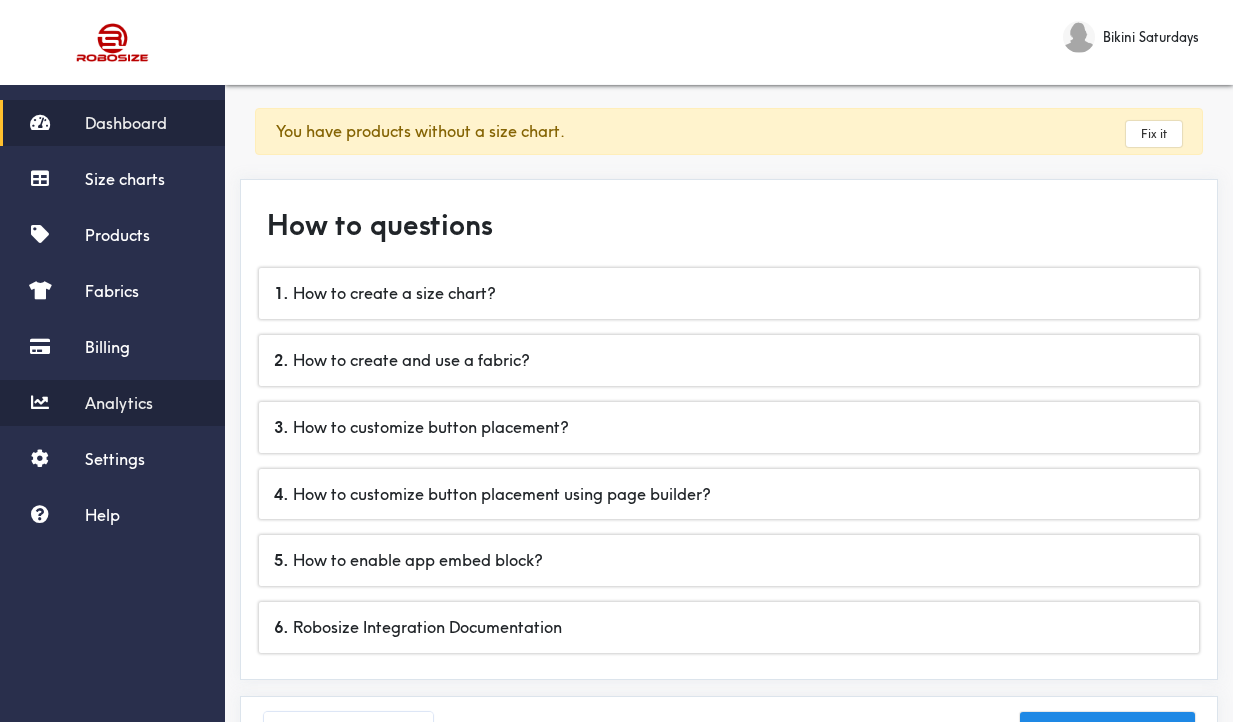 click on "Analytics" at bounding box center [112, 403] 